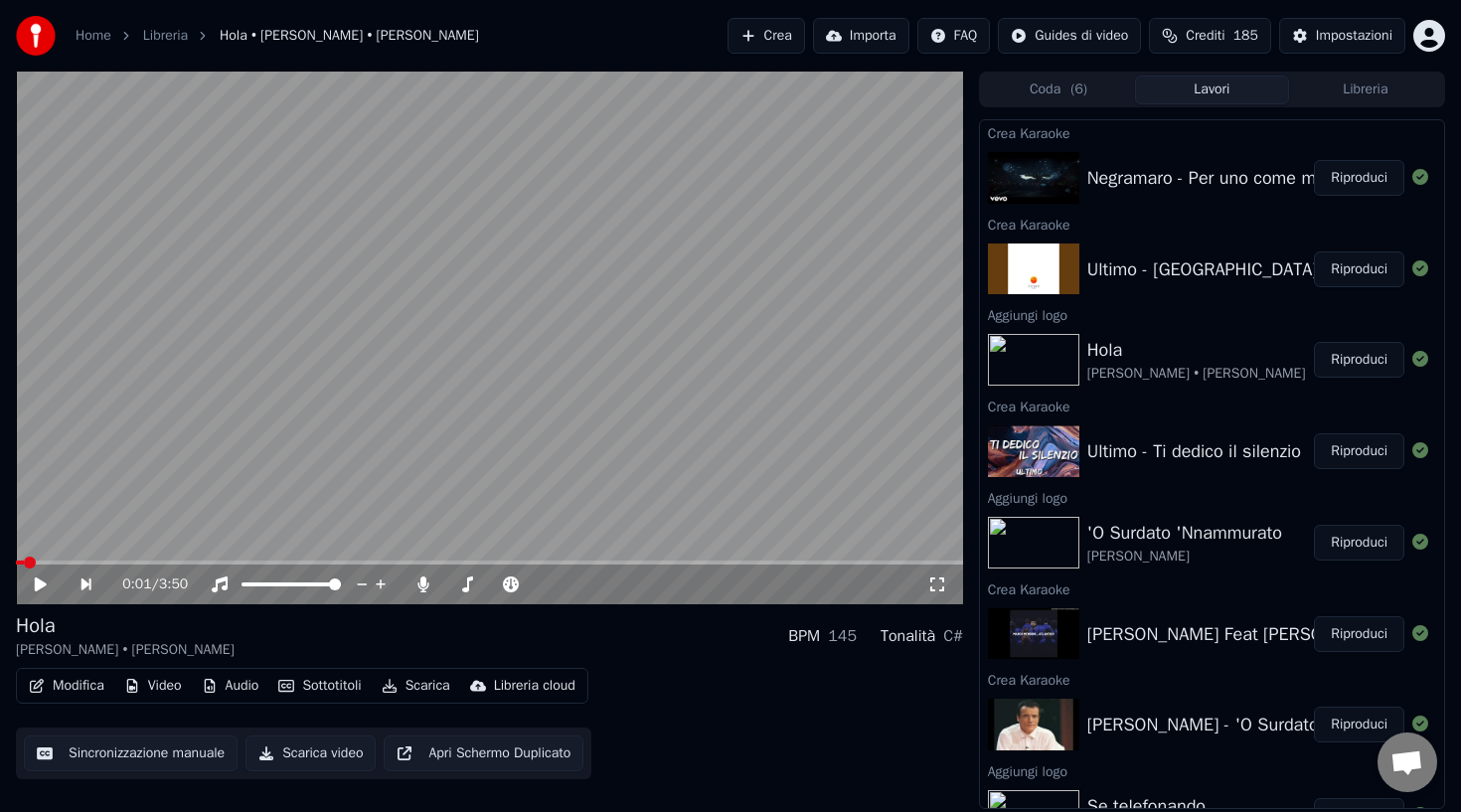 scroll, scrollTop: 0, scrollLeft: 0, axis: both 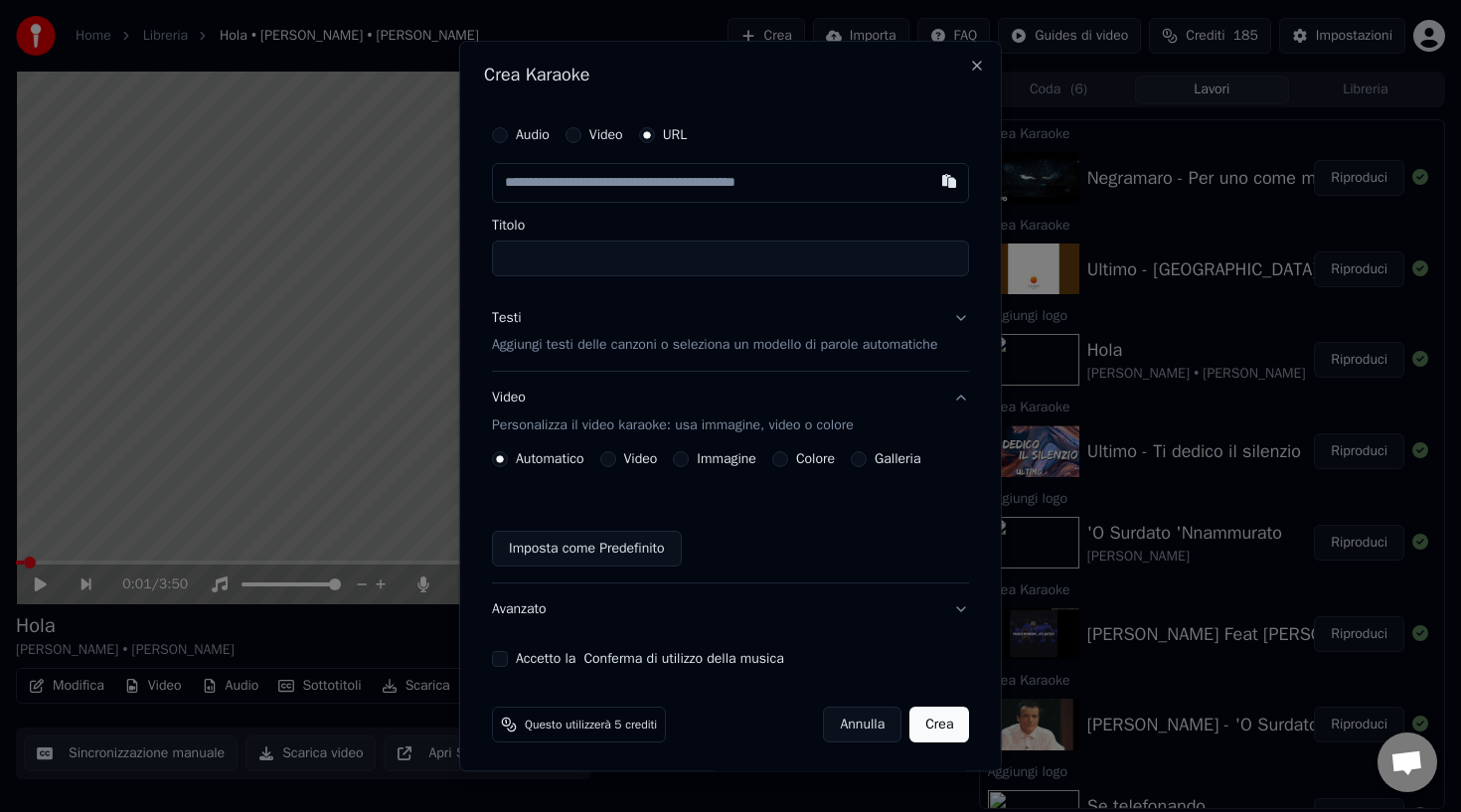 type on "**********" 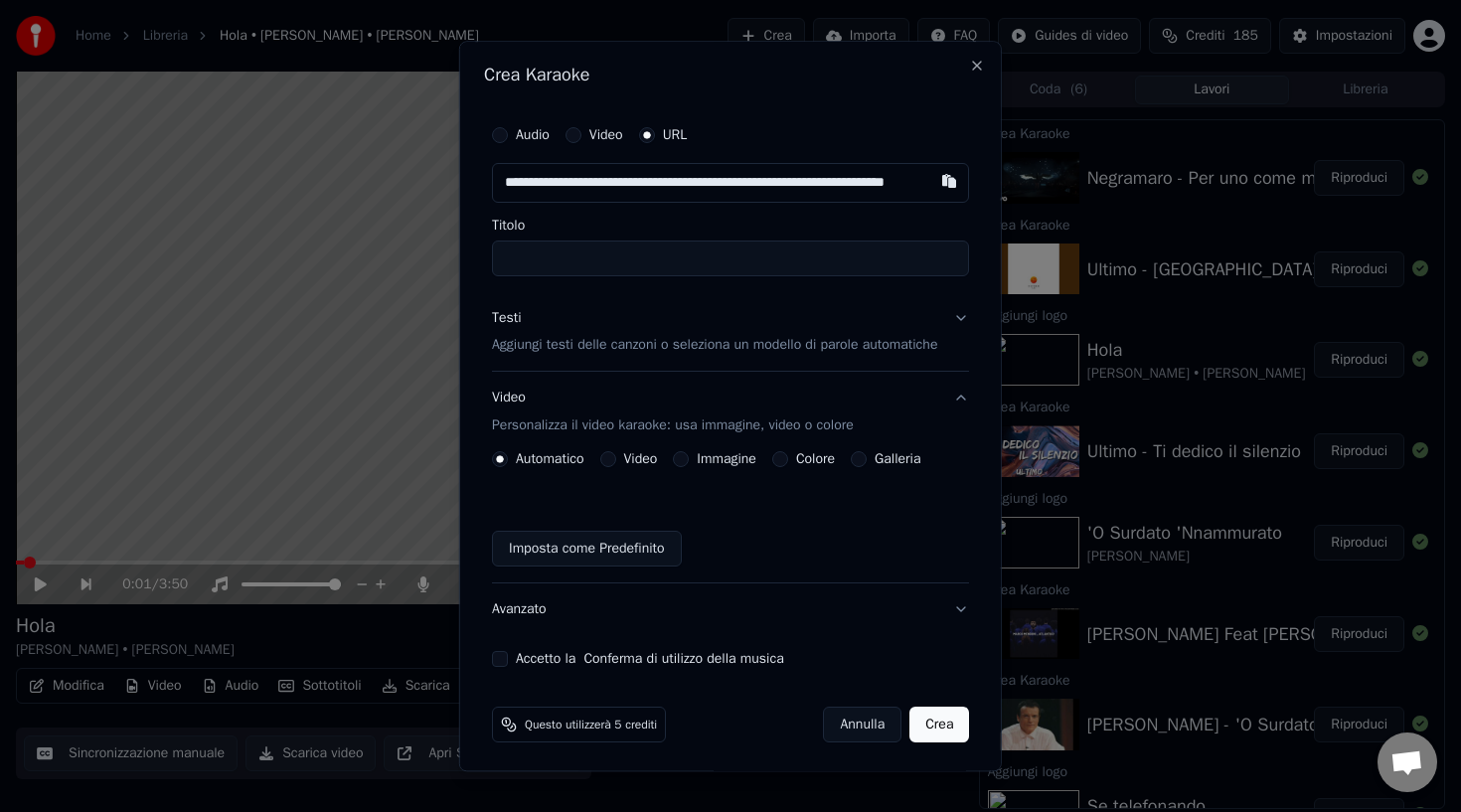 scroll, scrollTop: 0, scrollLeft: 74, axis: horizontal 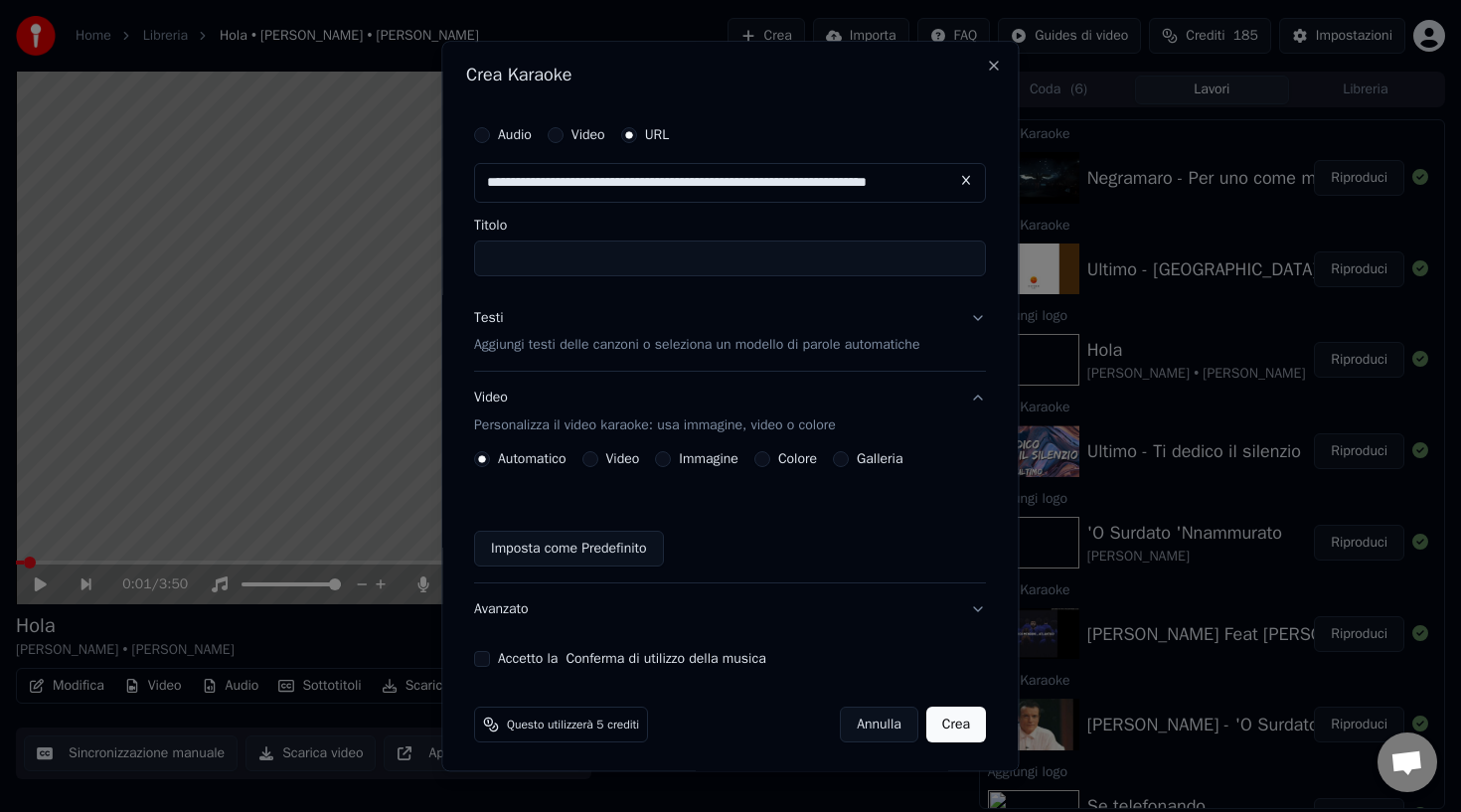 type on "**********" 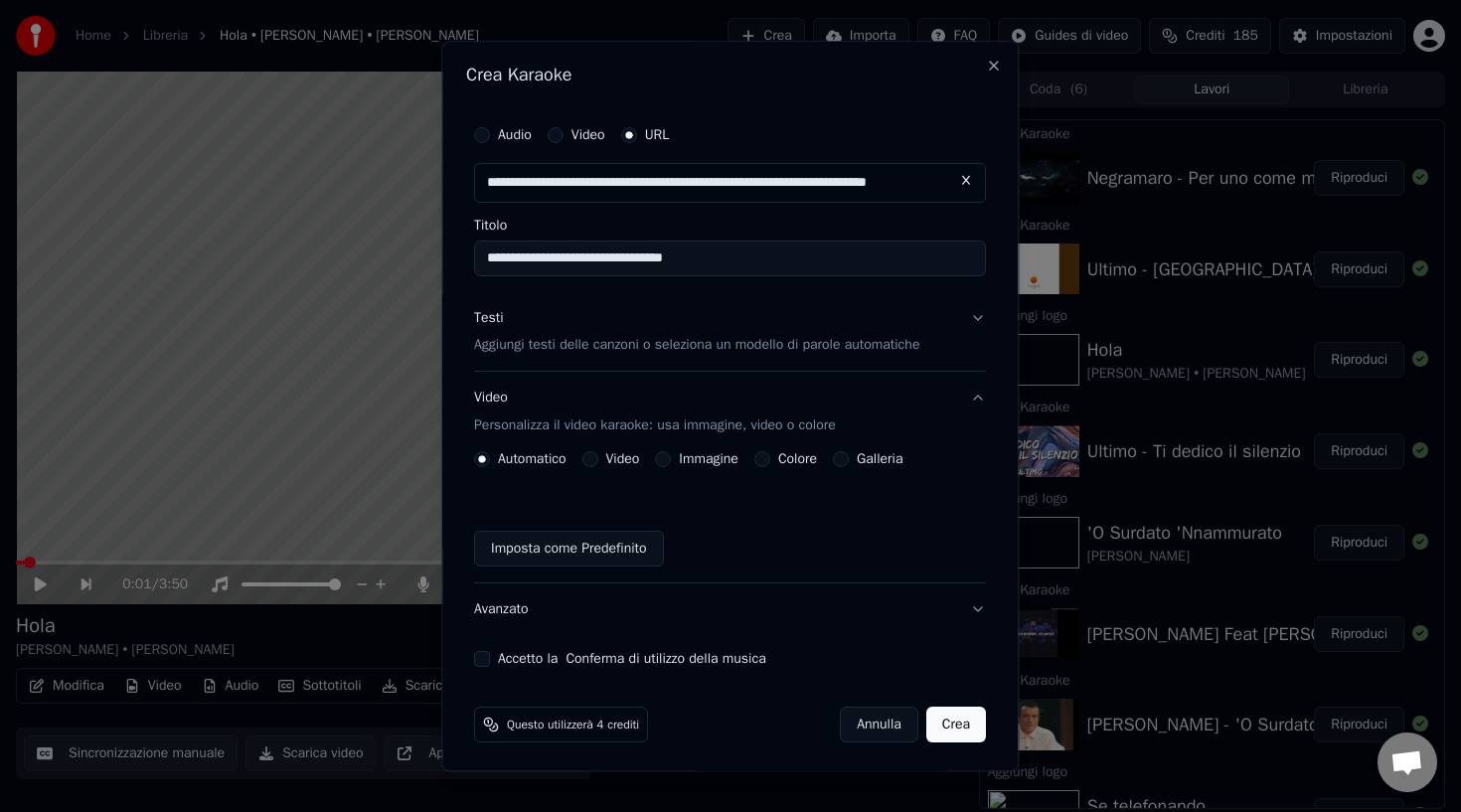 type on "**********" 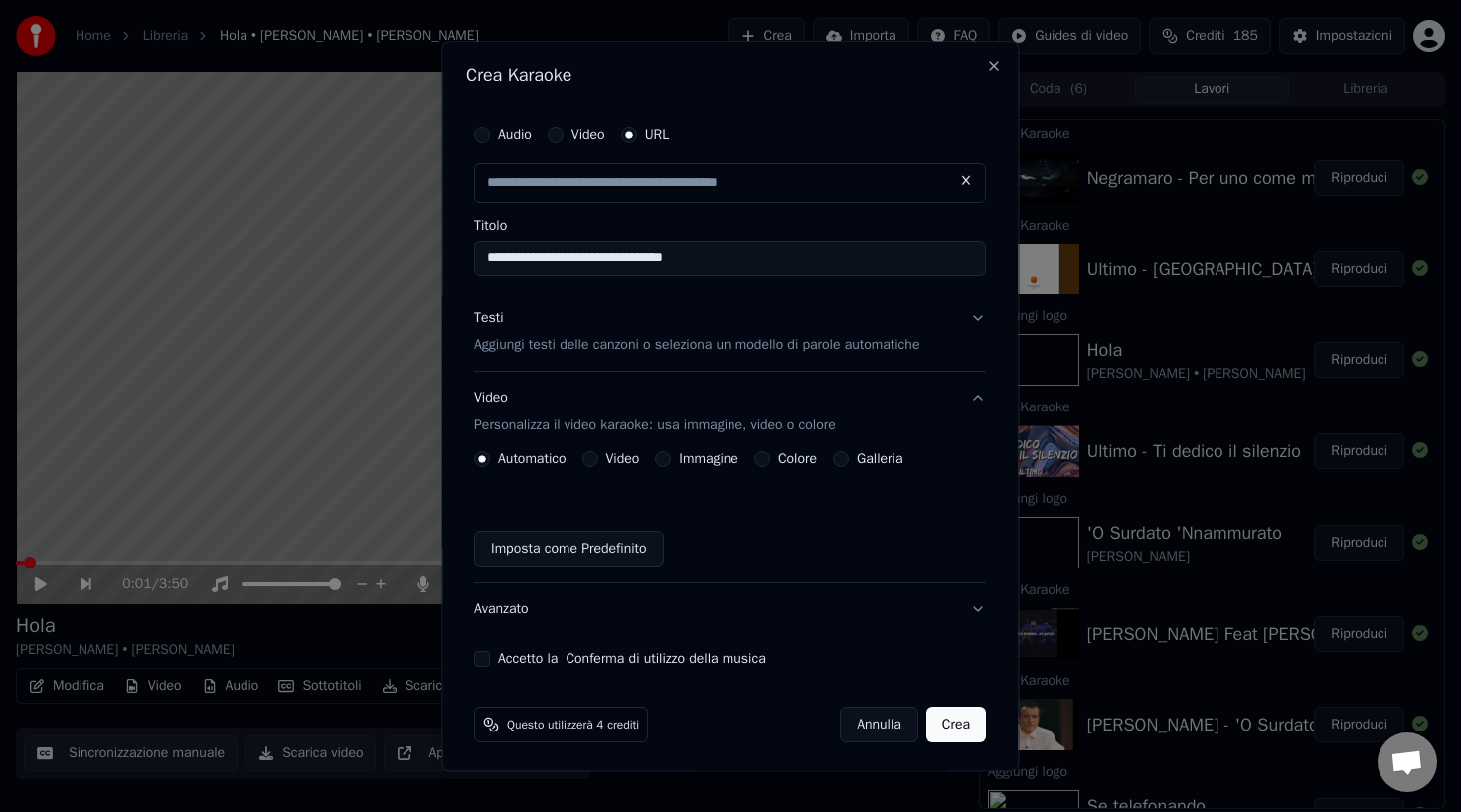 click on "Testi Aggiungi testi delle canzoni o seleziona un modello di parole automatiche" at bounding box center [730, 332] 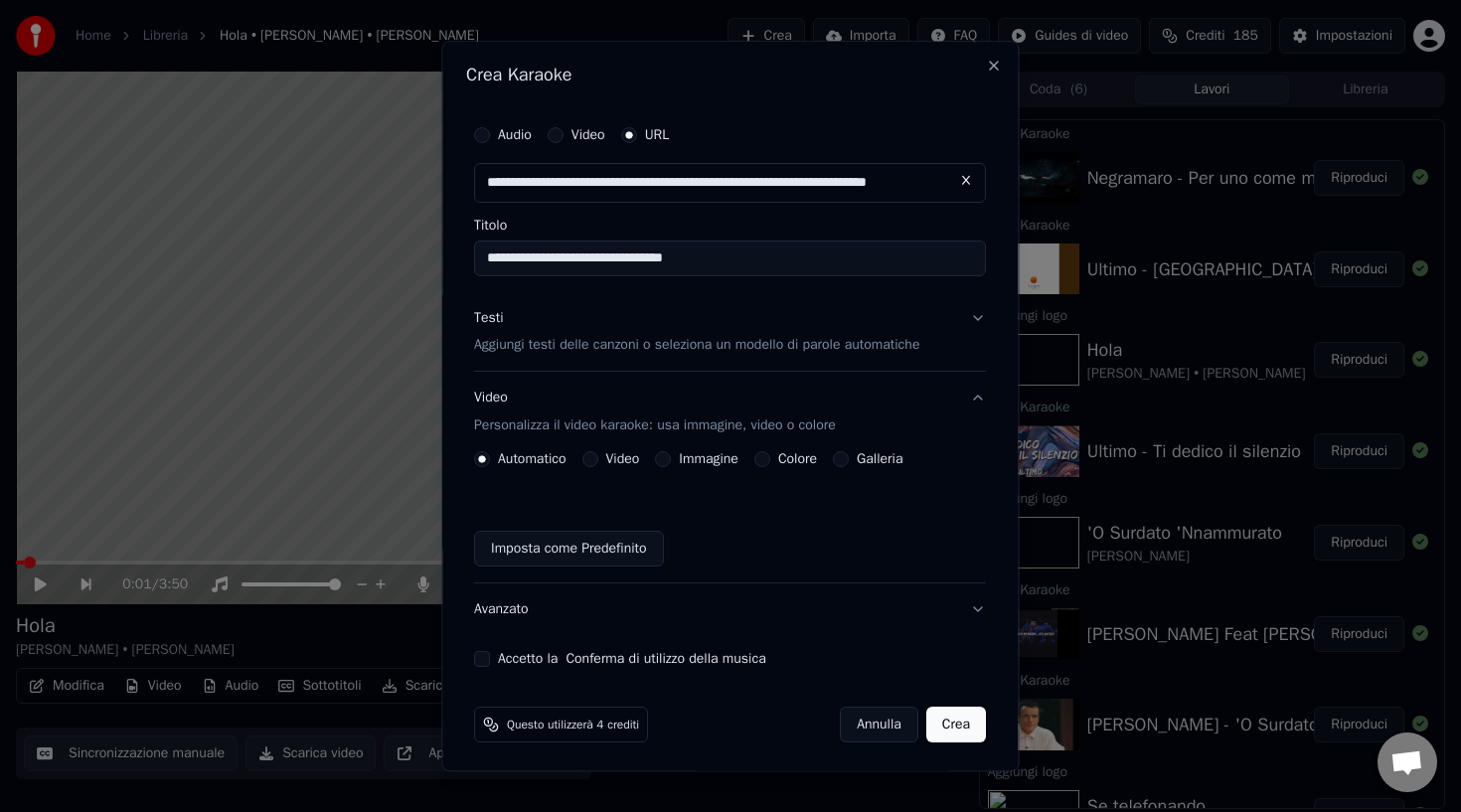 scroll, scrollTop: 0, scrollLeft: 0, axis: both 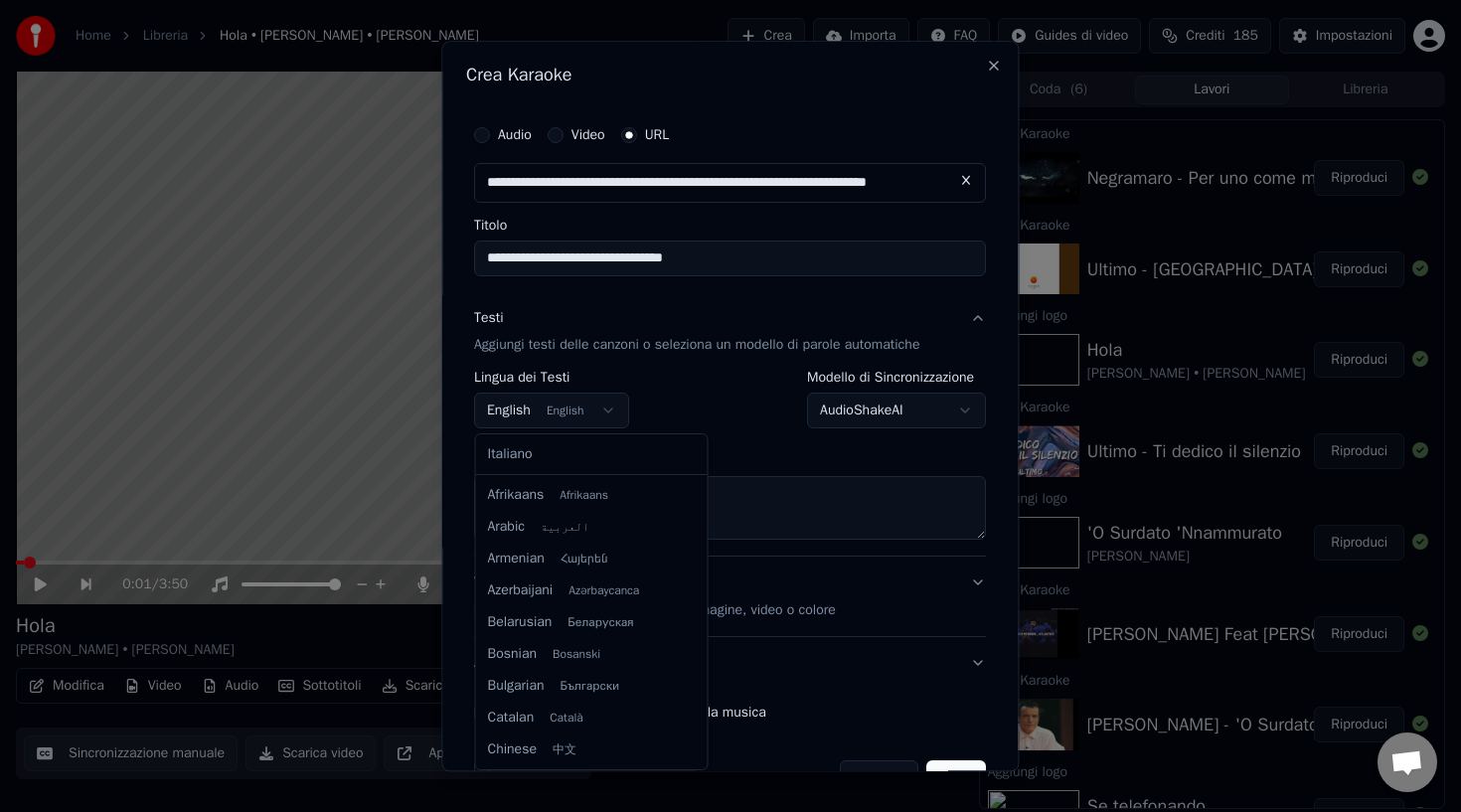 click on "Home Libreria Hola • [PERSON_NAME] • [PERSON_NAME] Crea Importa FAQ Guides di video Crediti 185 Impostazioni 0:01  /  3:50 Hola [PERSON_NAME] • [PERSON_NAME] BPM 145 Tonalità C# Modifica Video Audio Sottotitoli Scarica Libreria cloud Sincronizzazione manuale Scarica video Apri Schermo Duplicato Coda ( 6 ) Lavori Libreria Crea Karaoke Negramaro - Per uno come me Riproduci Crea Karaoke Ultimo - Alba Riproduci Aggiungi logo Hola [PERSON_NAME] • [PERSON_NAME] Riproduci Crea Karaoke Ultimo - Ti dedico il silenzio Riproduci Aggiungi logo 'O Surdato 'Nnammurato [PERSON_NAME] Riproduci Crea Karaoke [PERSON_NAME] Feat [PERSON_NAME]-Hola Riproduci Crea Karaoke [PERSON_NAME] - 'O Surdato 'Nnammurato Riproduci Aggiungi logo Se telefonando Nek Riproduci Aggiungi logo Almeno Stavolta Nek Riproduci Aggiungi logo Ciao Mamma Jovanotti Riproduci Crea Karaoke Nek- Se telefonando + testo Riproduci Aggiungi logo Ragazzo Fortunato Jovanotti Riproduci Crea Karaoke Nek - Almeno Stavolta Riproduci Crea Karaoke Jovanotti - Ciao Mamma" at bounding box center [730, 406] 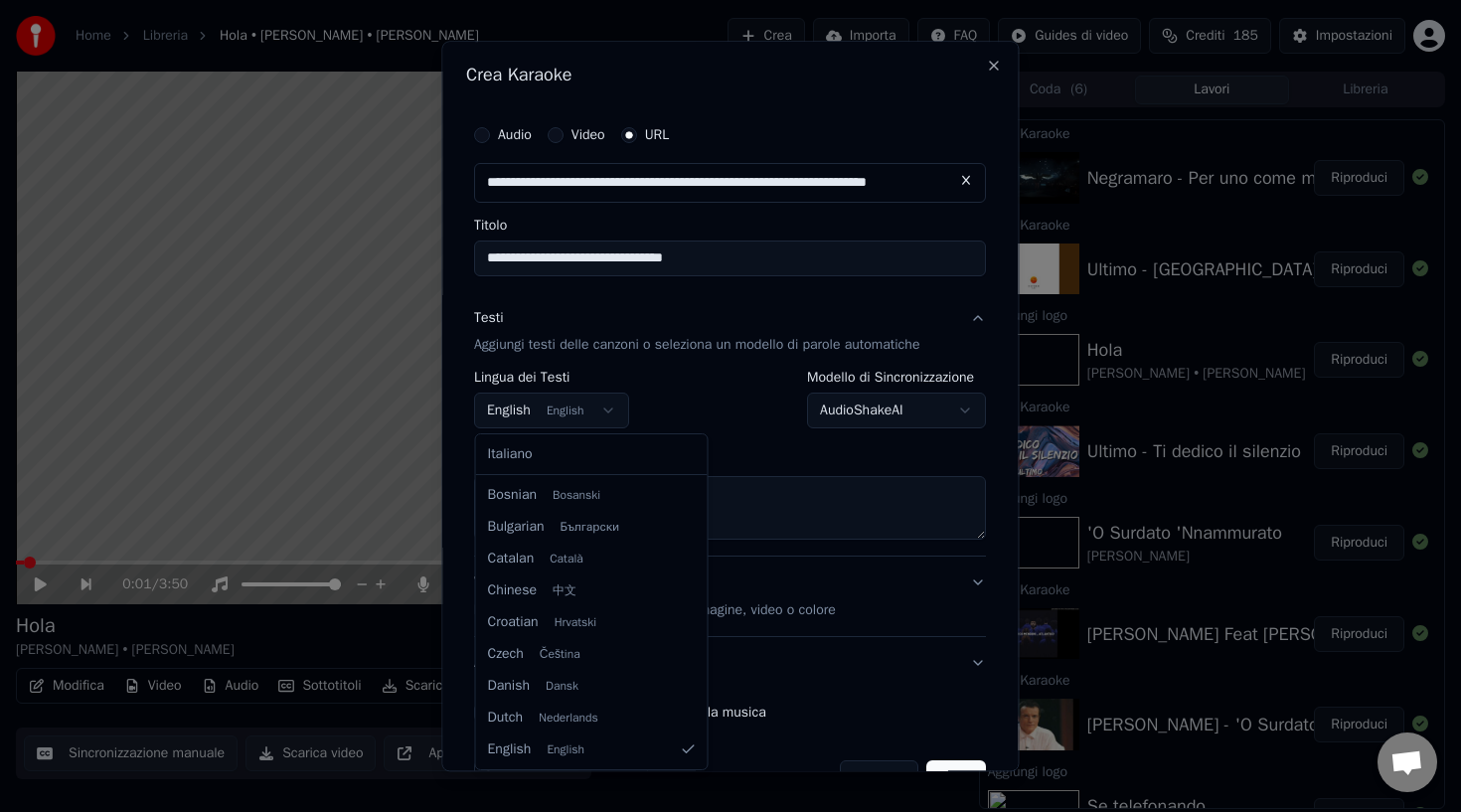 select on "**" 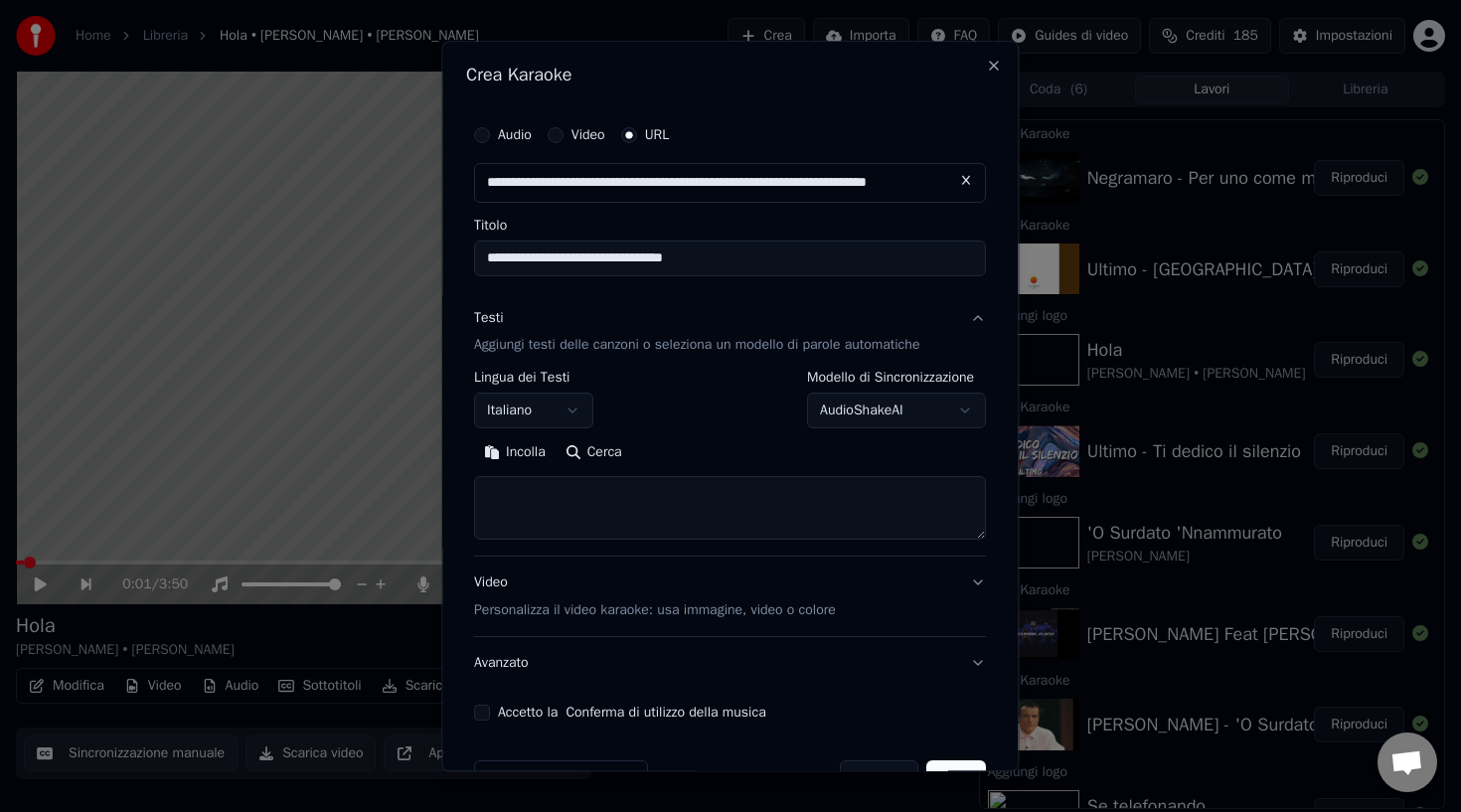 click at bounding box center (730, 509) 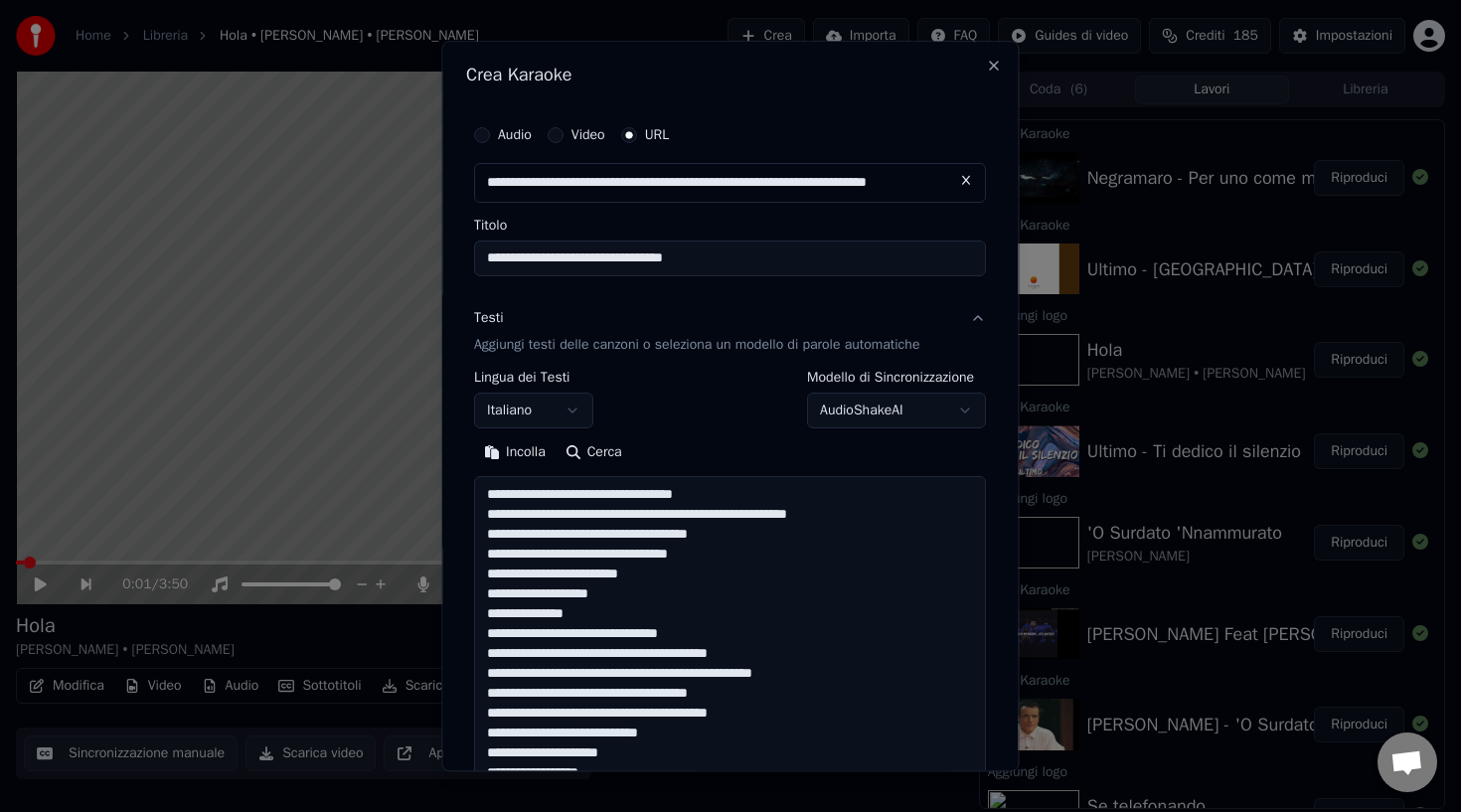 scroll, scrollTop: 501, scrollLeft: 0, axis: vertical 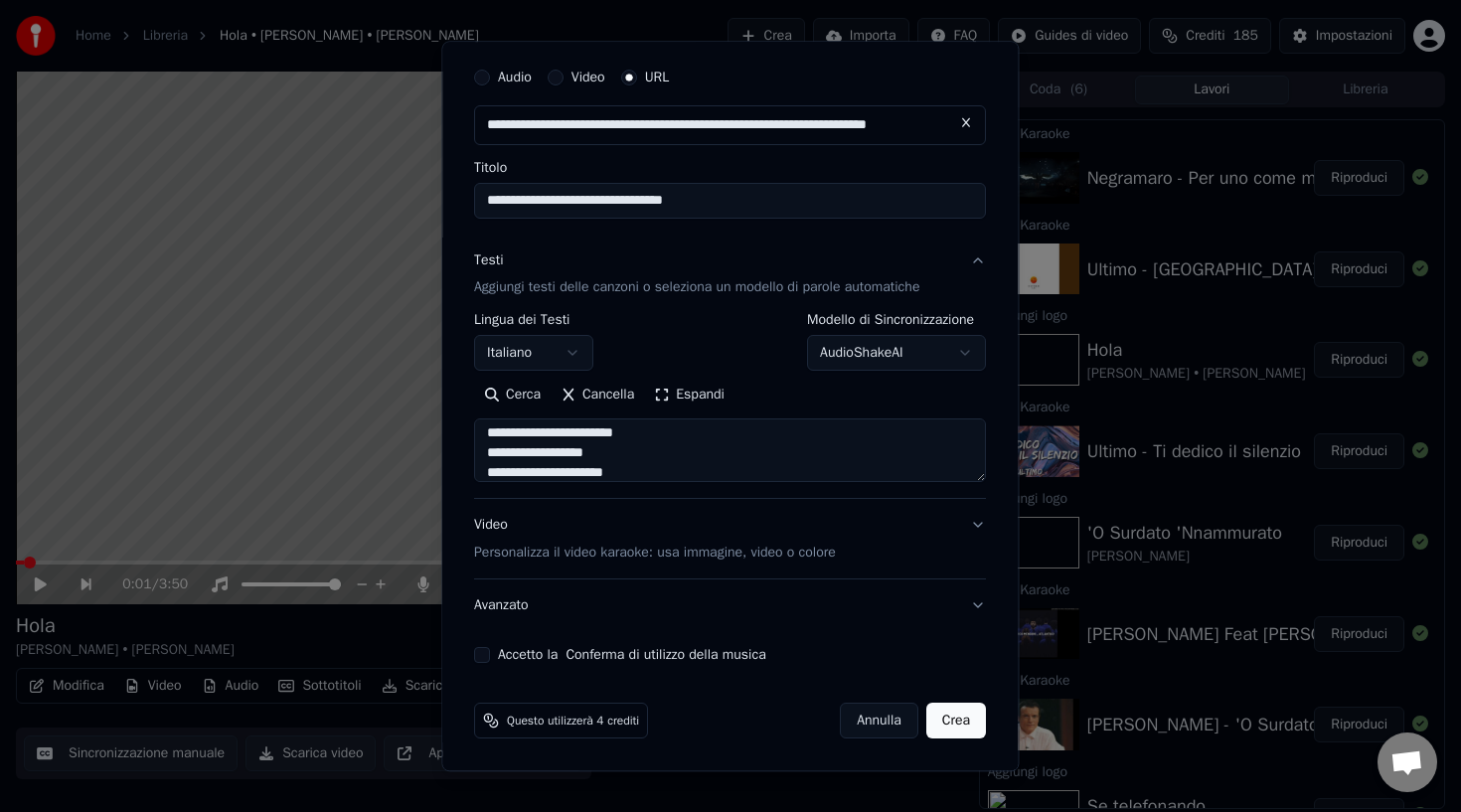 type on "**********" 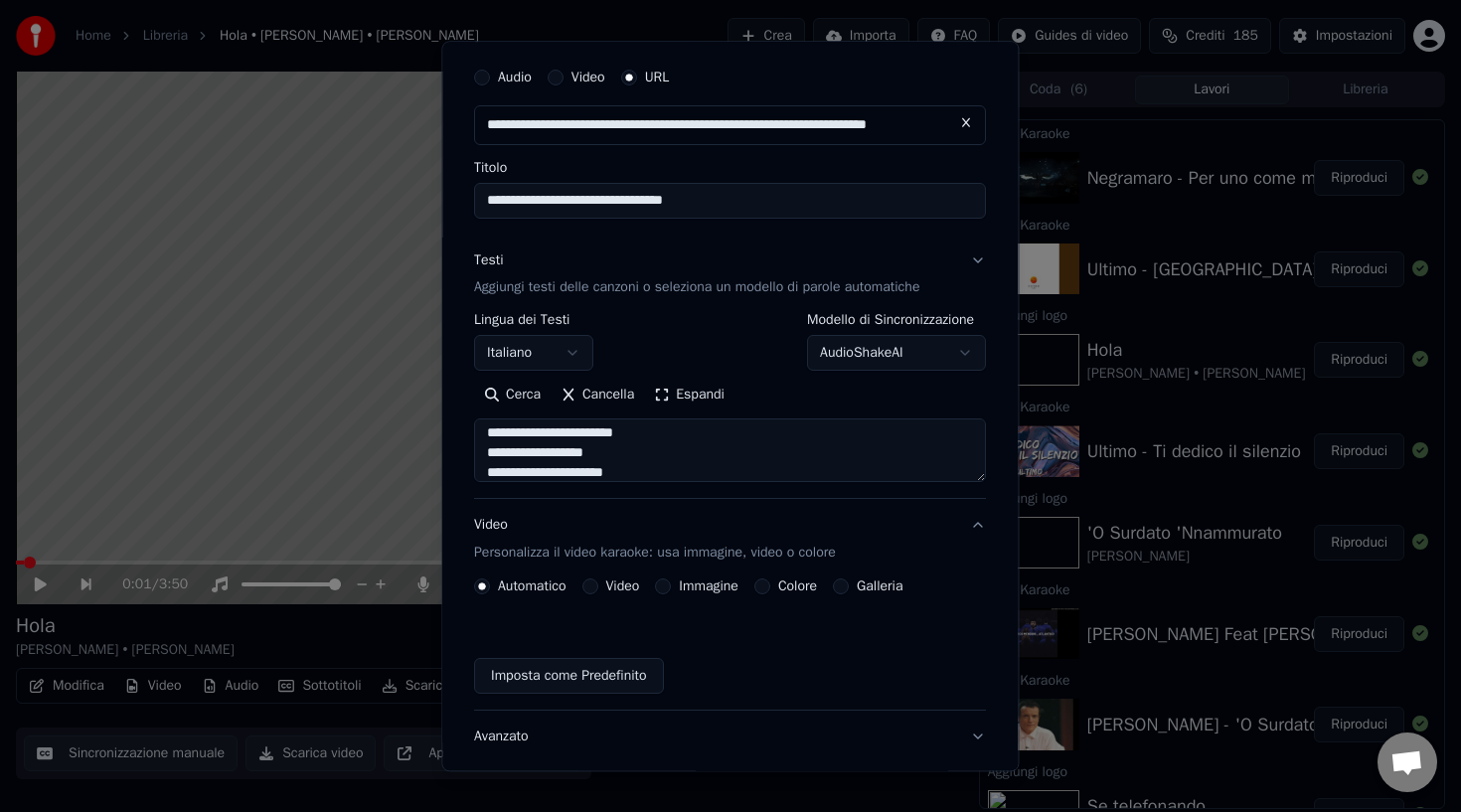 scroll, scrollTop: 4, scrollLeft: 0, axis: vertical 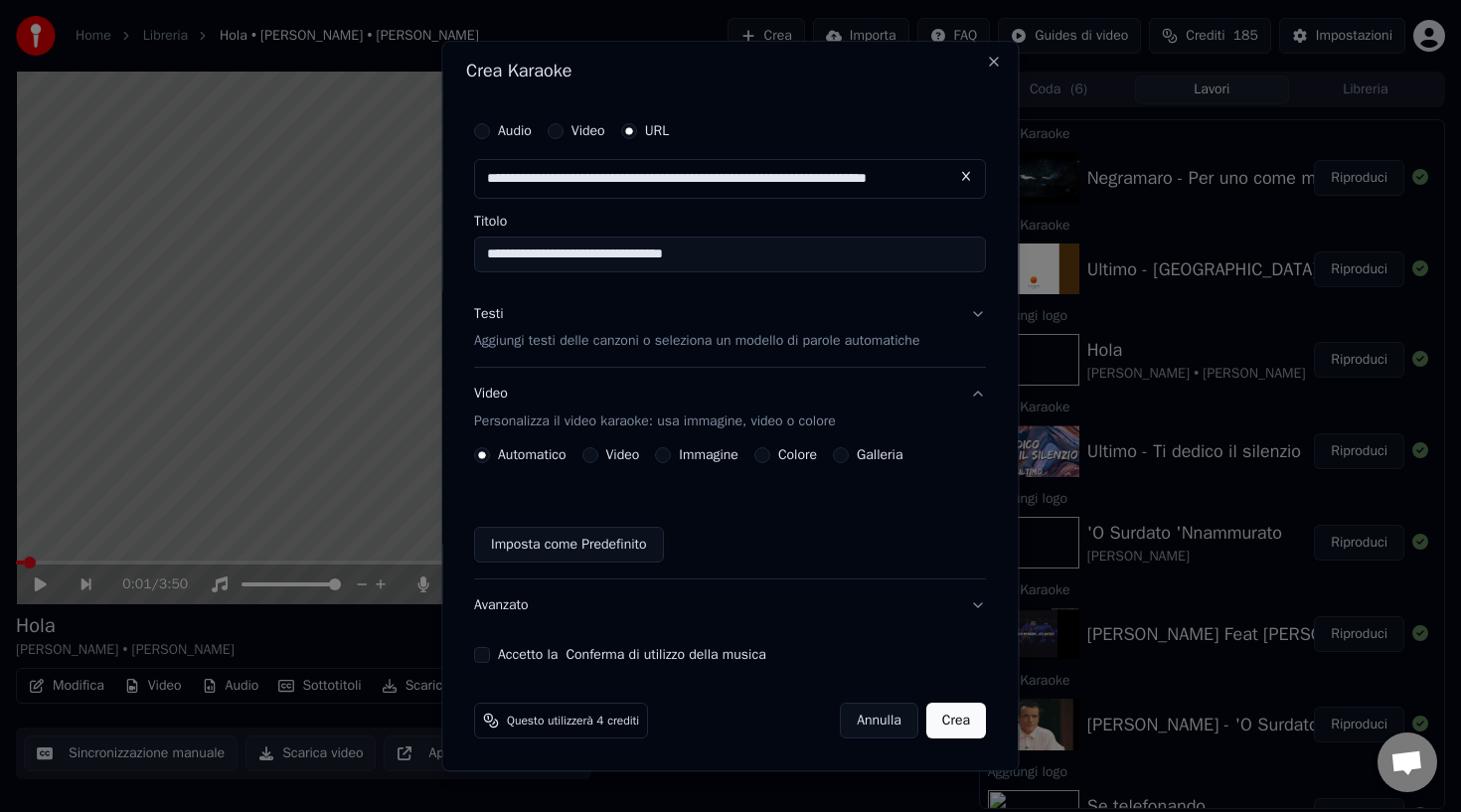 click on "Galleria" at bounding box center (842, 456) 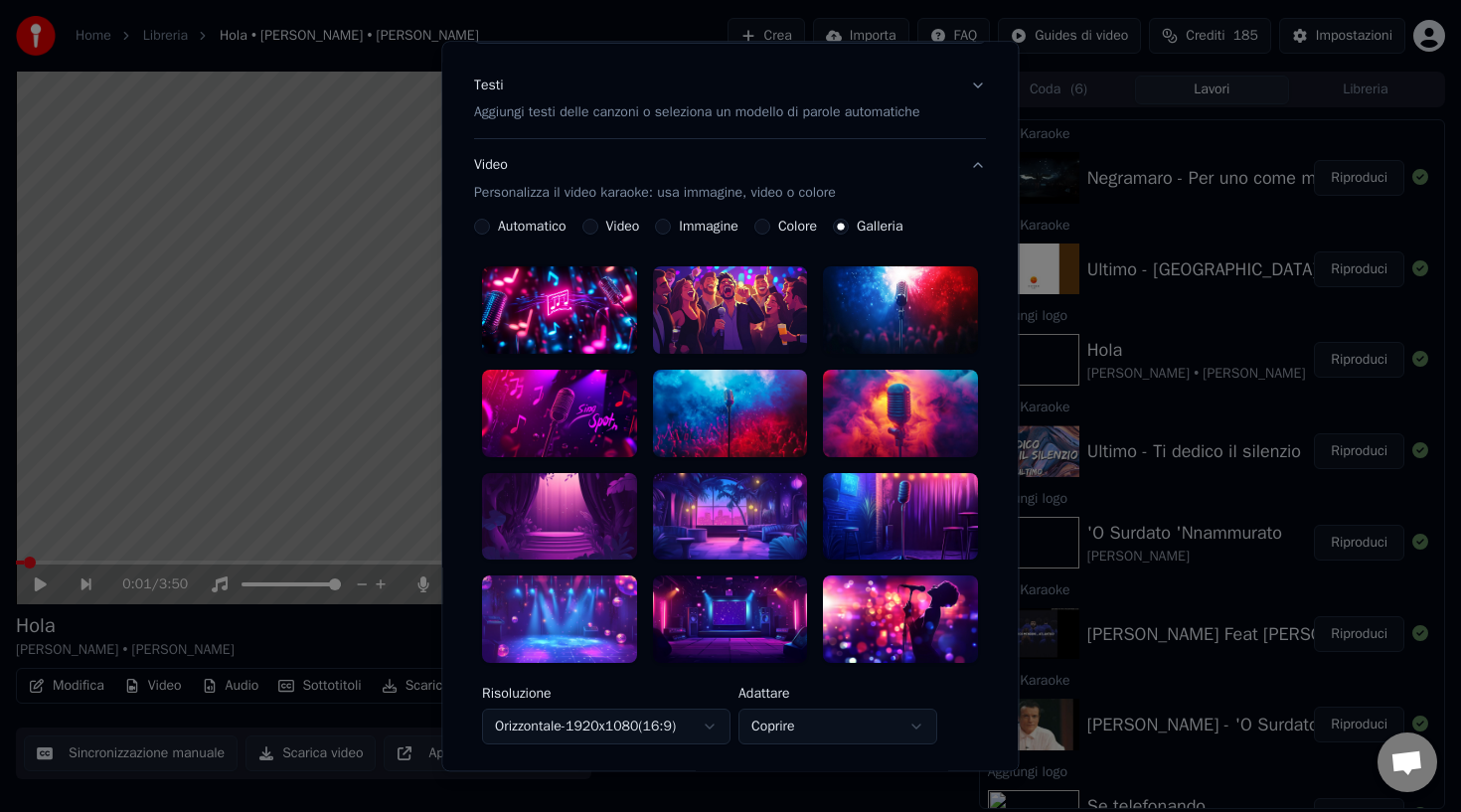 scroll, scrollTop: 236, scrollLeft: 0, axis: vertical 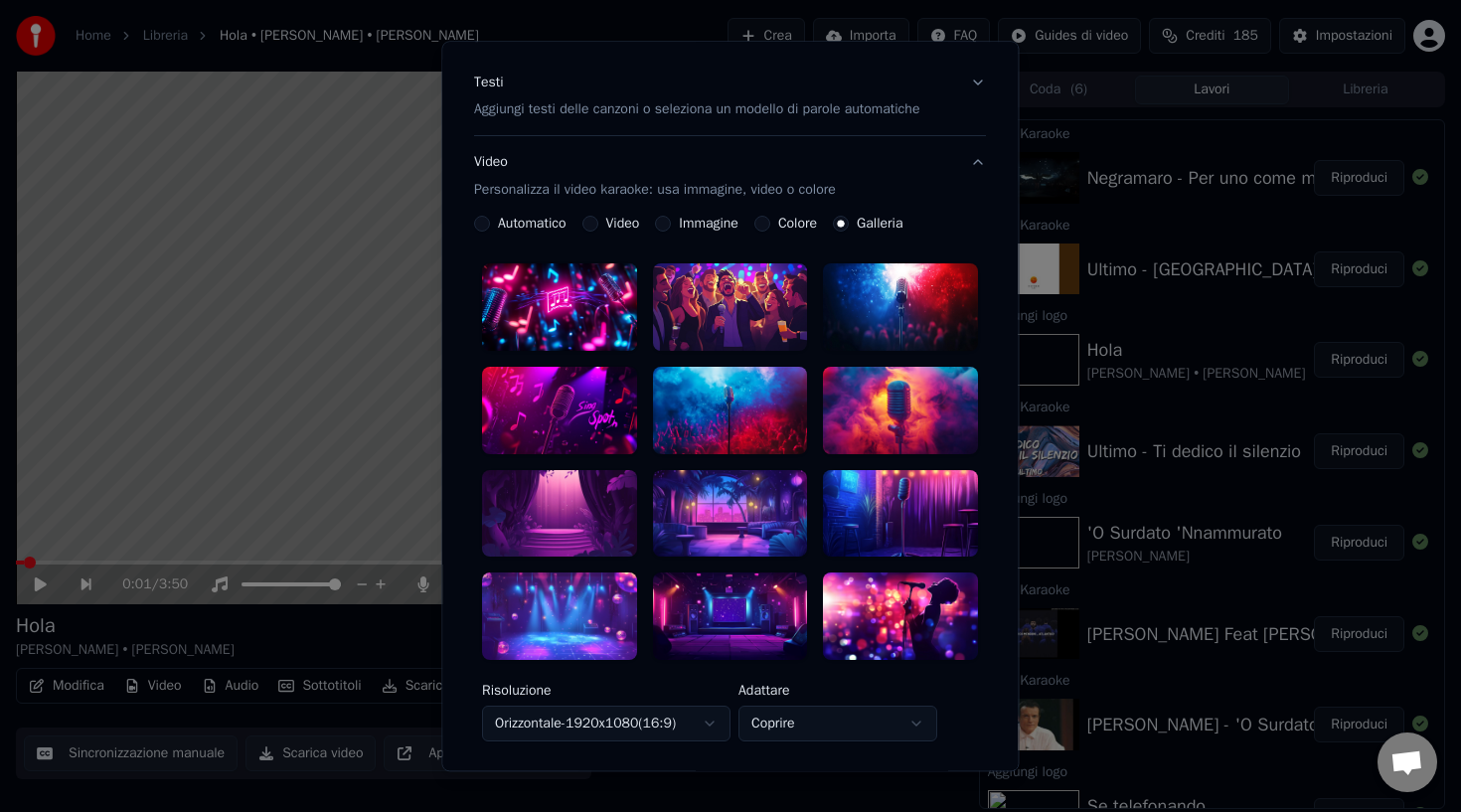 click at bounding box center [901, 410] 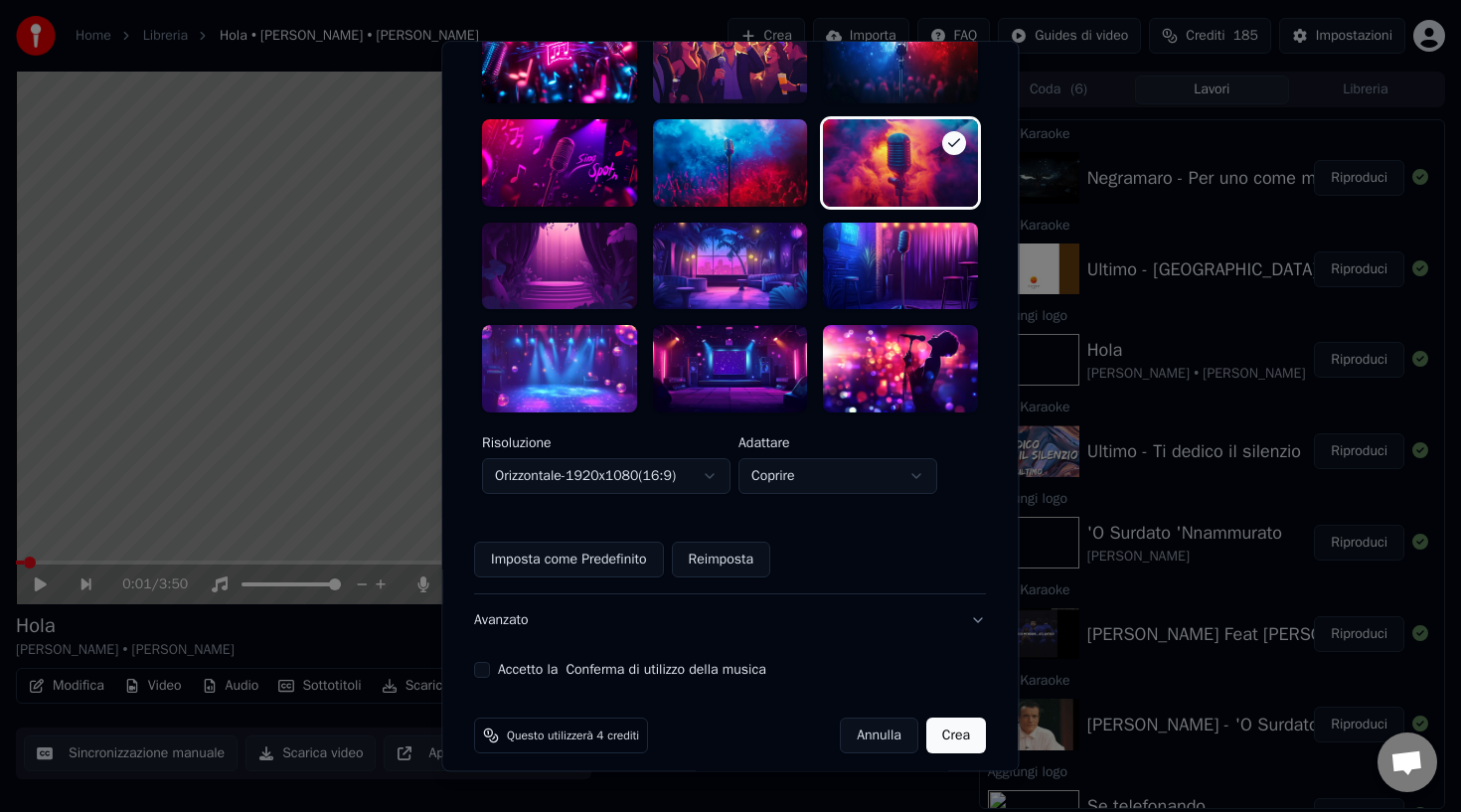 scroll, scrollTop: 498, scrollLeft: 0, axis: vertical 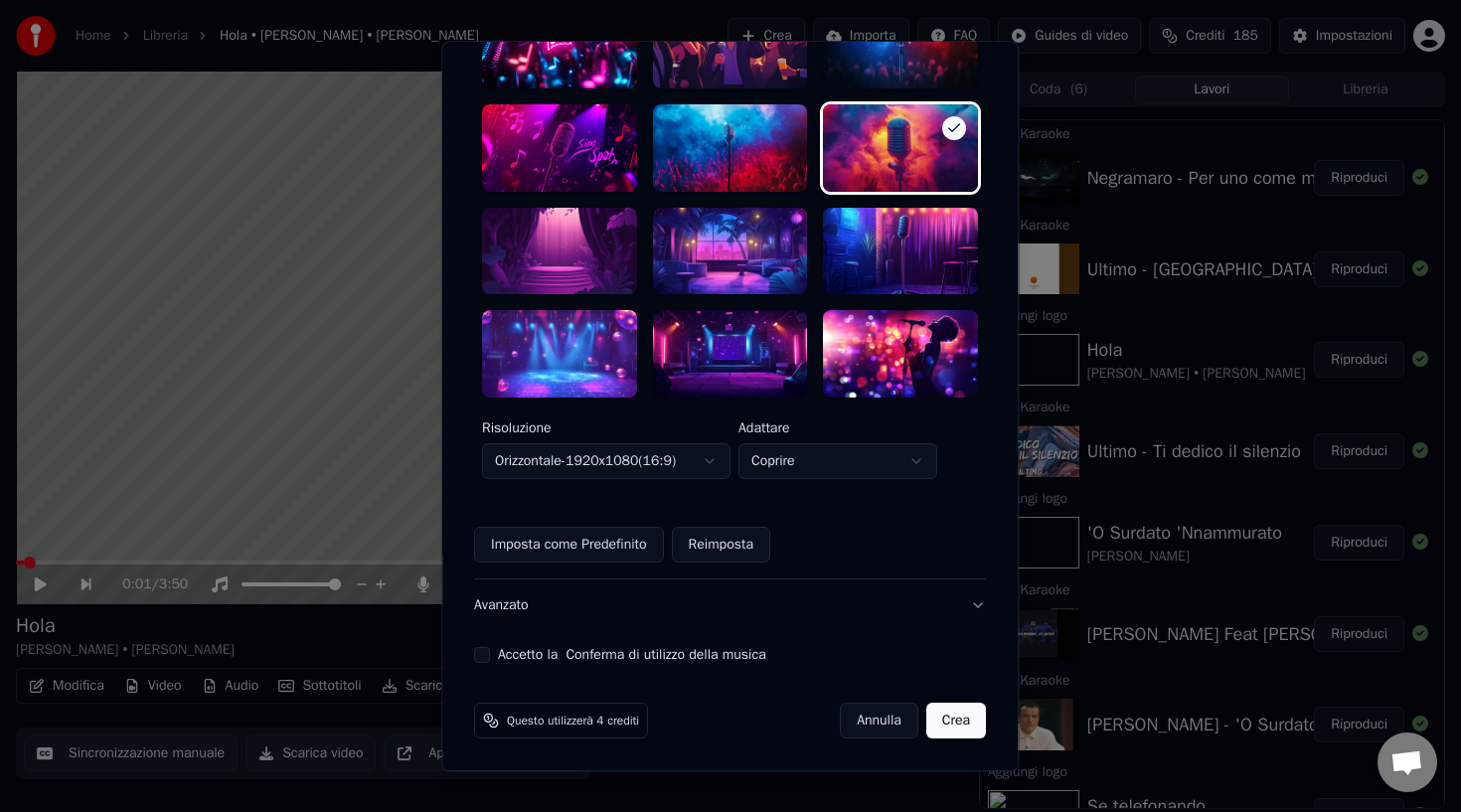 click on "Accetto la   Conferma di utilizzo della musica" at bounding box center [482, 655] 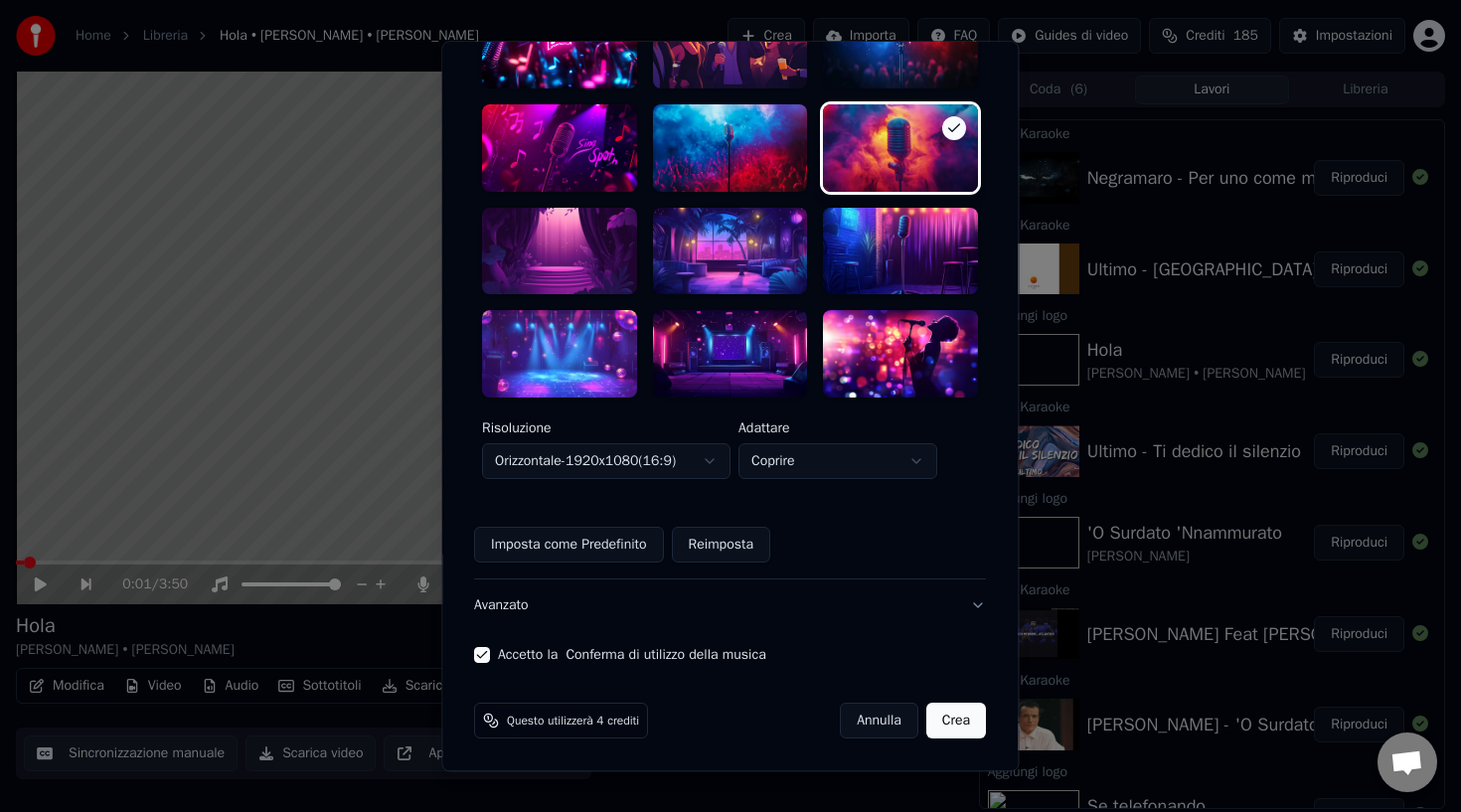 click on "Crea" at bounding box center (956, 721) 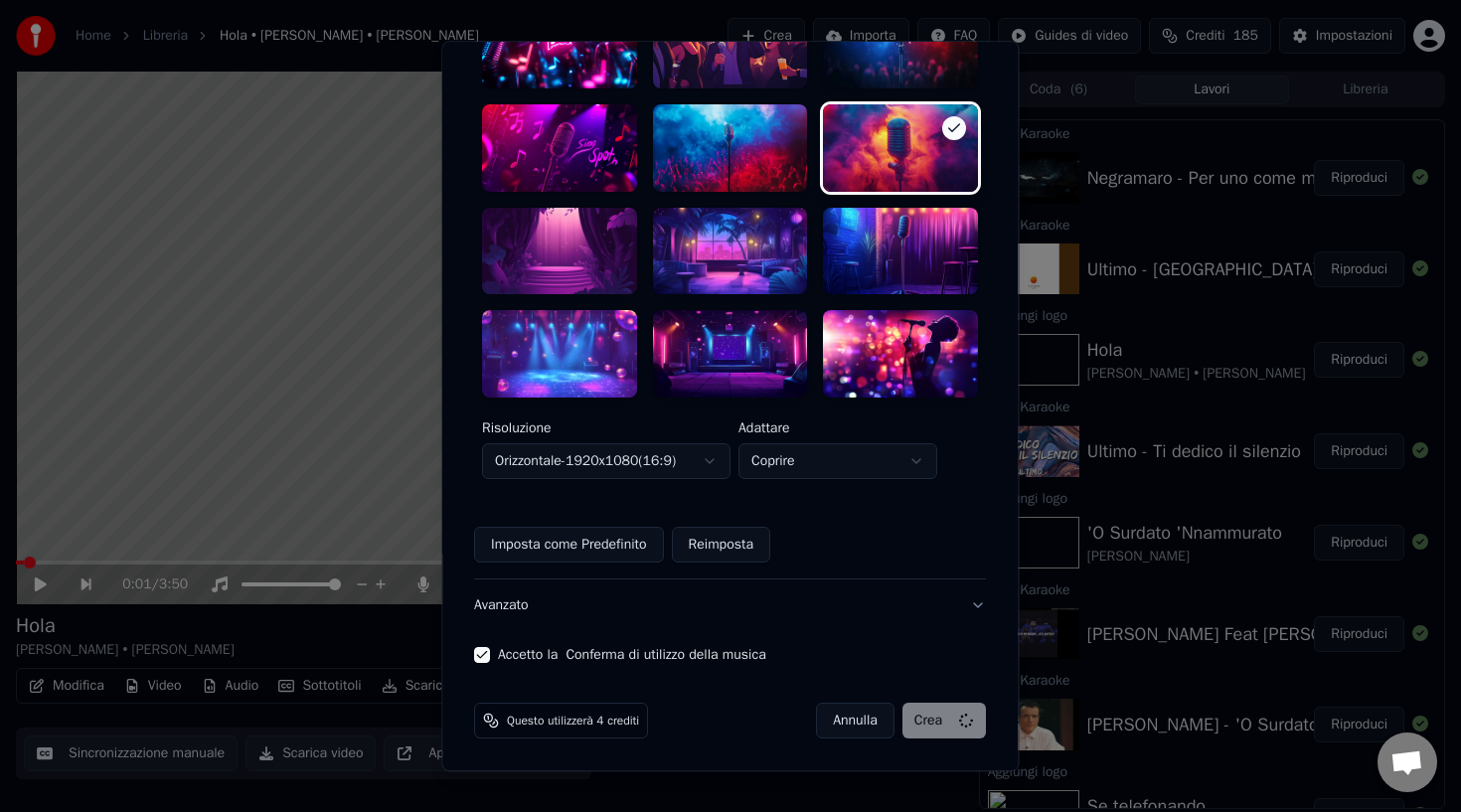 type 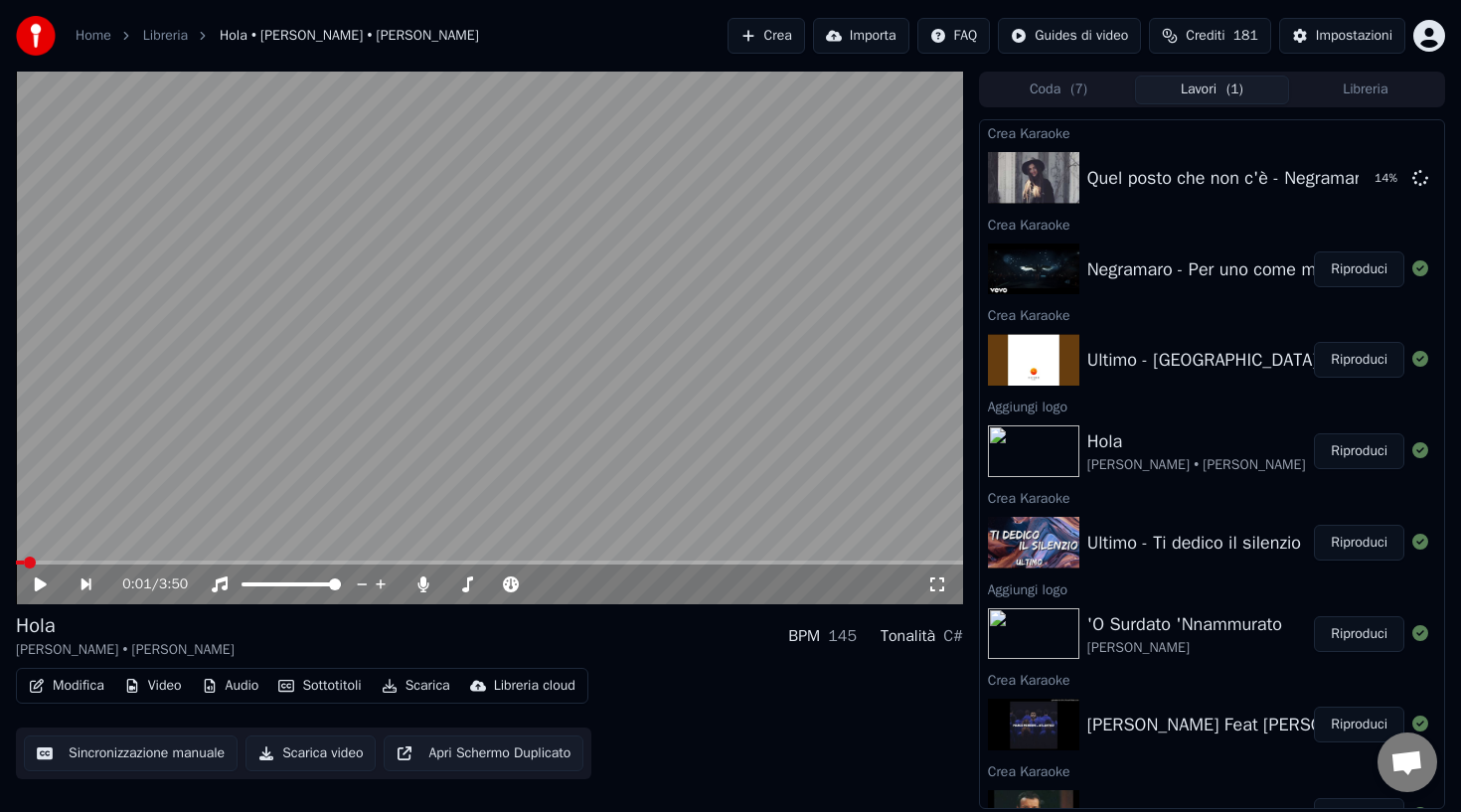 click on "Riproduci" at bounding box center [1359, 543] 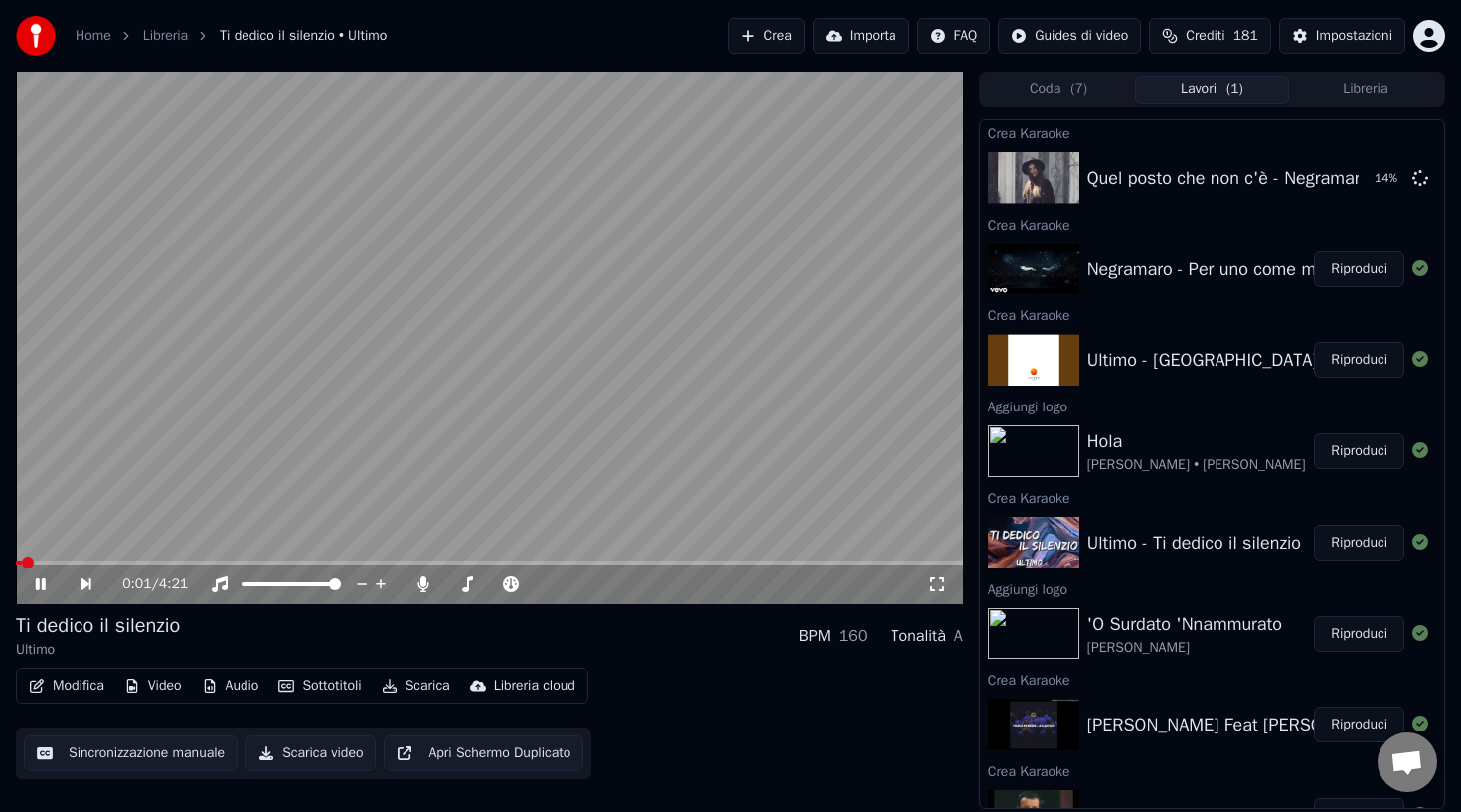 click 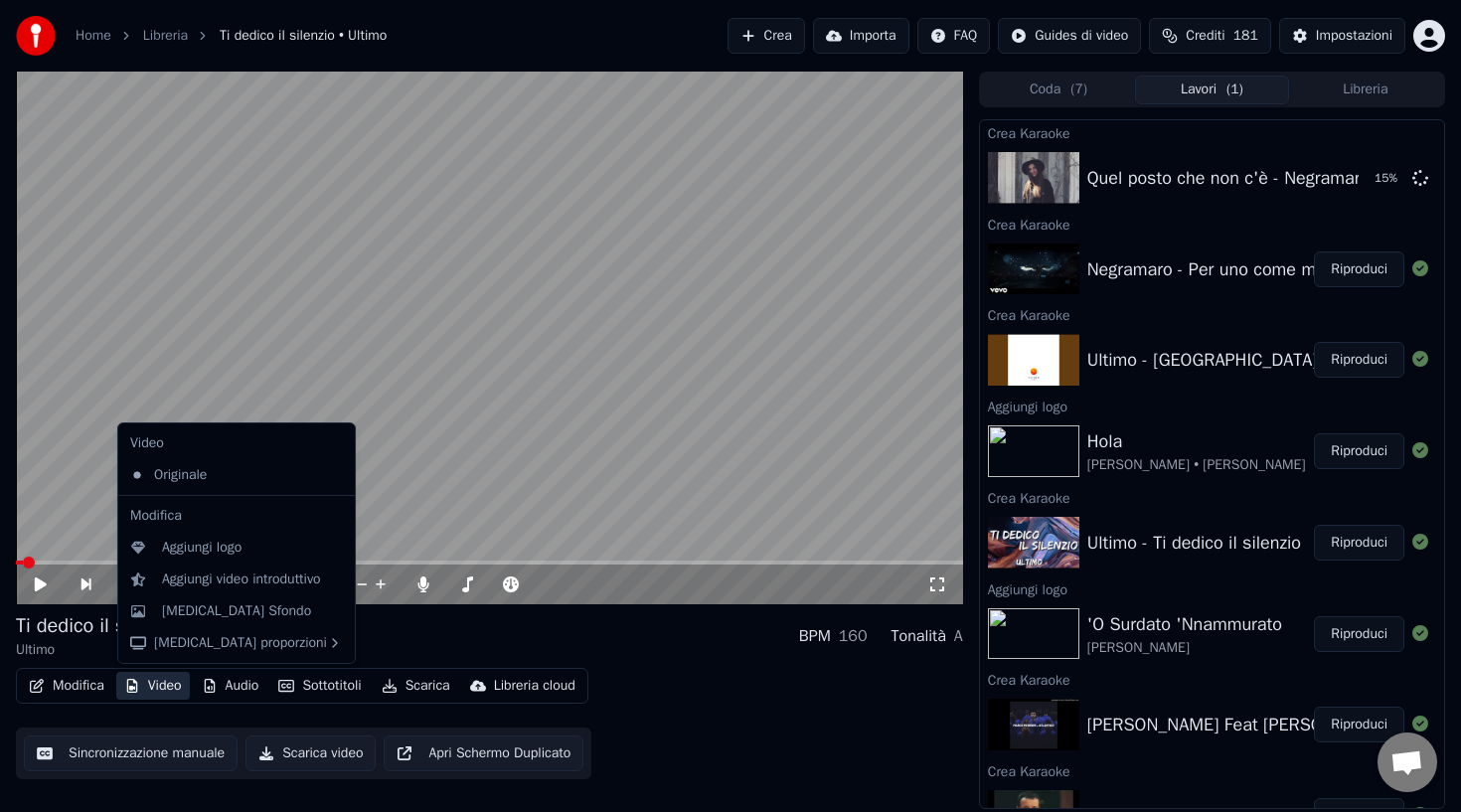 click on "Video" at bounding box center [153, 686] 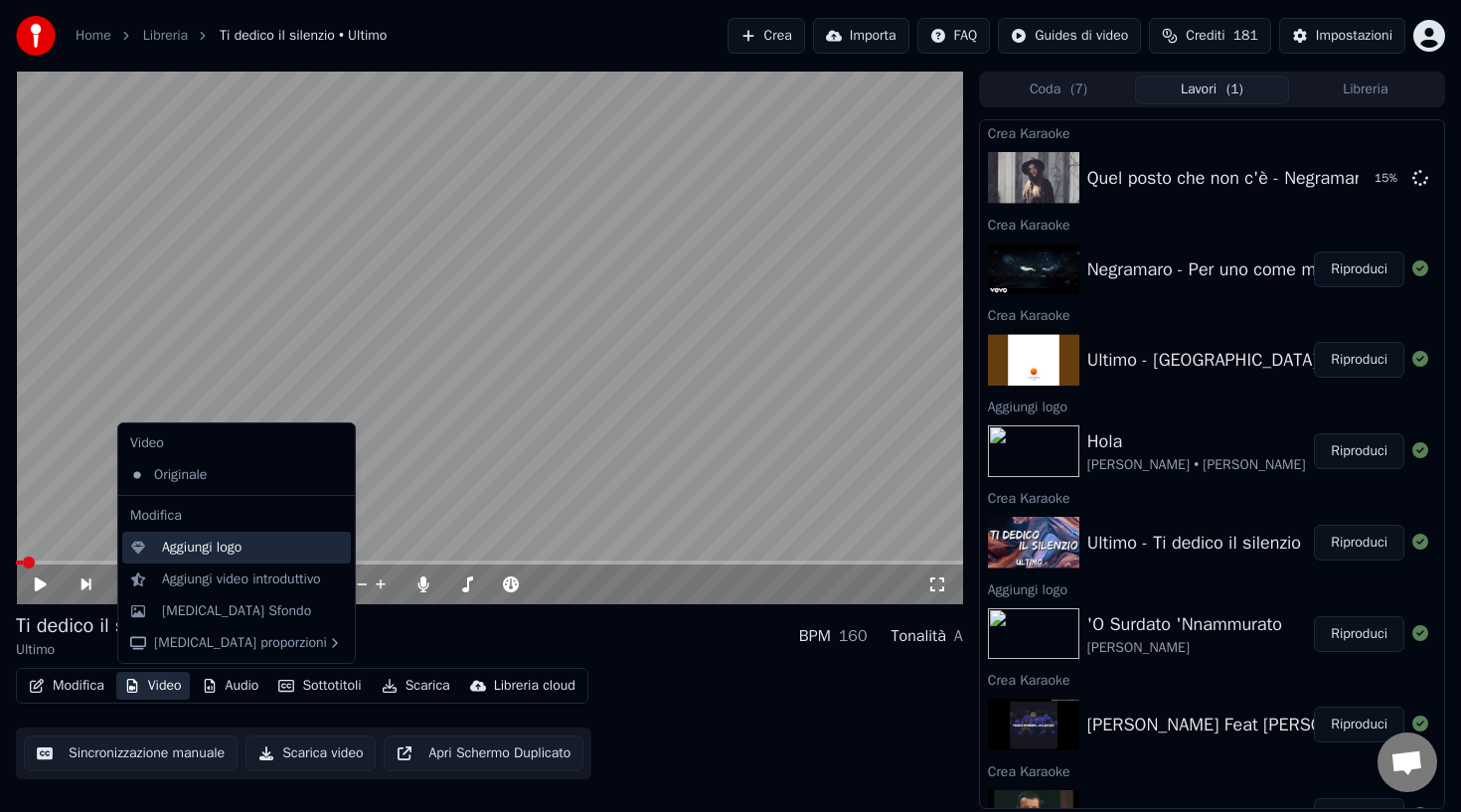 click on "Aggiungi logo" at bounding box center (202, 548) 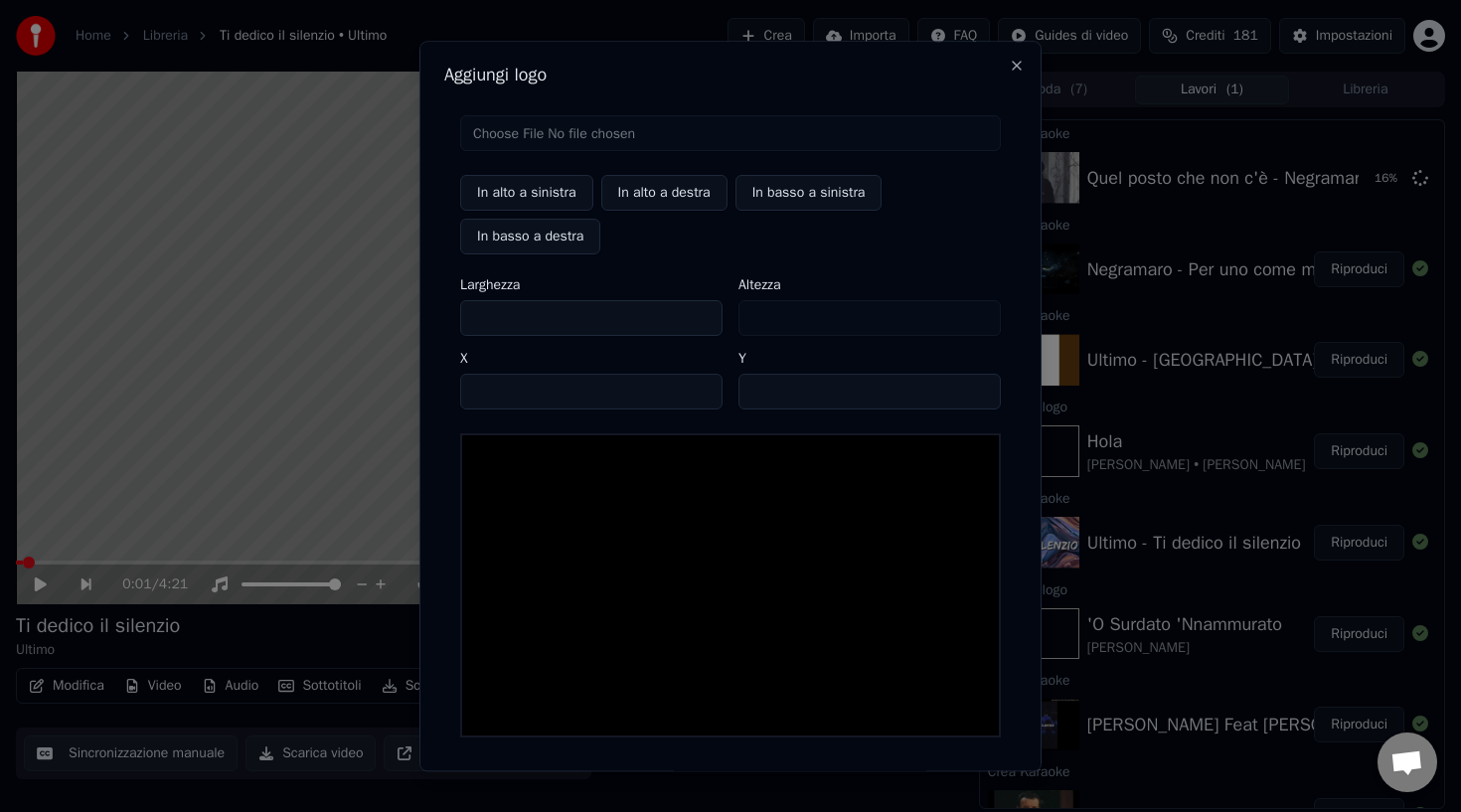 click at bounding box center [730, 133] 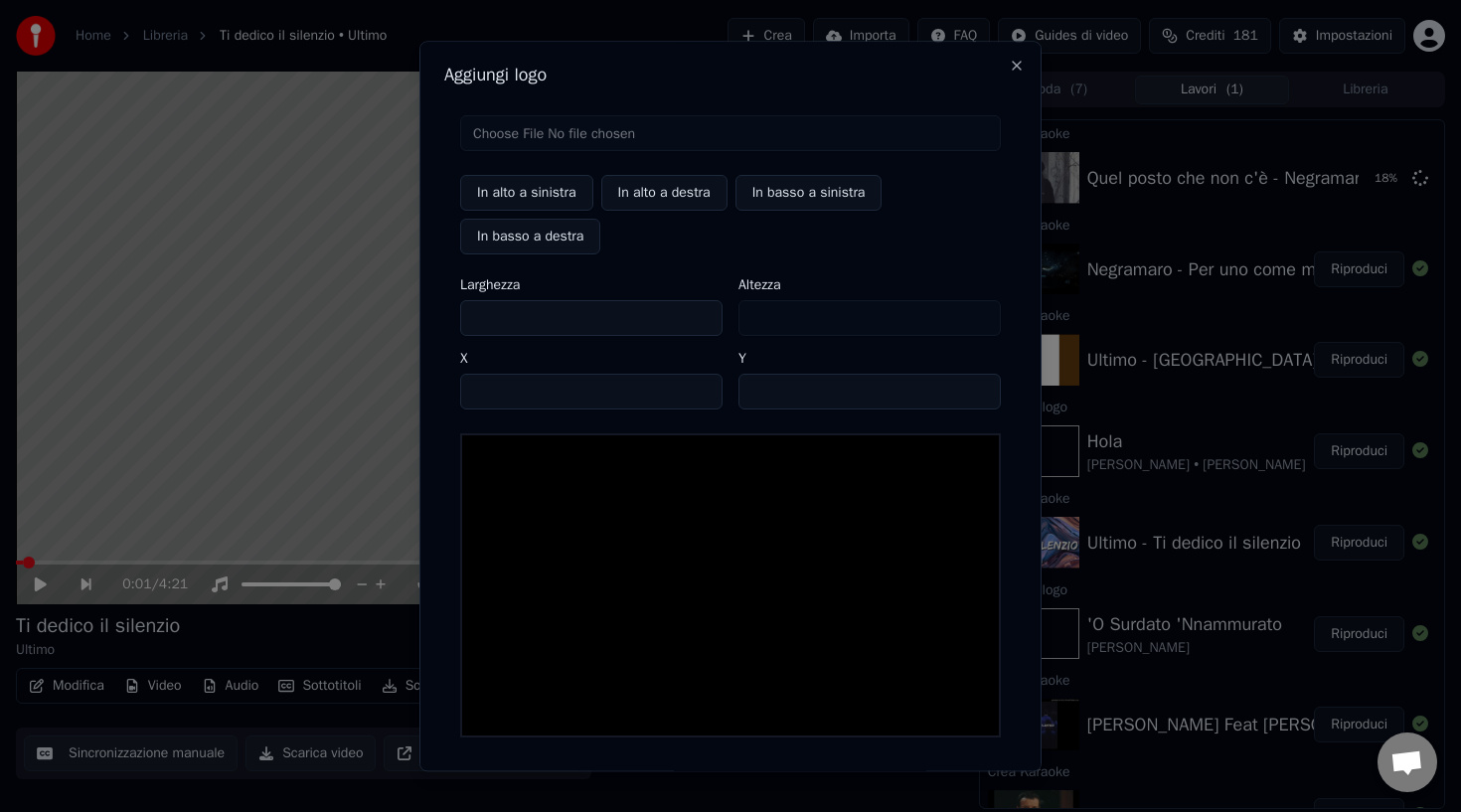 type on "**********" 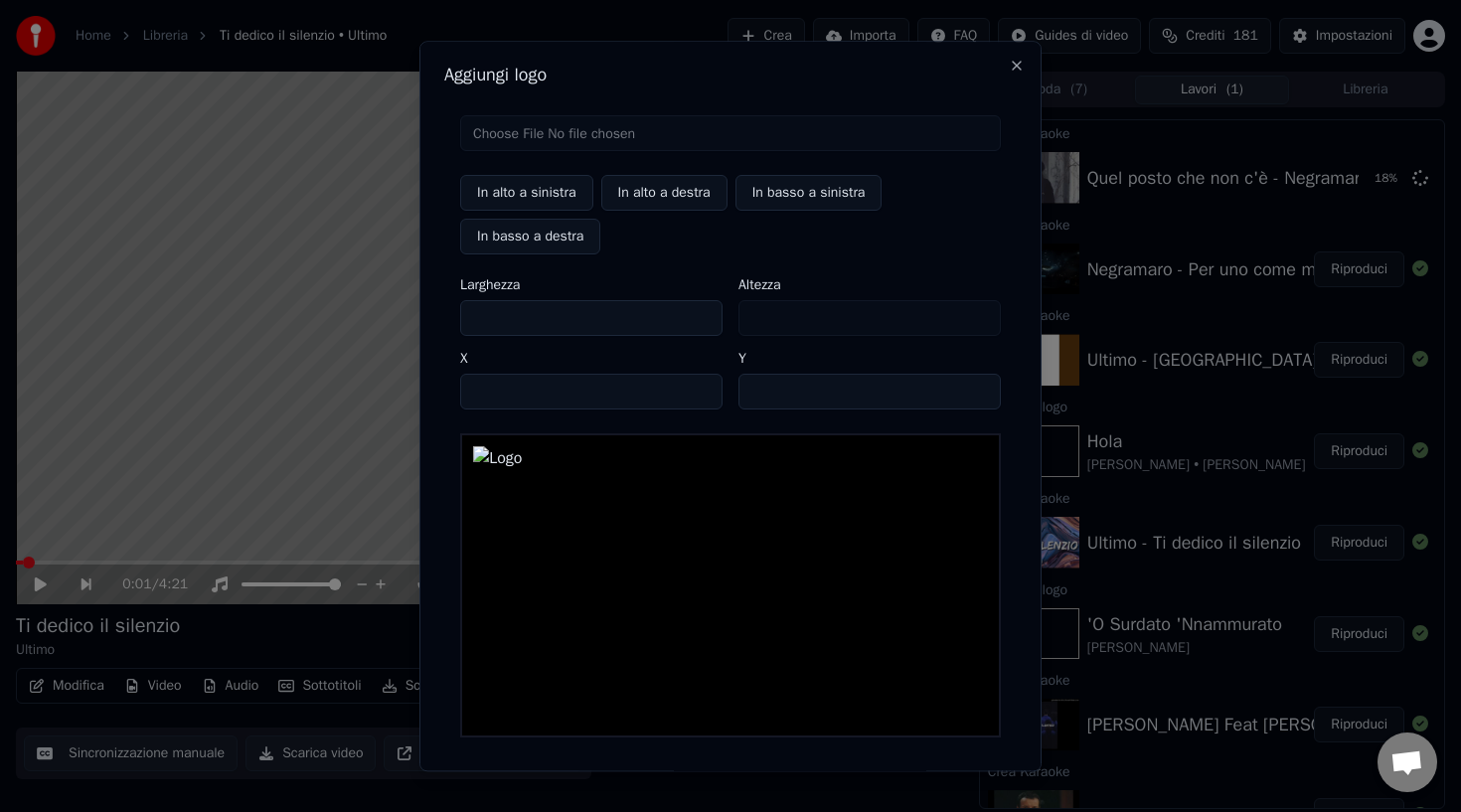 type on "***" 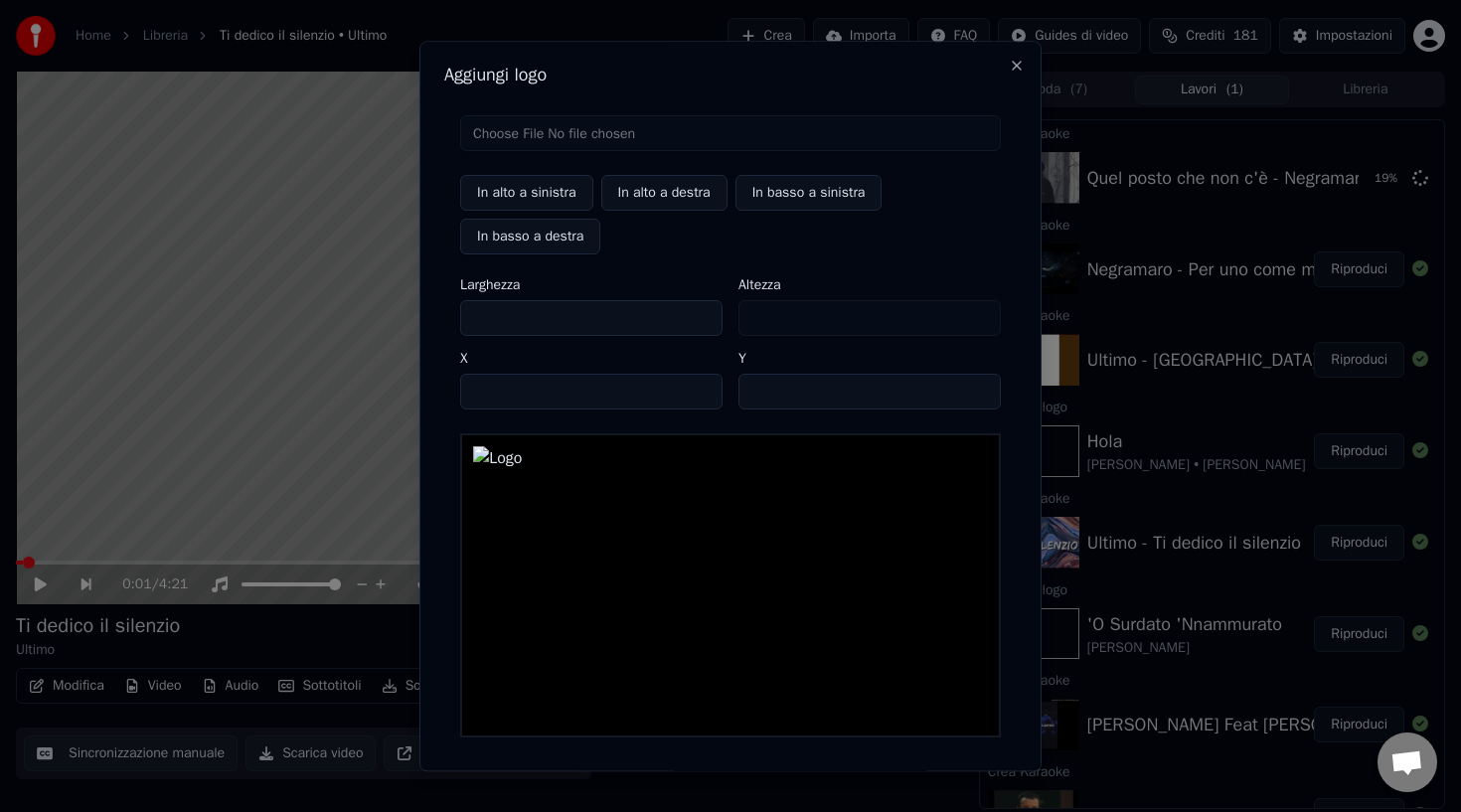 type on "***" 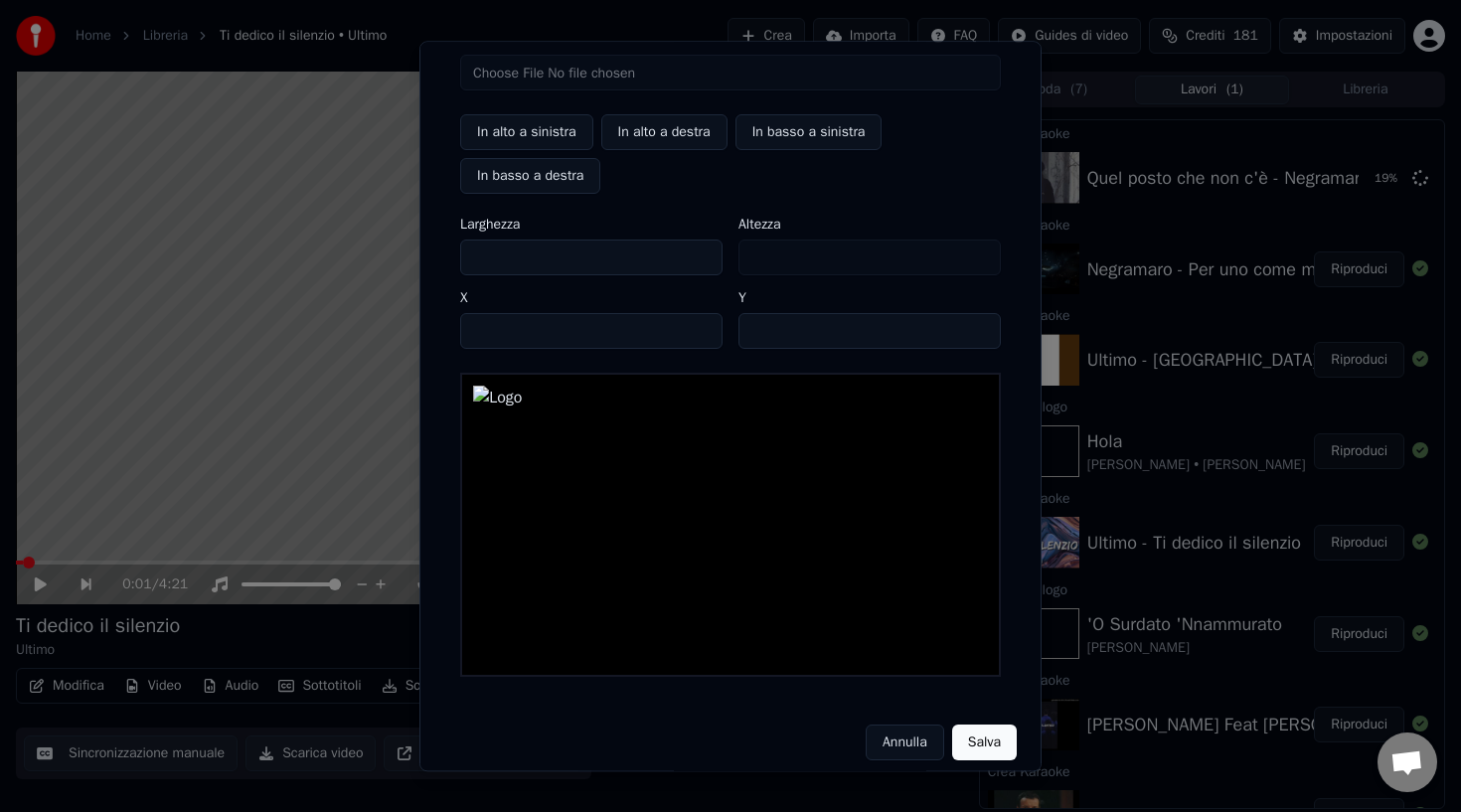 scroll, scrollTop: 74, scrollLeft: 0, axis: vertical 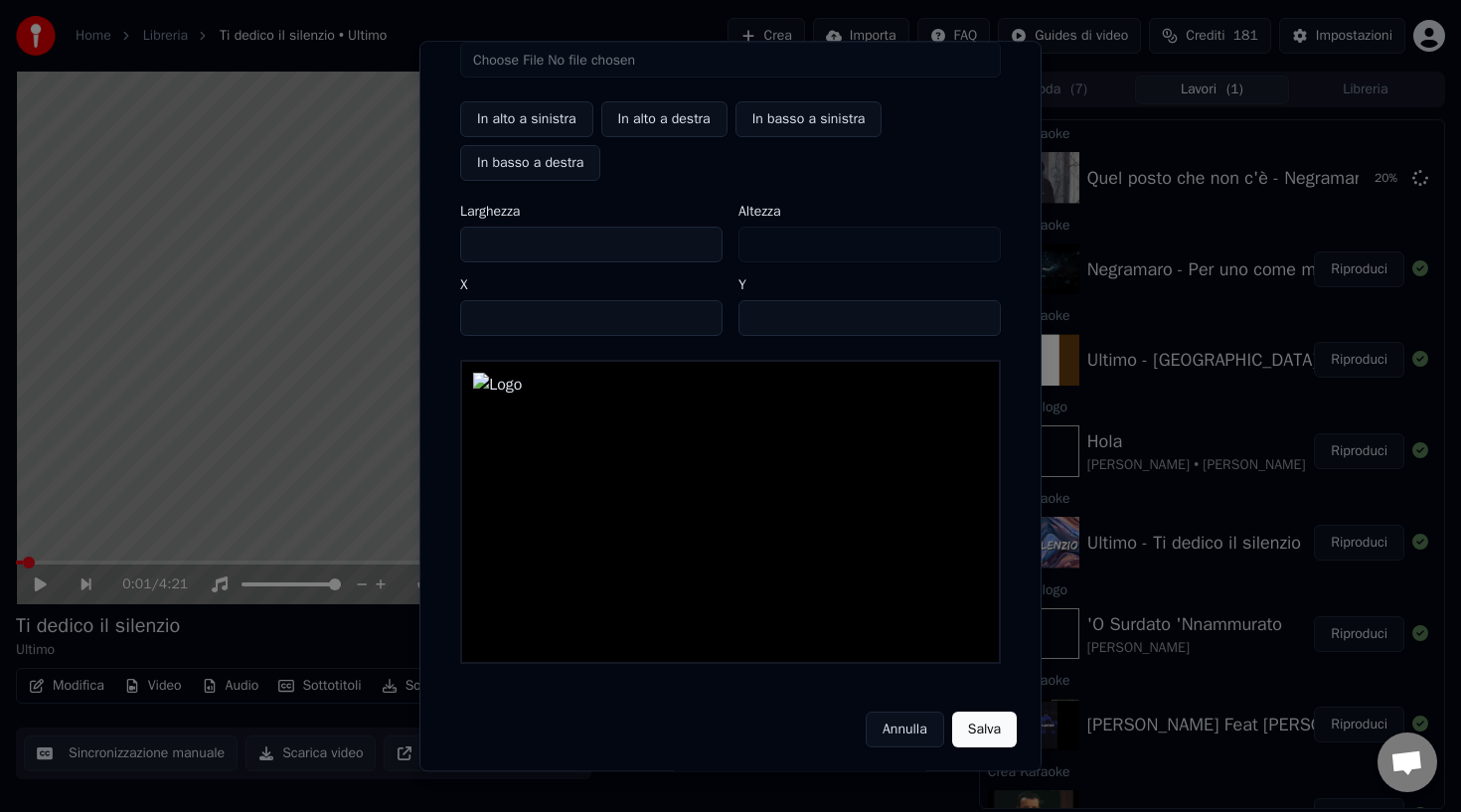 click on "Salva" at bounding box center (984, 730) 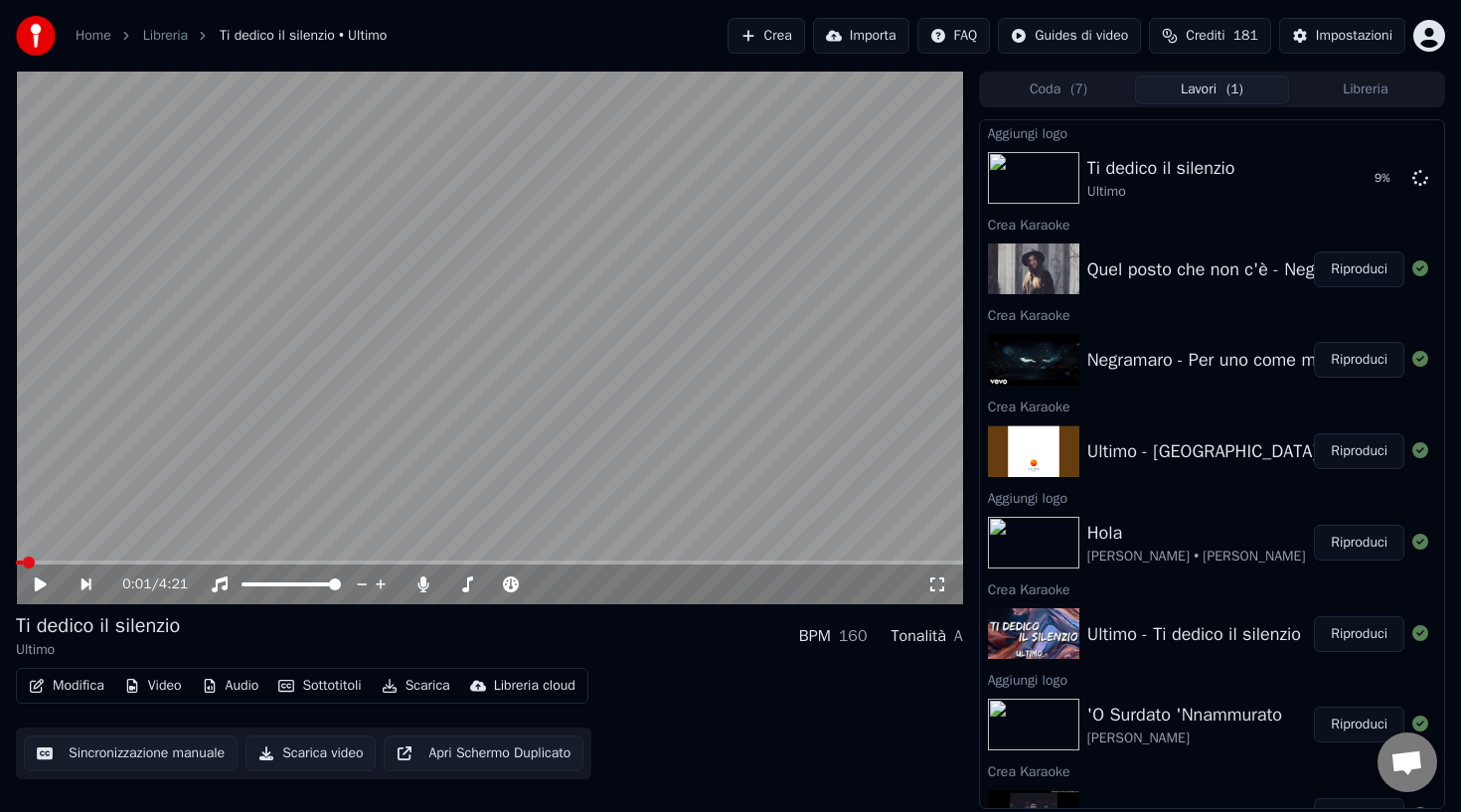 click on "Riproduci" at bounding box center (1359, 451) 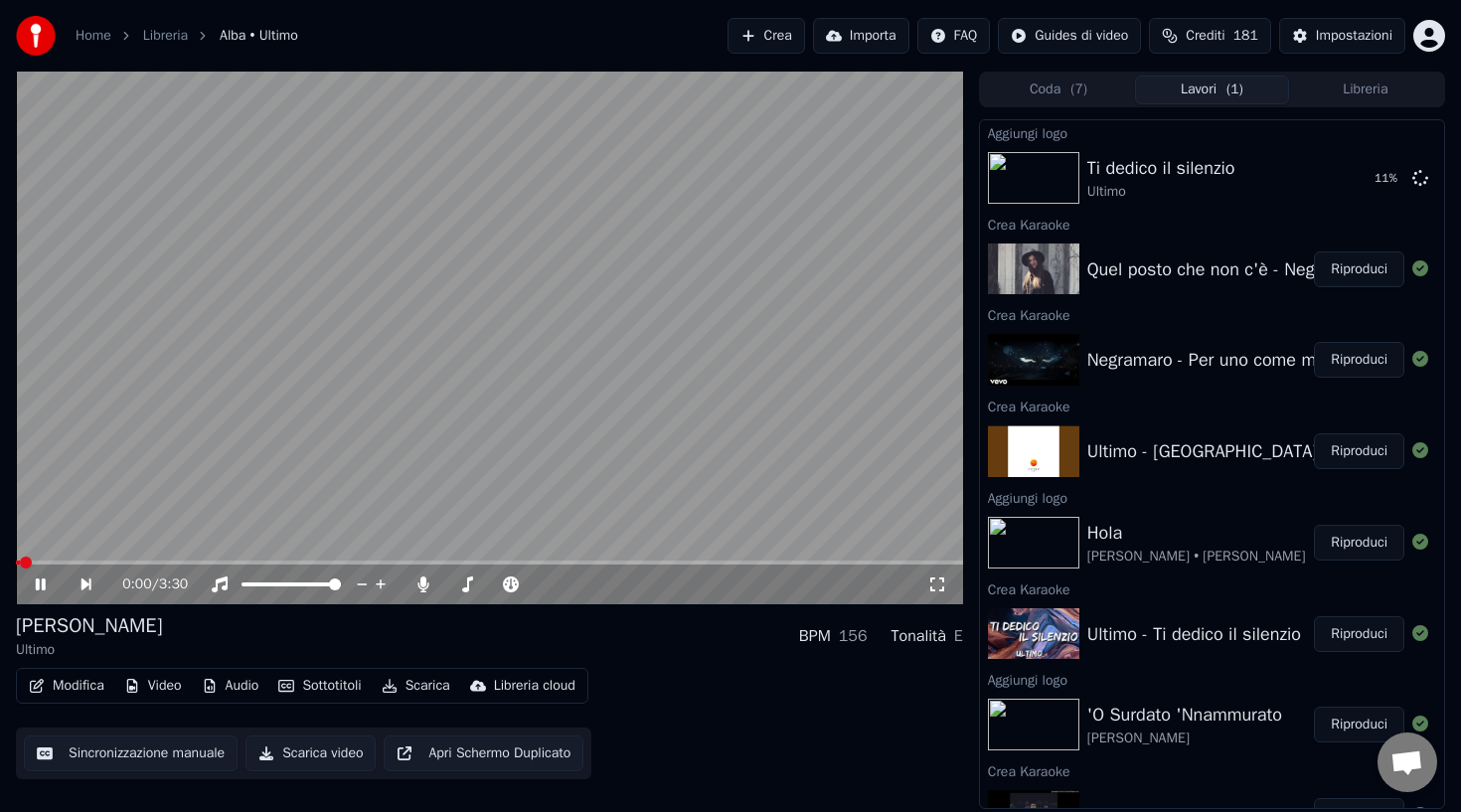 click at bounding box center (489, 338) 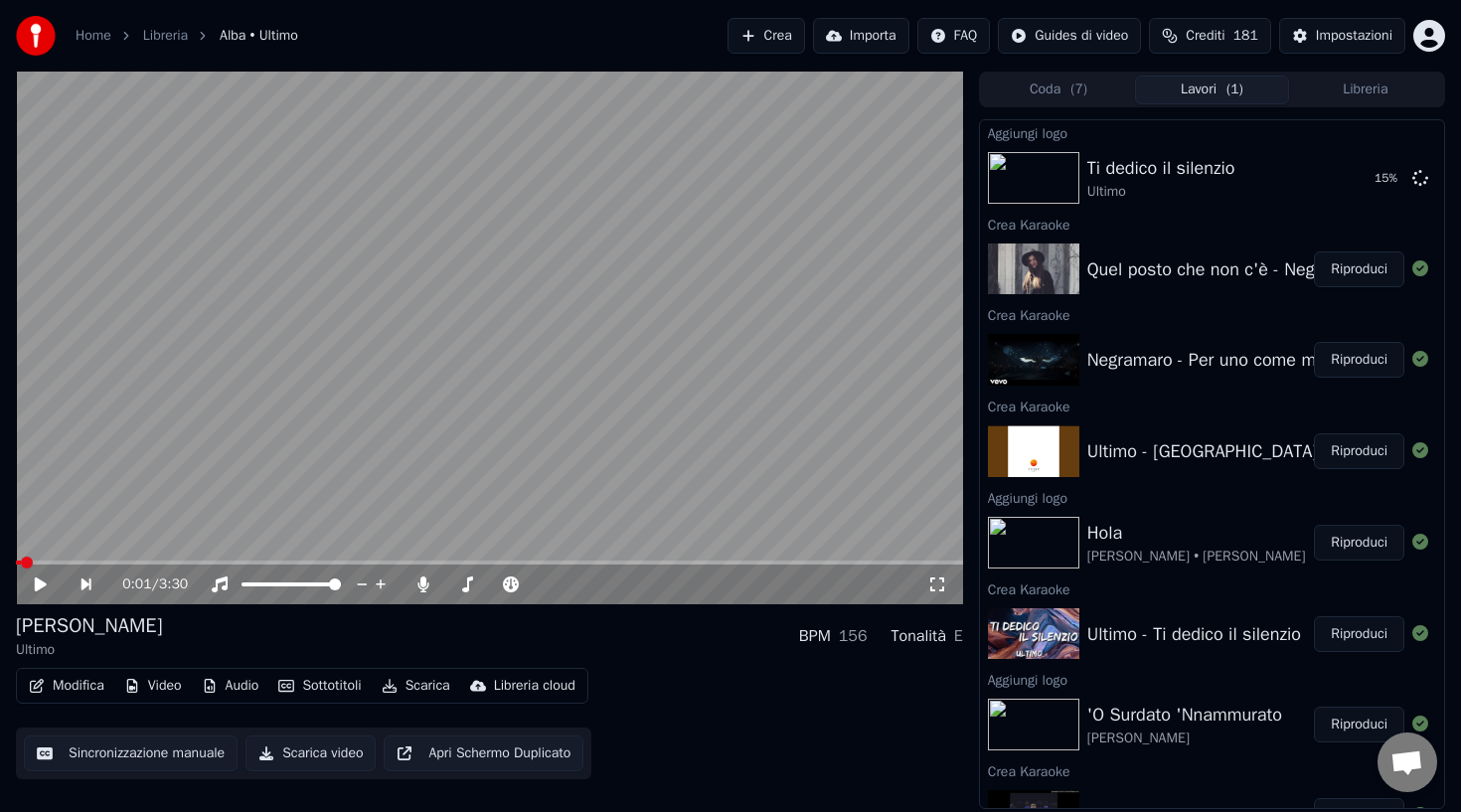 click on "Video" at bounding box center (153, 686) 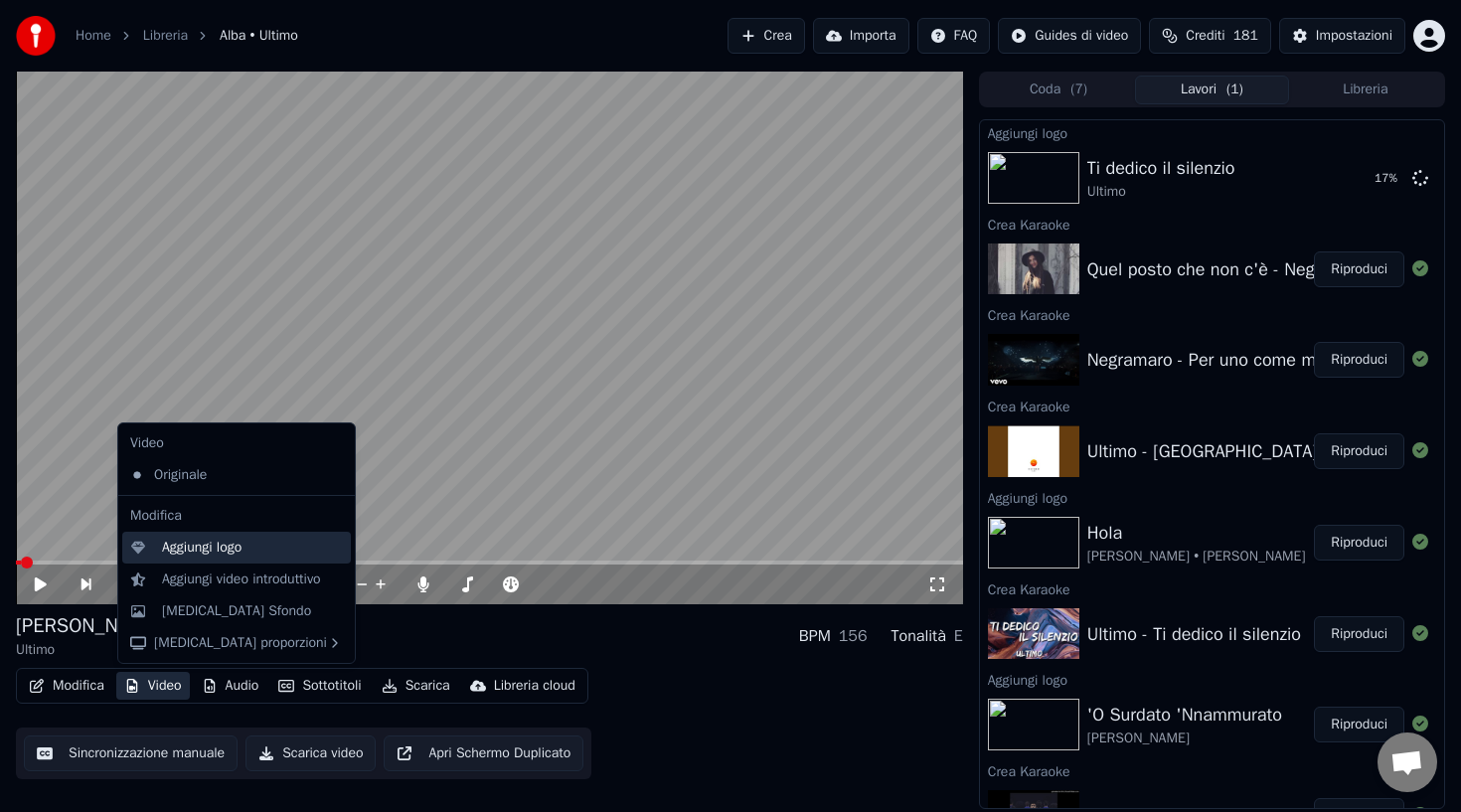 click on "Aggiungi logo" at bounding box center [202, 548] 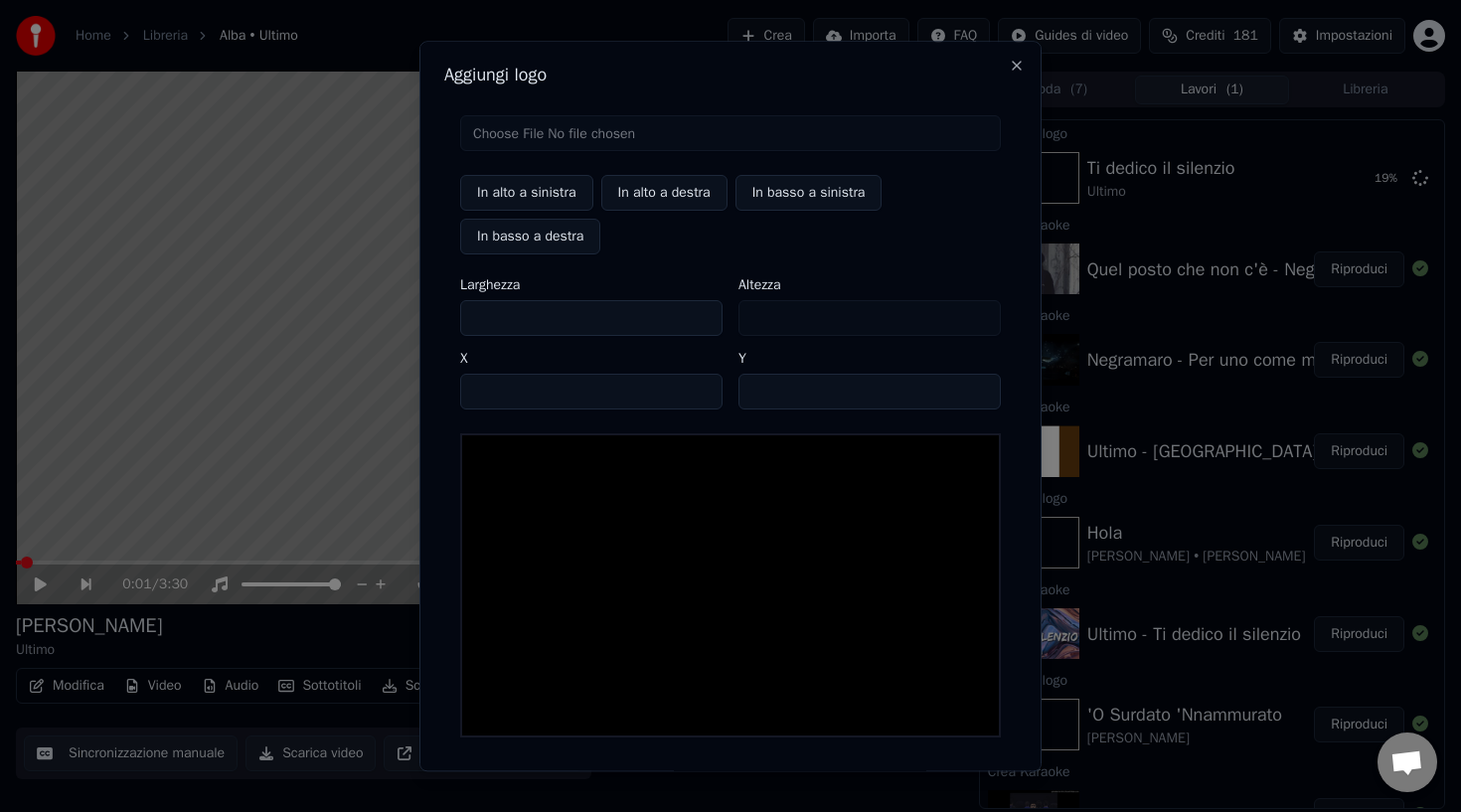 click at bounding box center [730, 133] 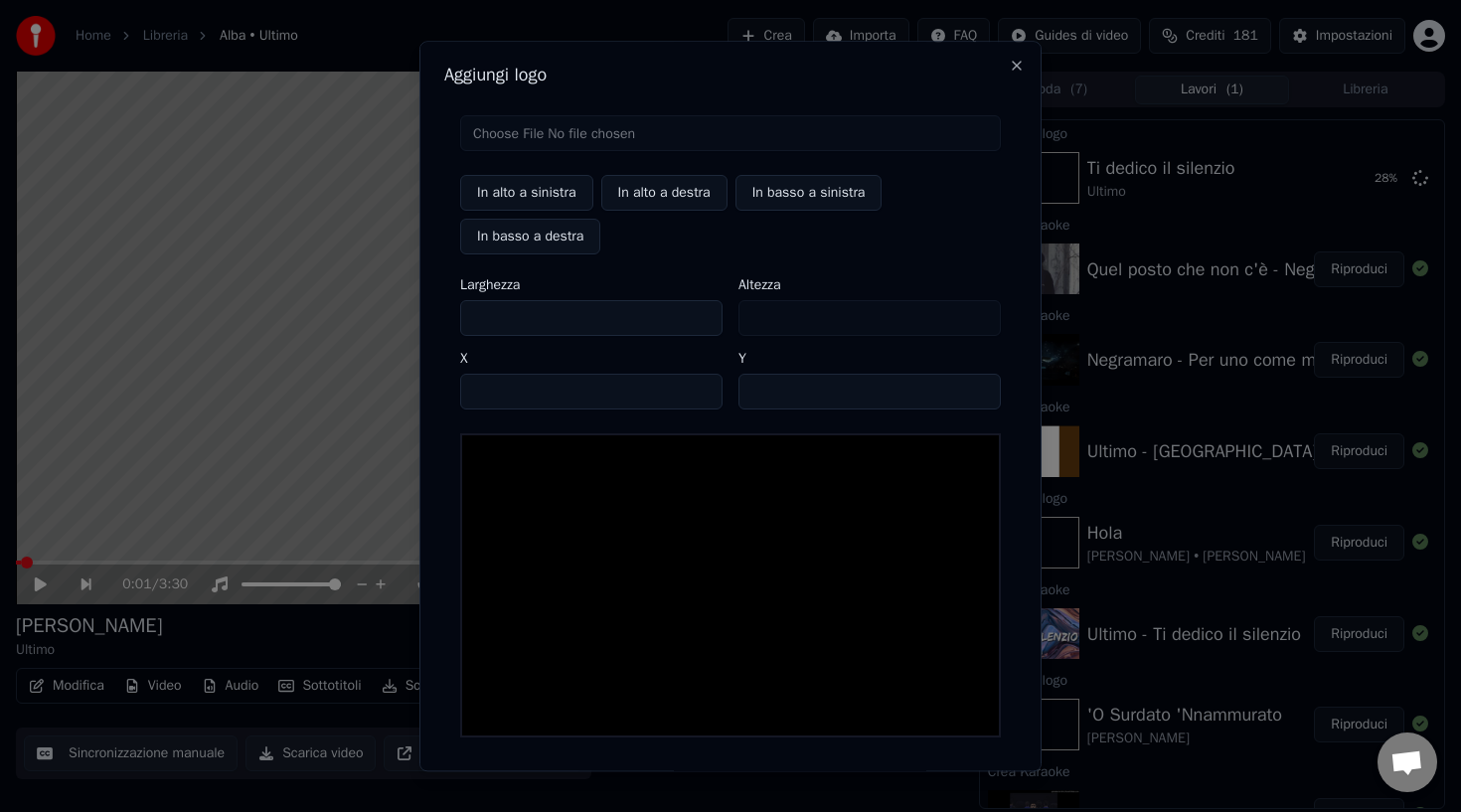 type on "**********" 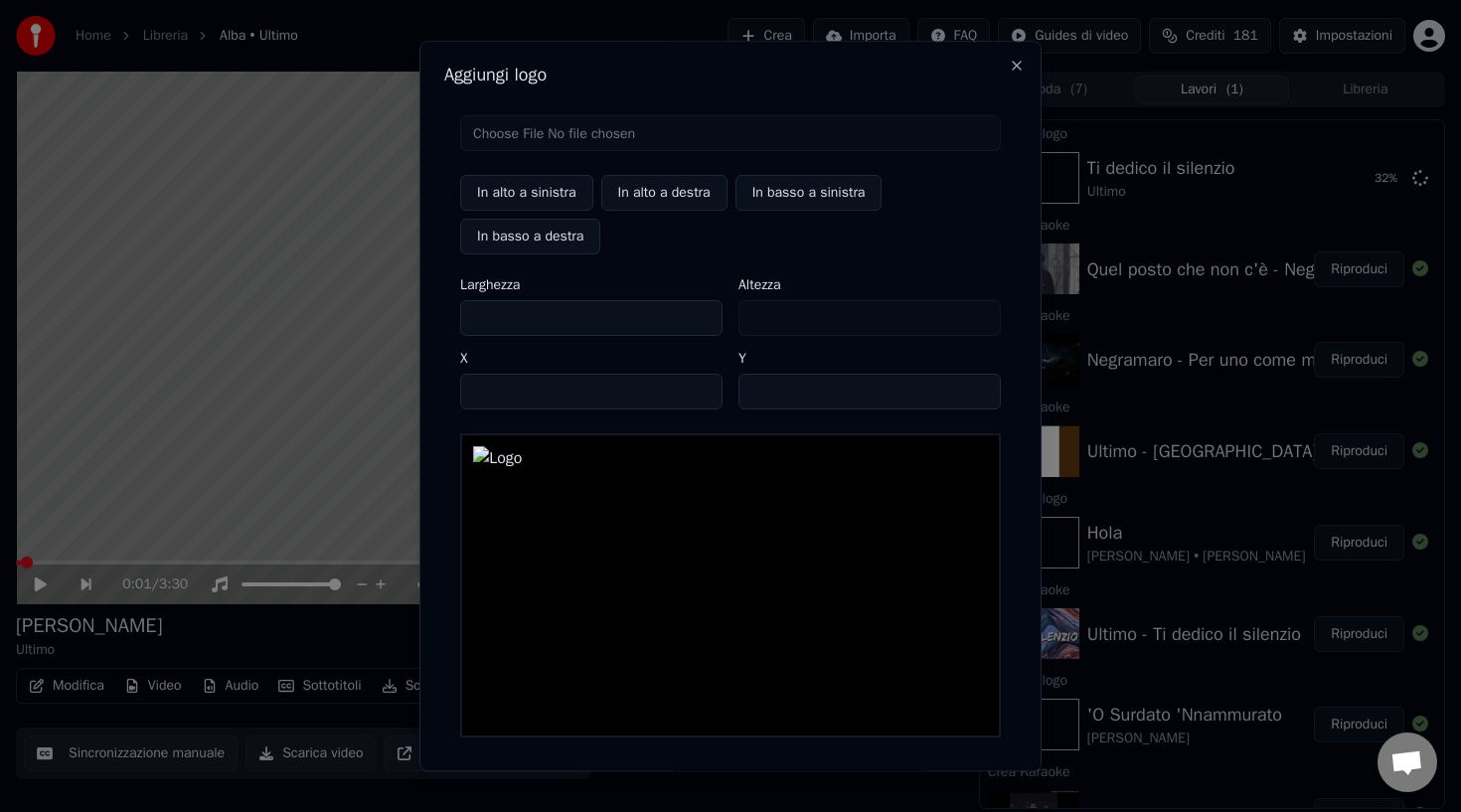 type on "***" 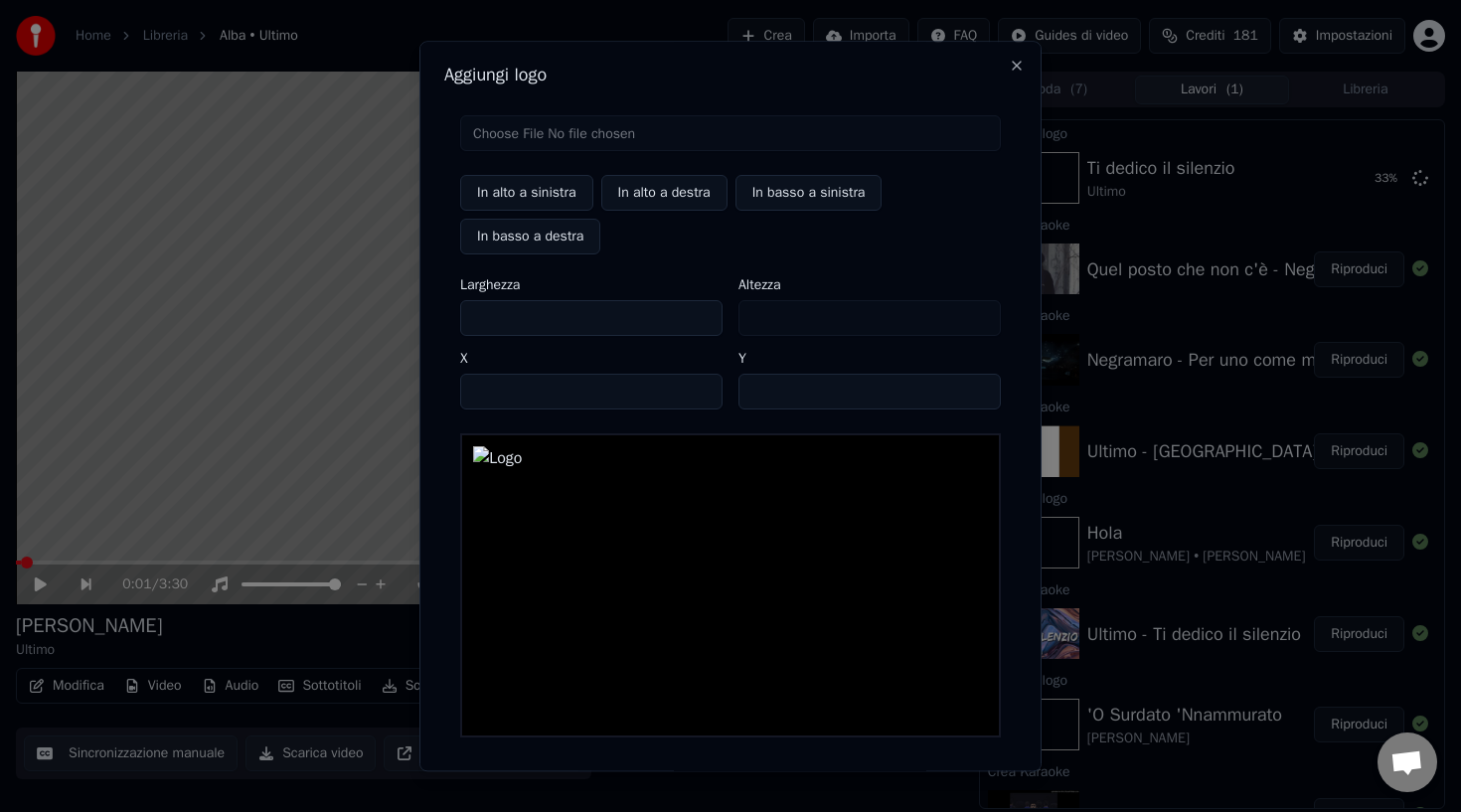 type on "***" 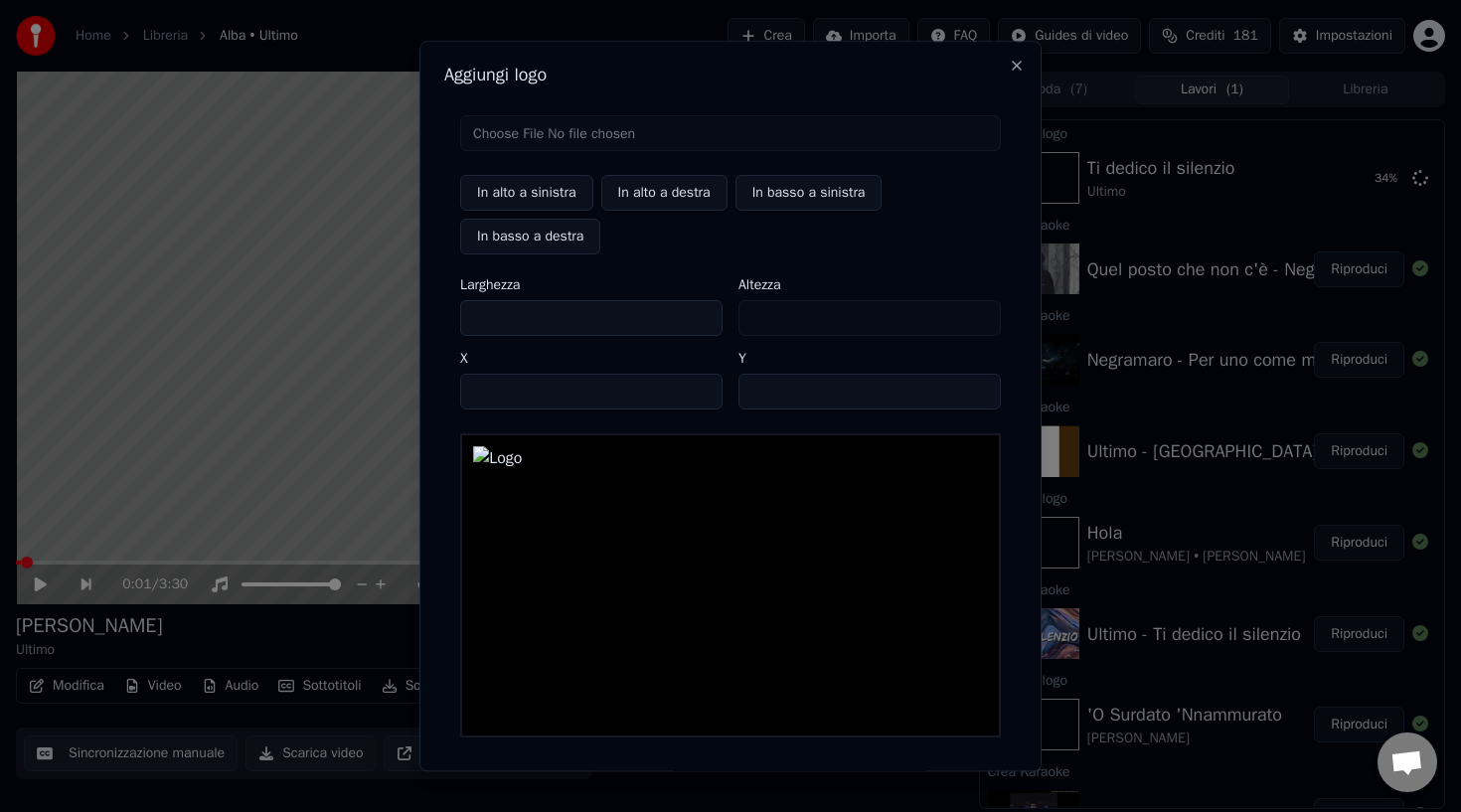 type on "***" 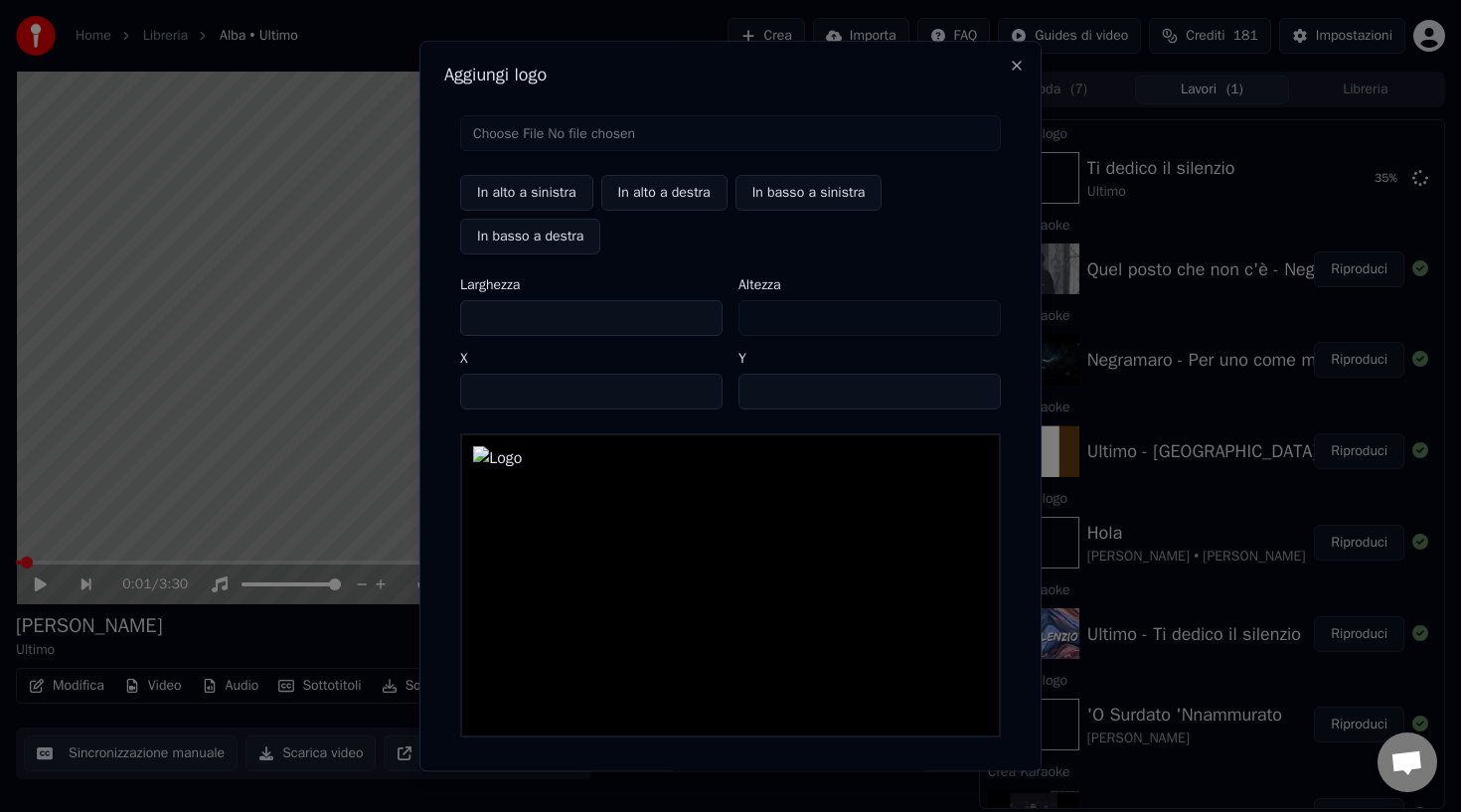 type on "***" 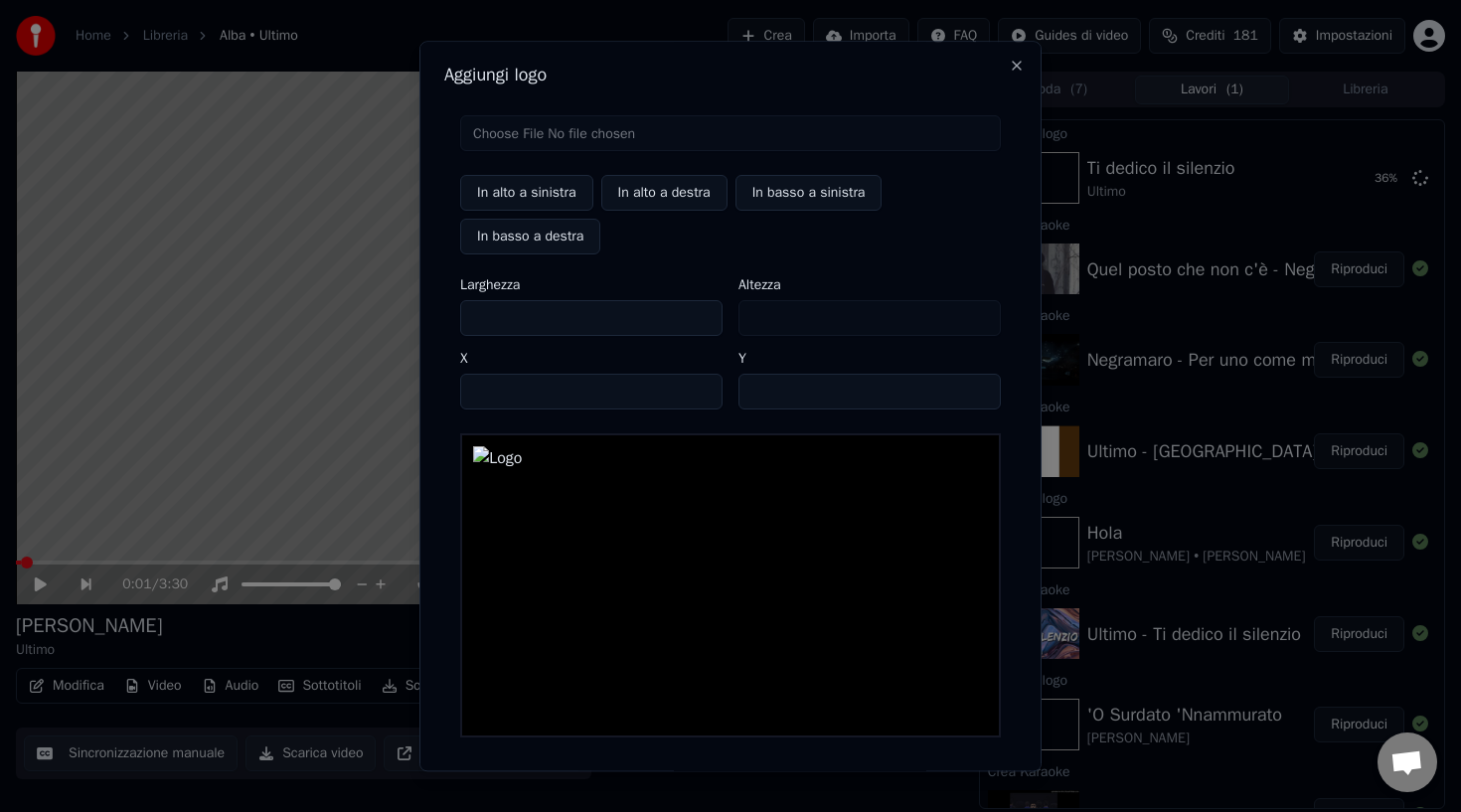 click on "***" at bounding box center [591, 318] 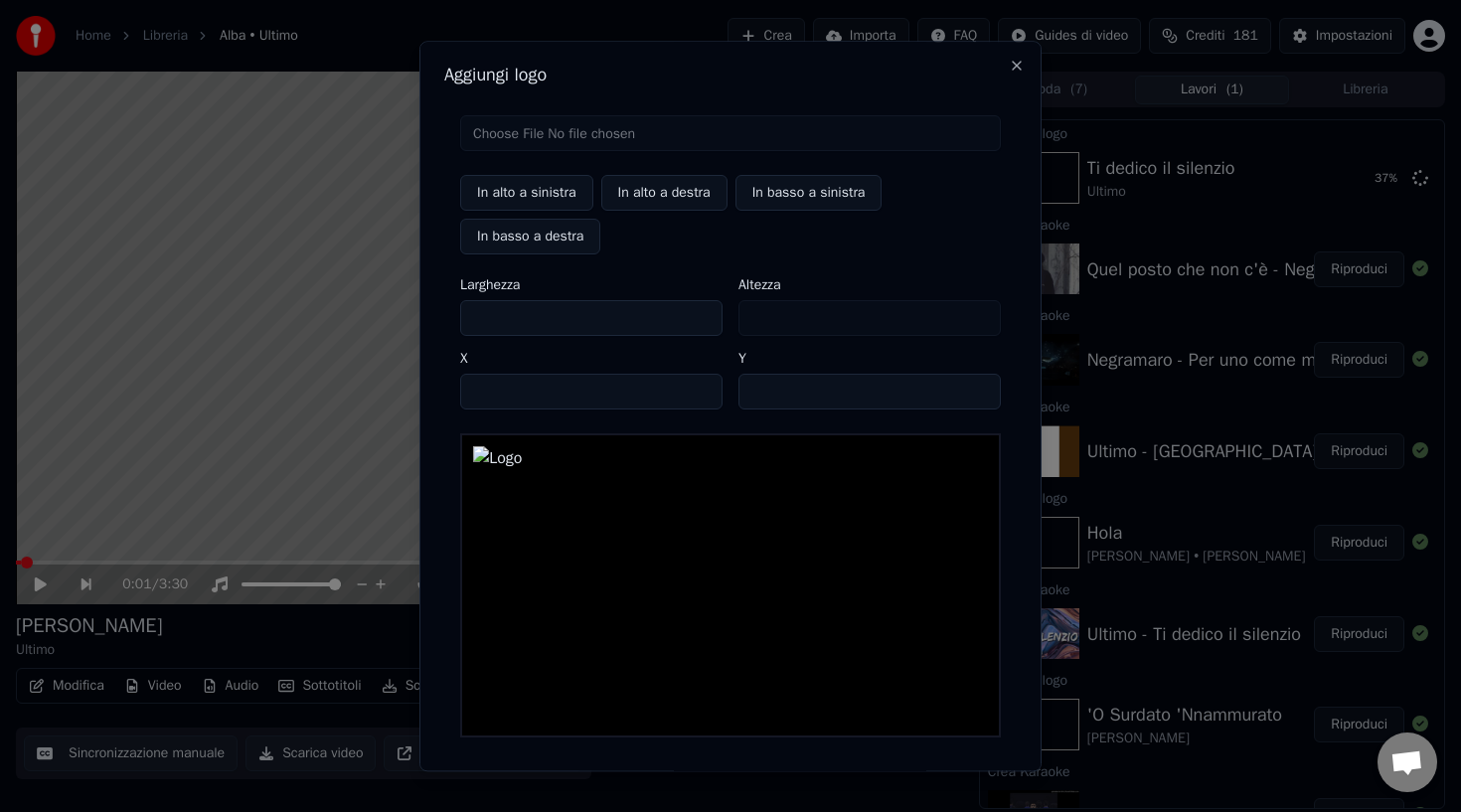 type on "***" 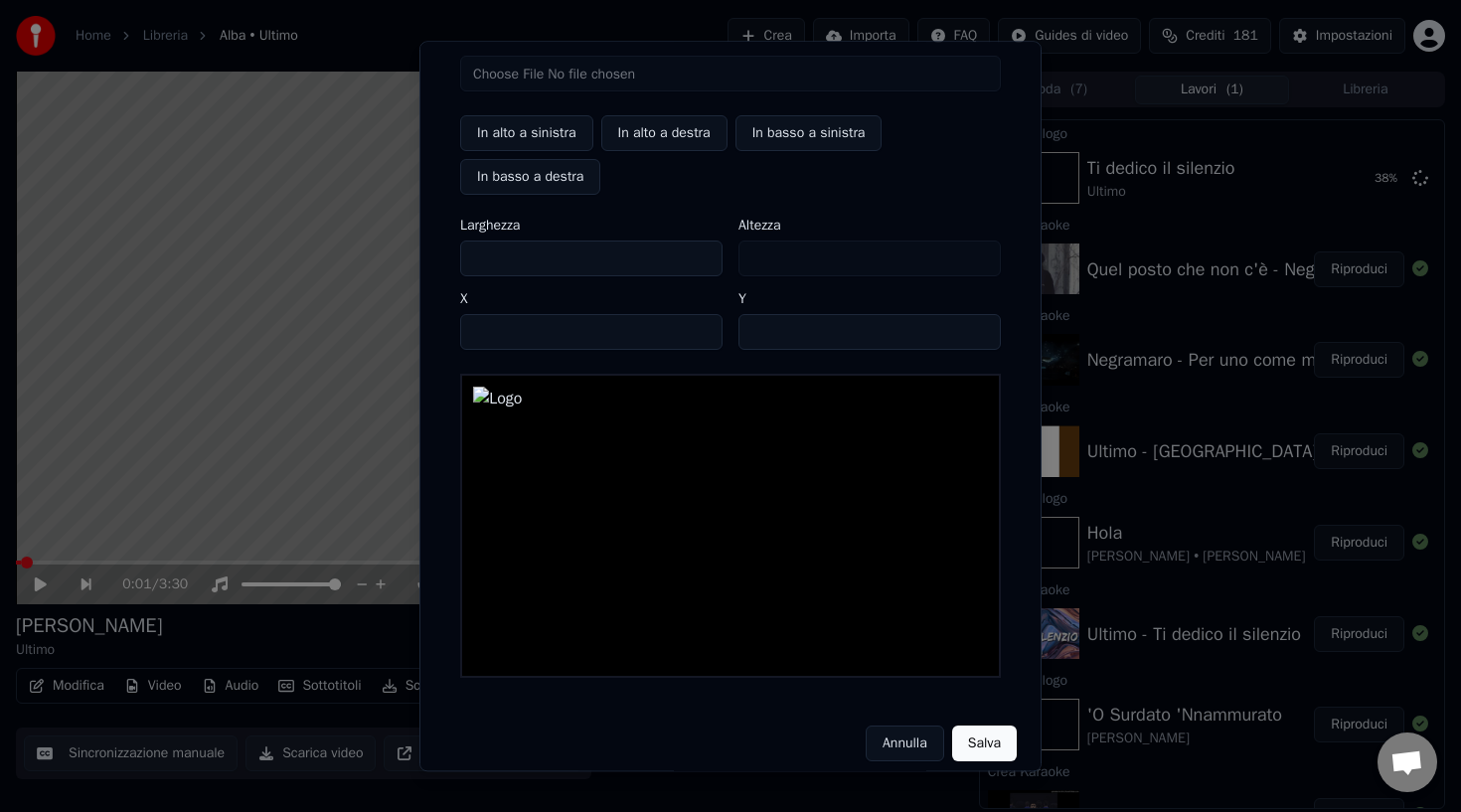 scroll, scrollTop: 74, scrollLeft: 0, axis: vertical 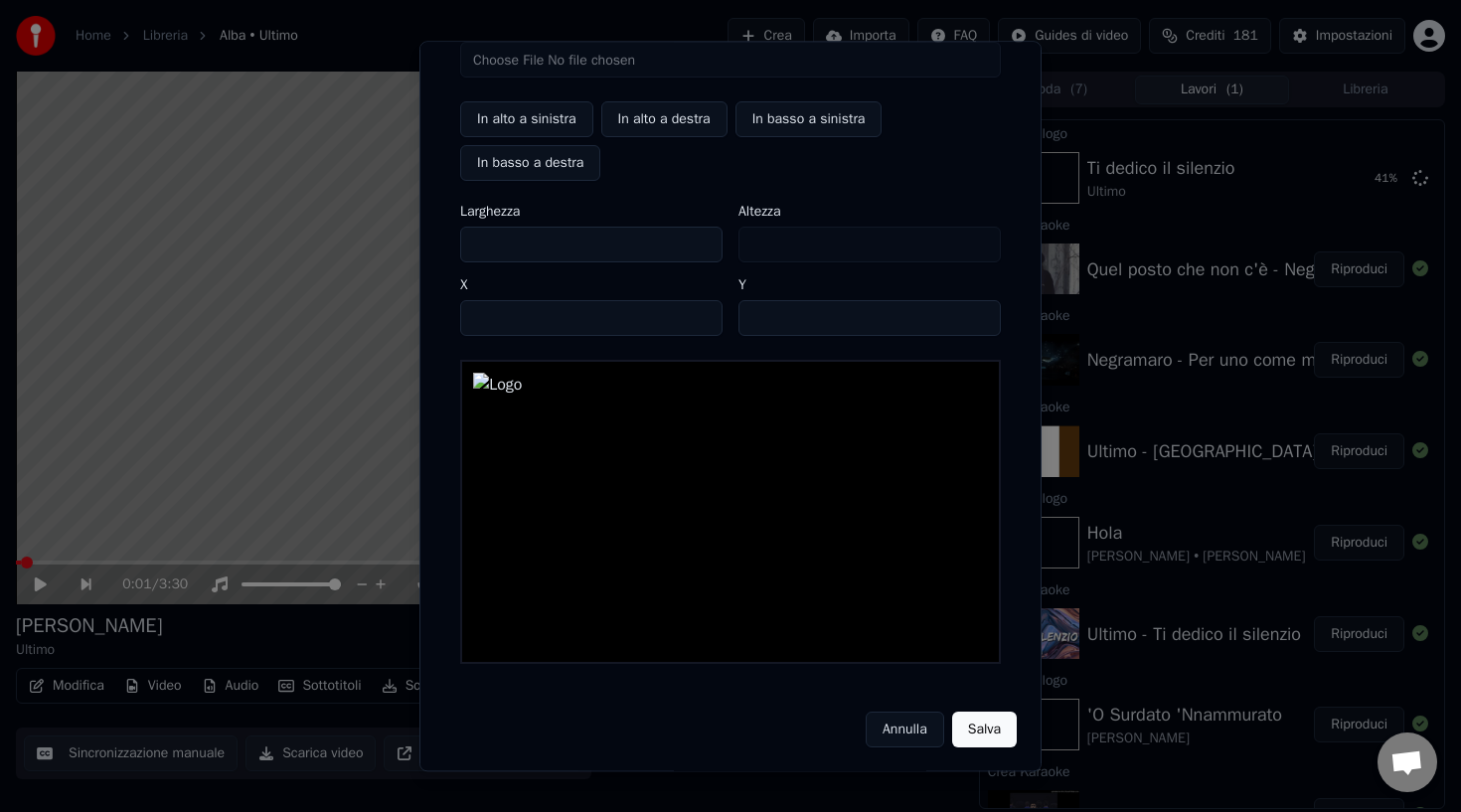 click on "Salva" at bounding box center (984, 730) 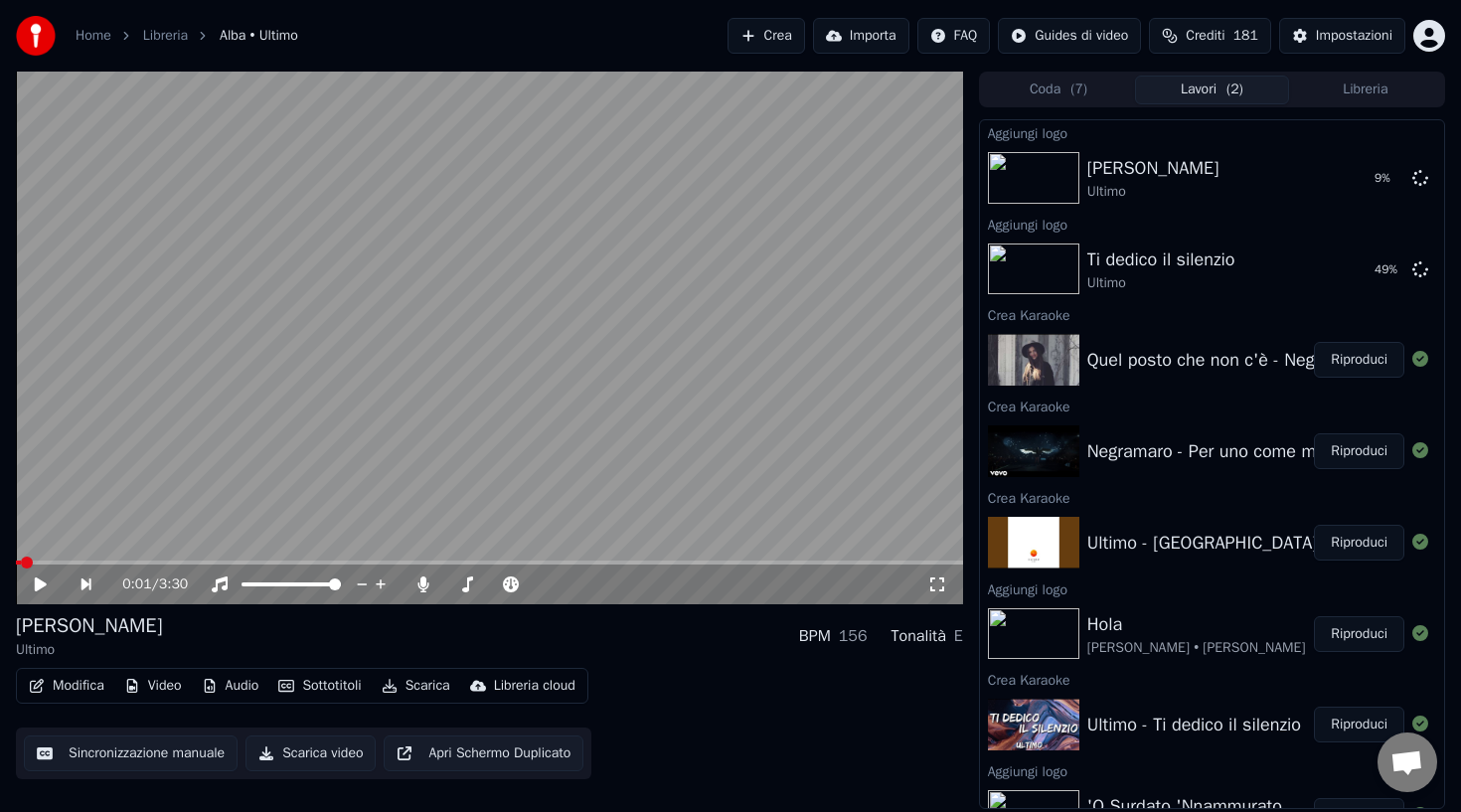 click on "Riproduci" at bounding box center [1359, 451] 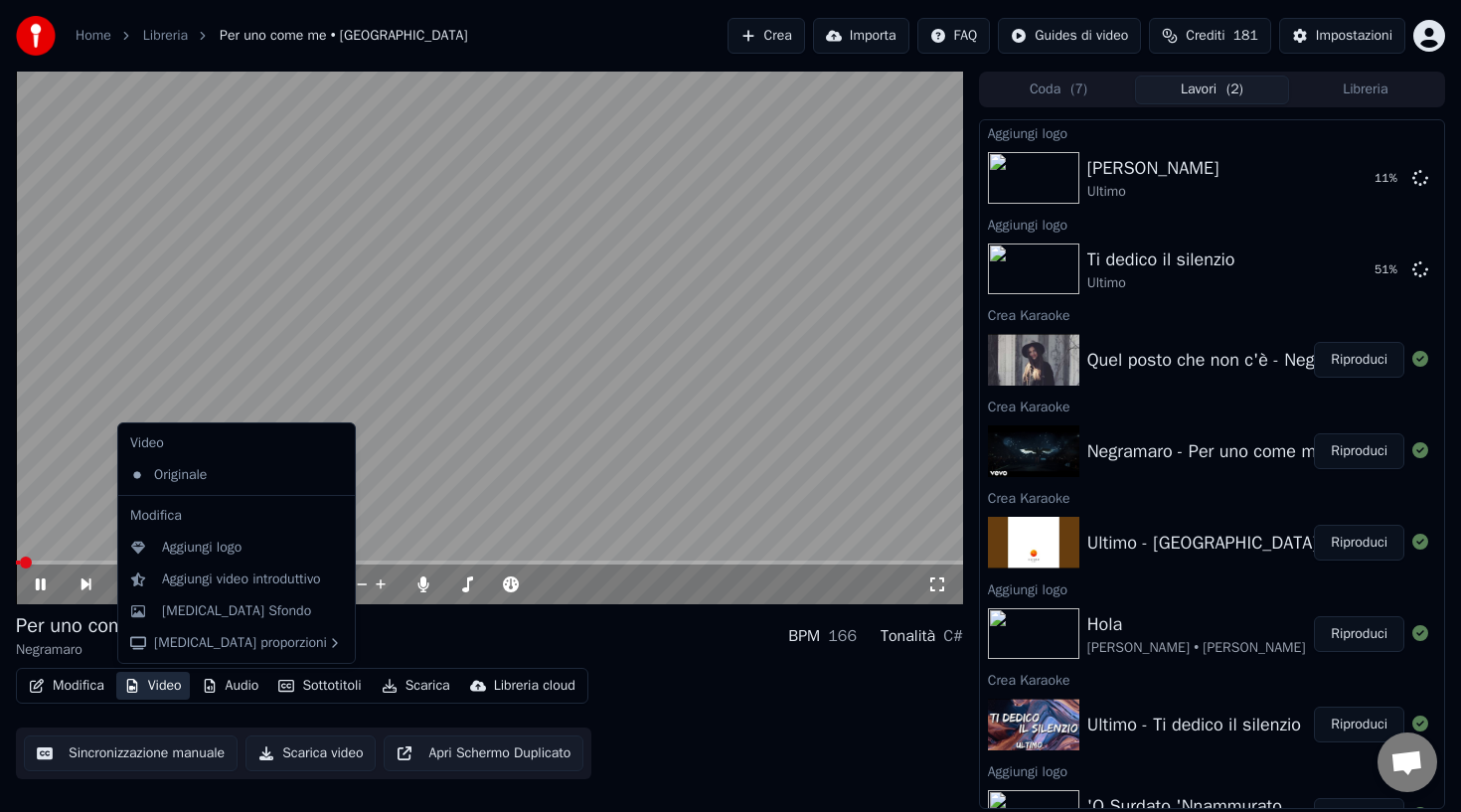 click on "Video" at bounding box center [153, 686] 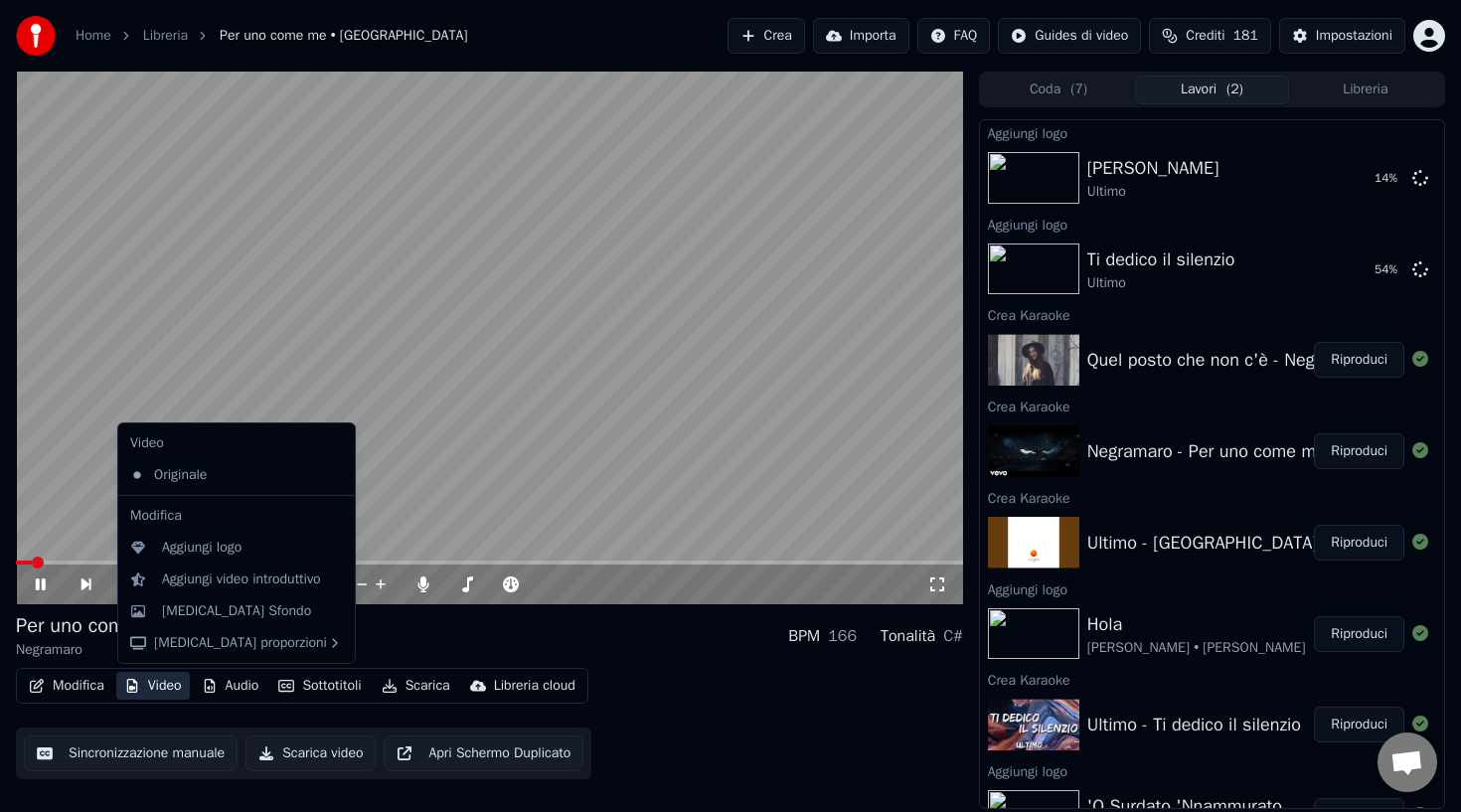 click at bounding box center (489, 338) 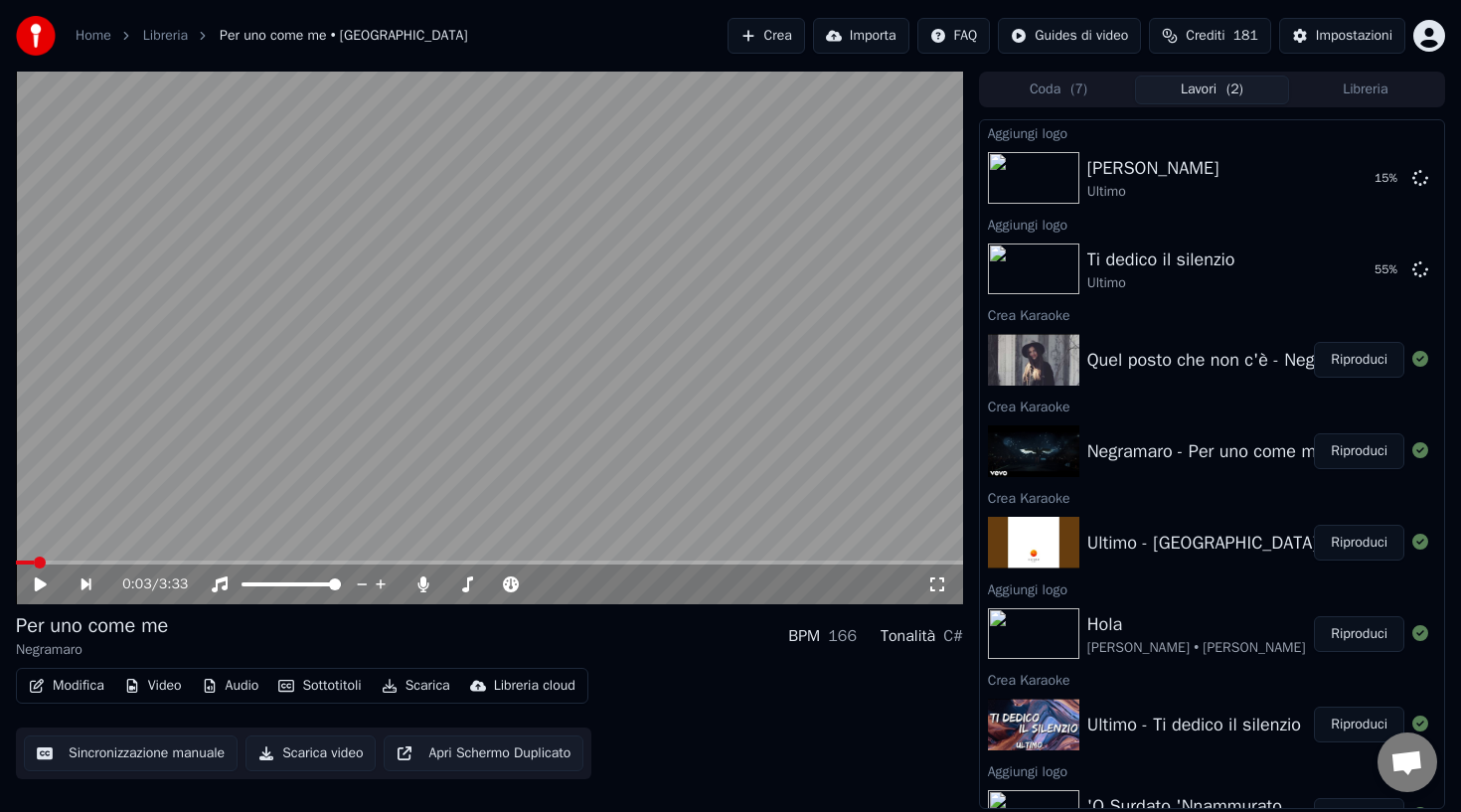 click on "Audio" at bounding box center (231, 686) 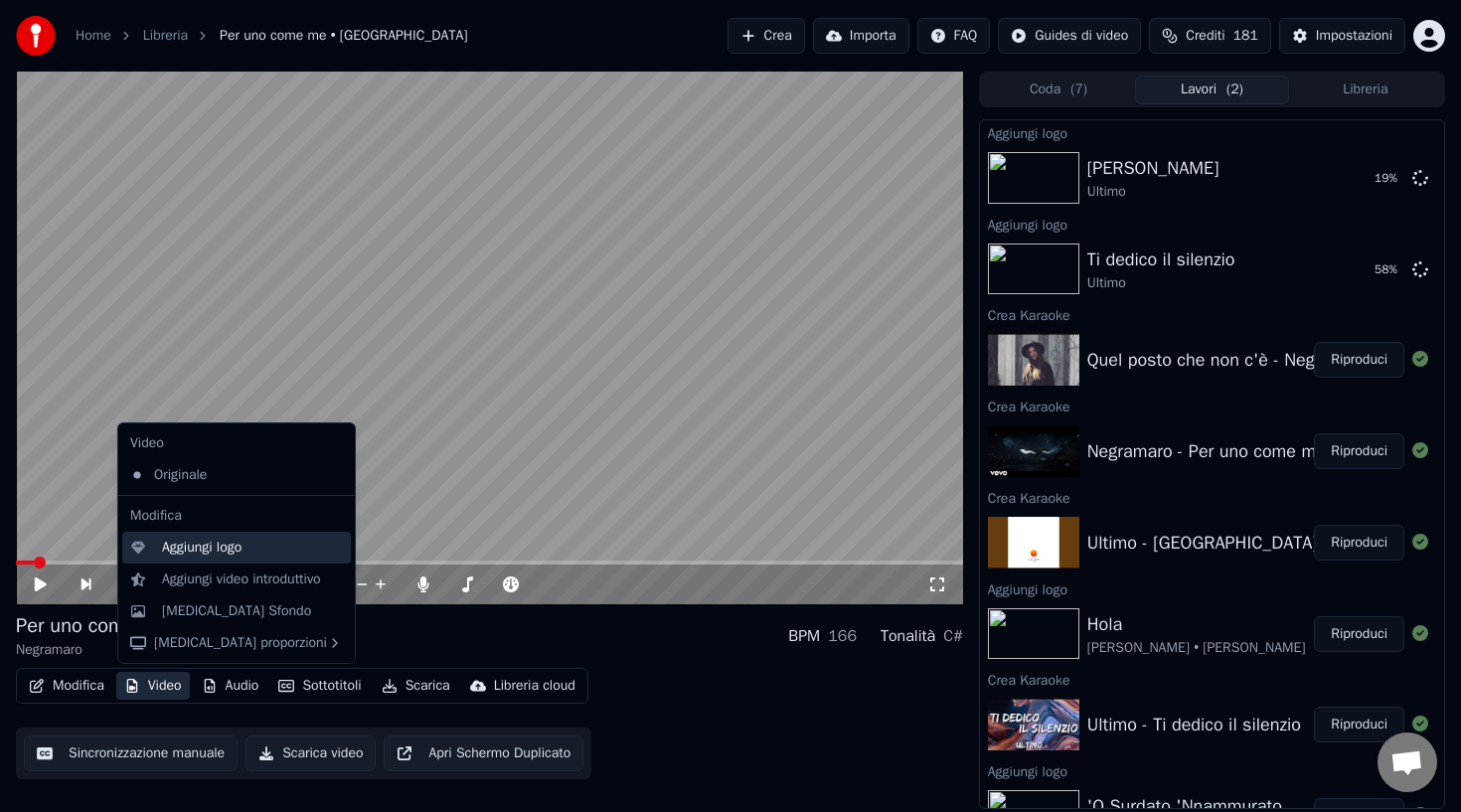 click on "Aggiungi logo" at bounding box center [202, 548] 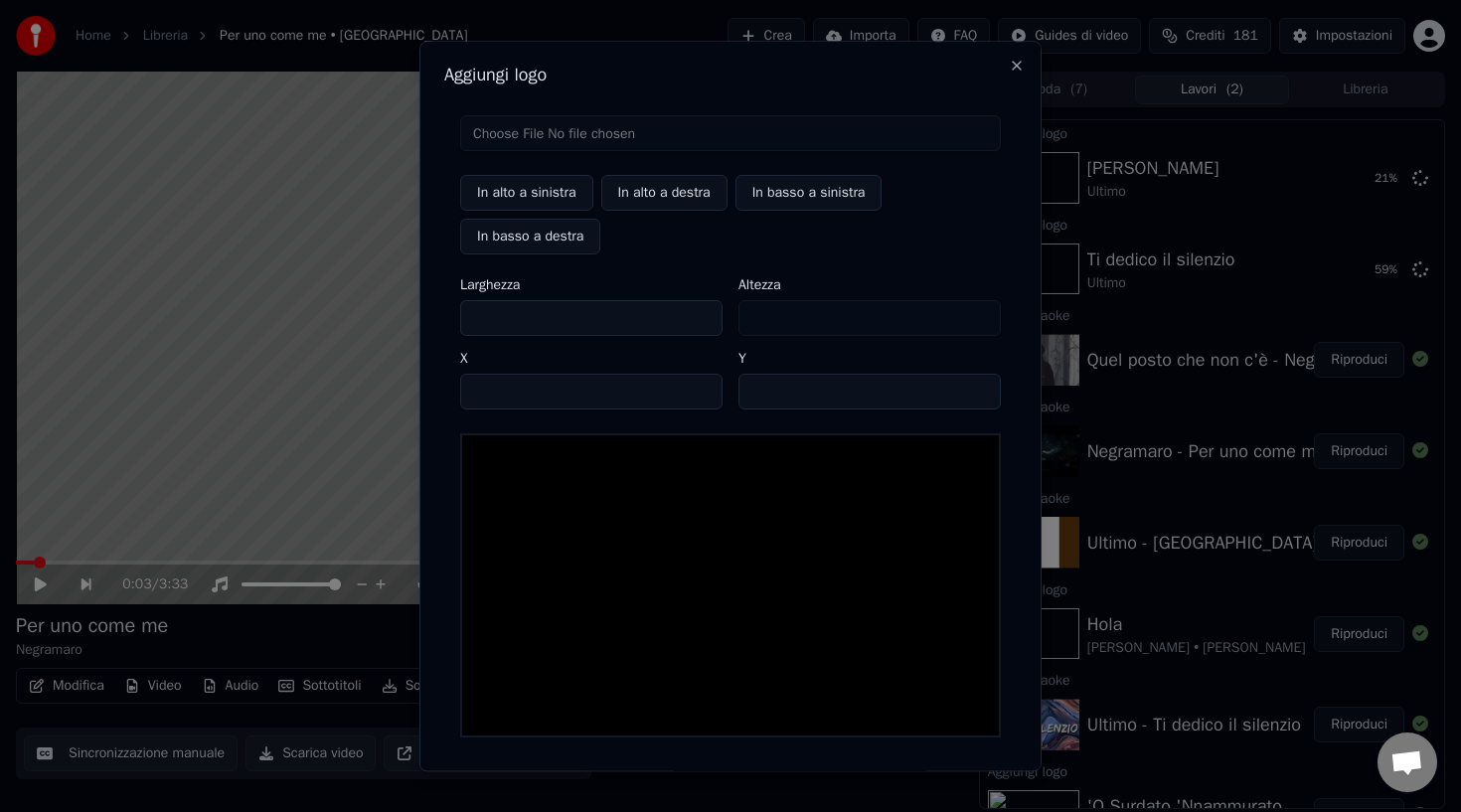 click at bounding box center (730, 133) 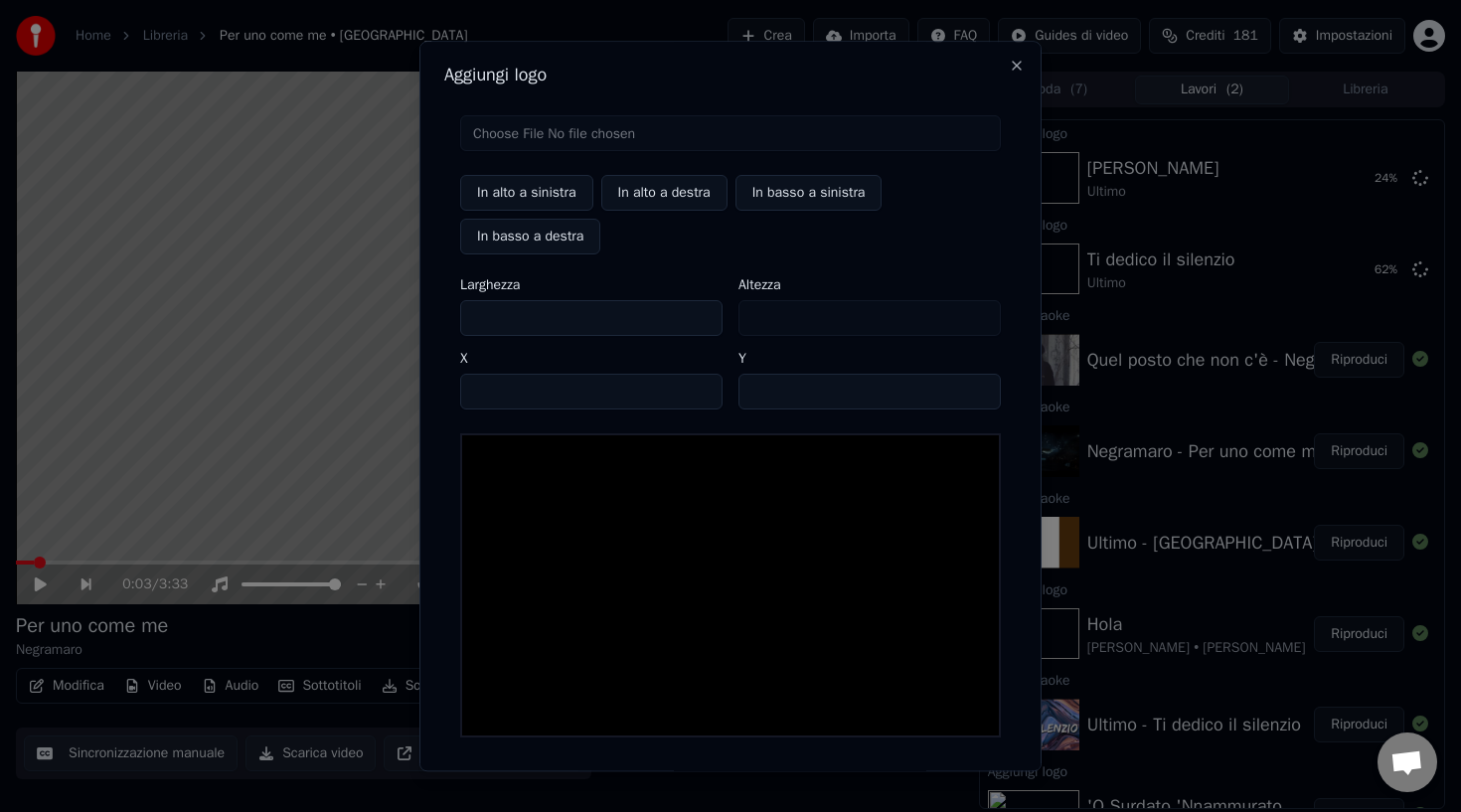type on "**********" 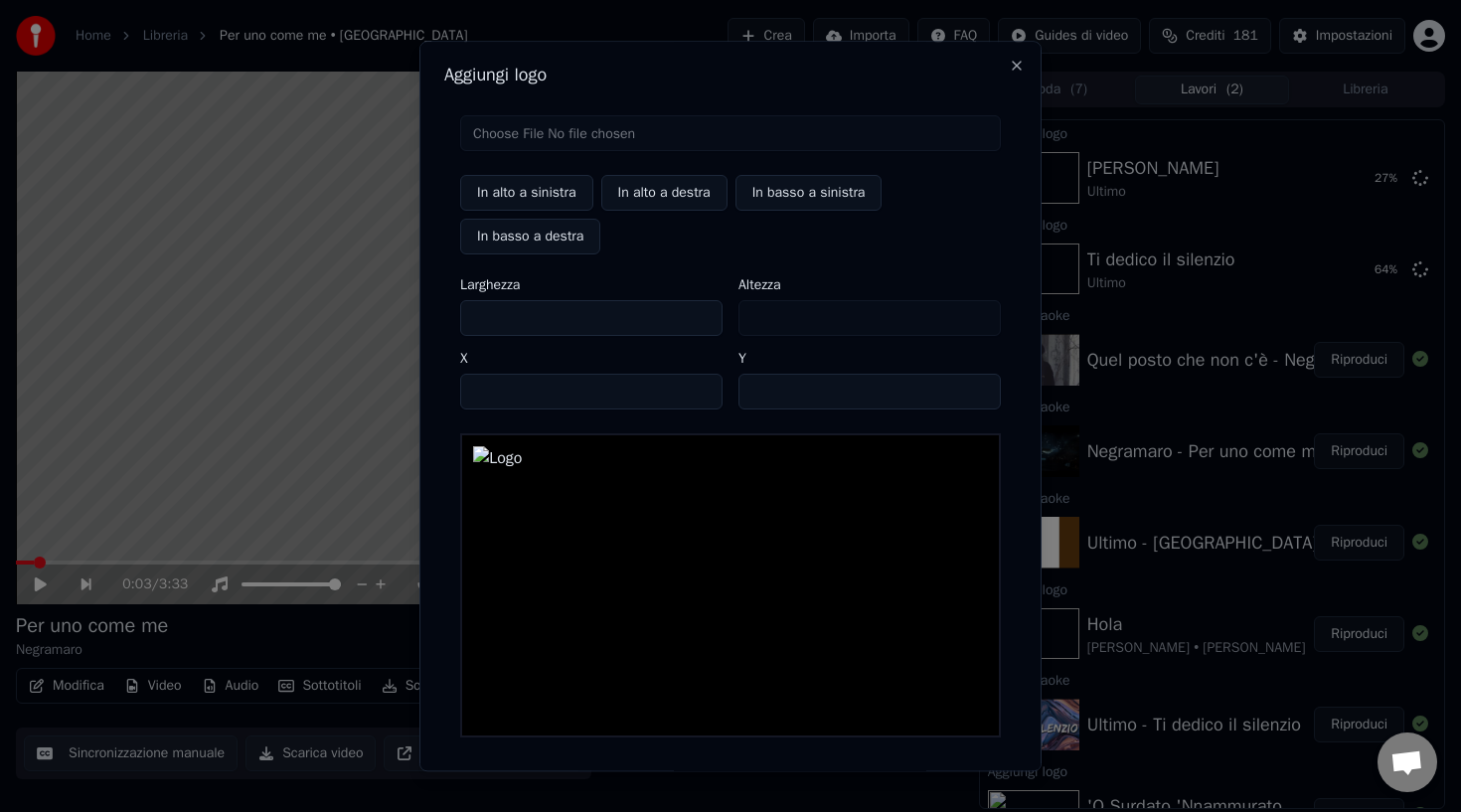 type on "***" 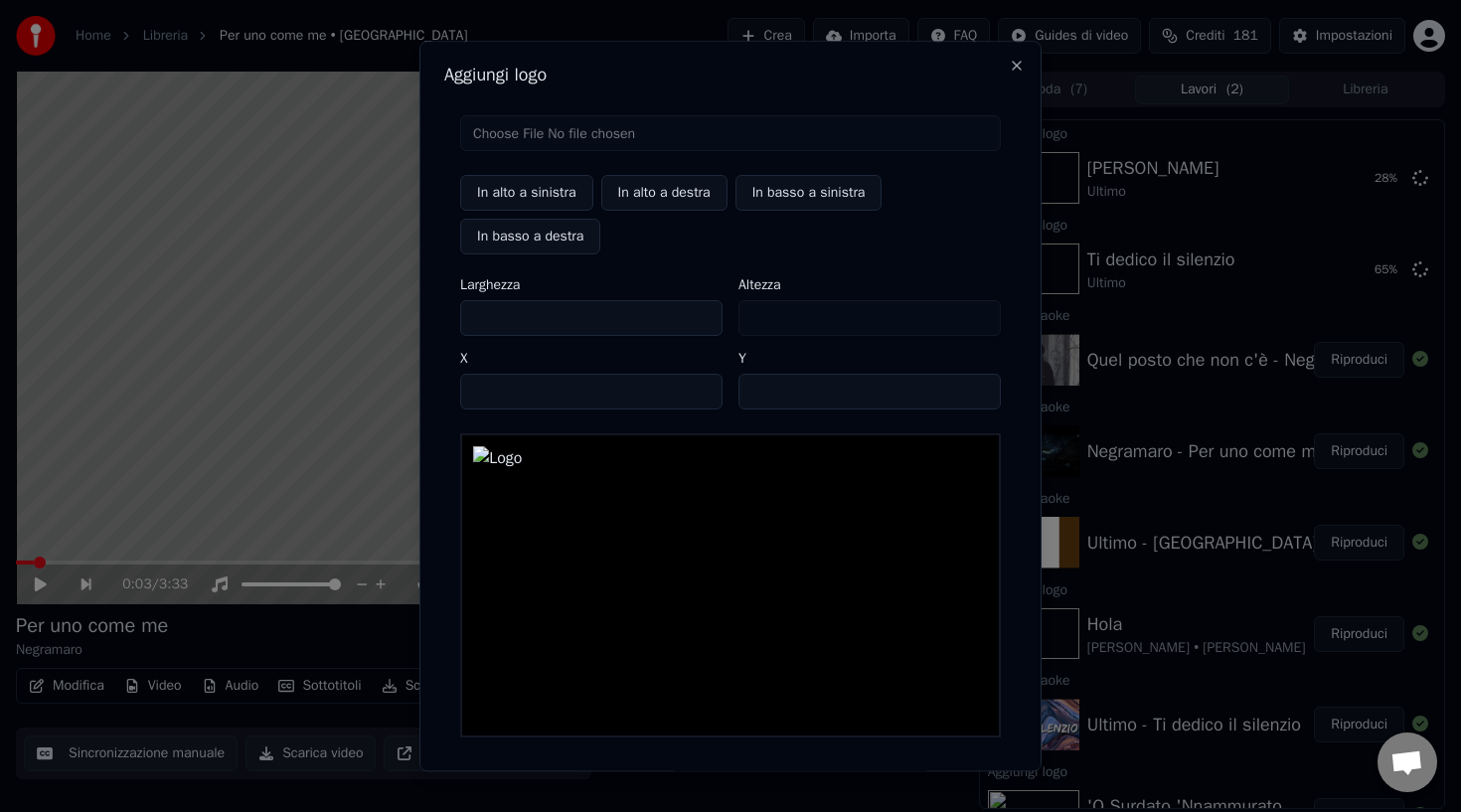 type on "***" 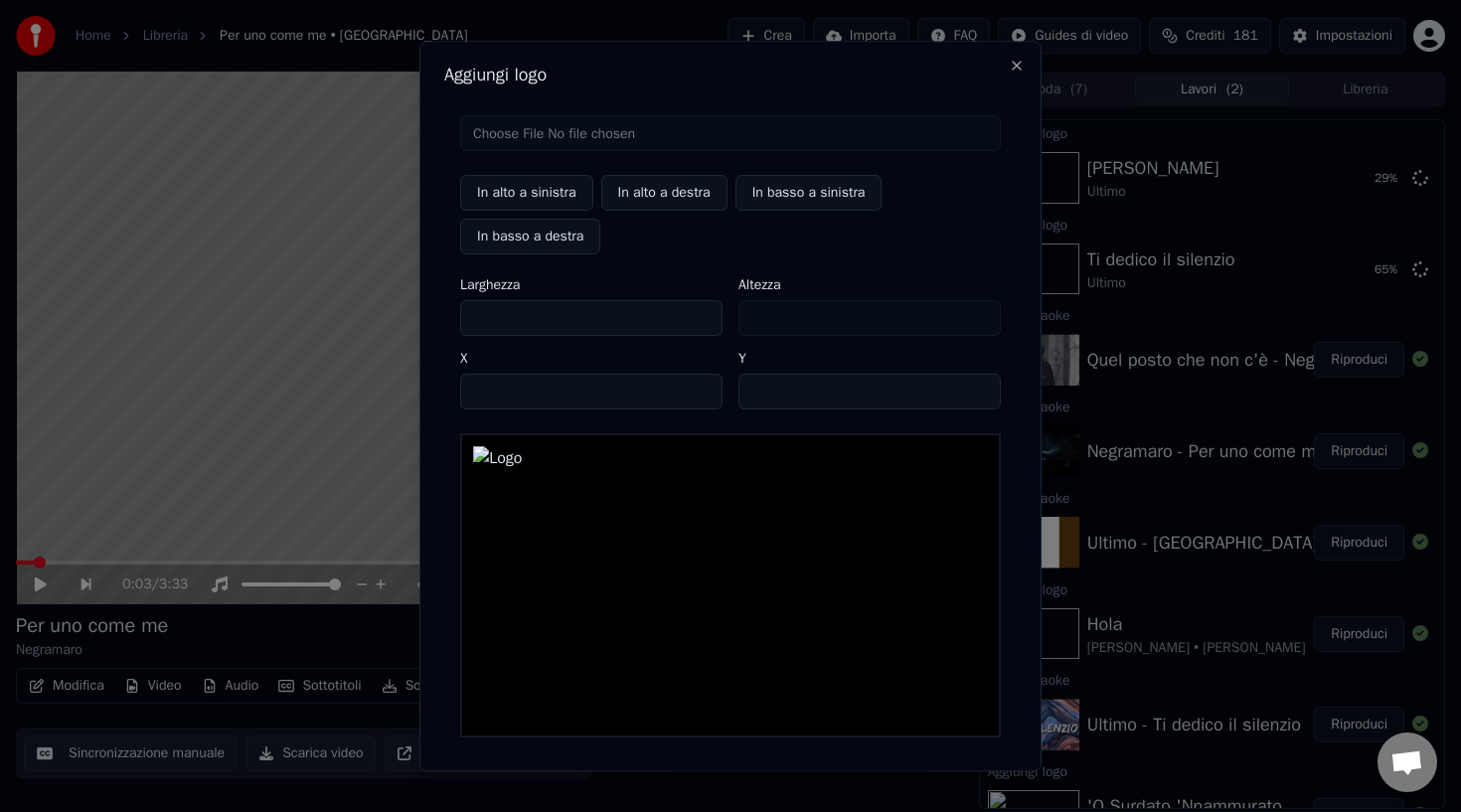 type on "***" 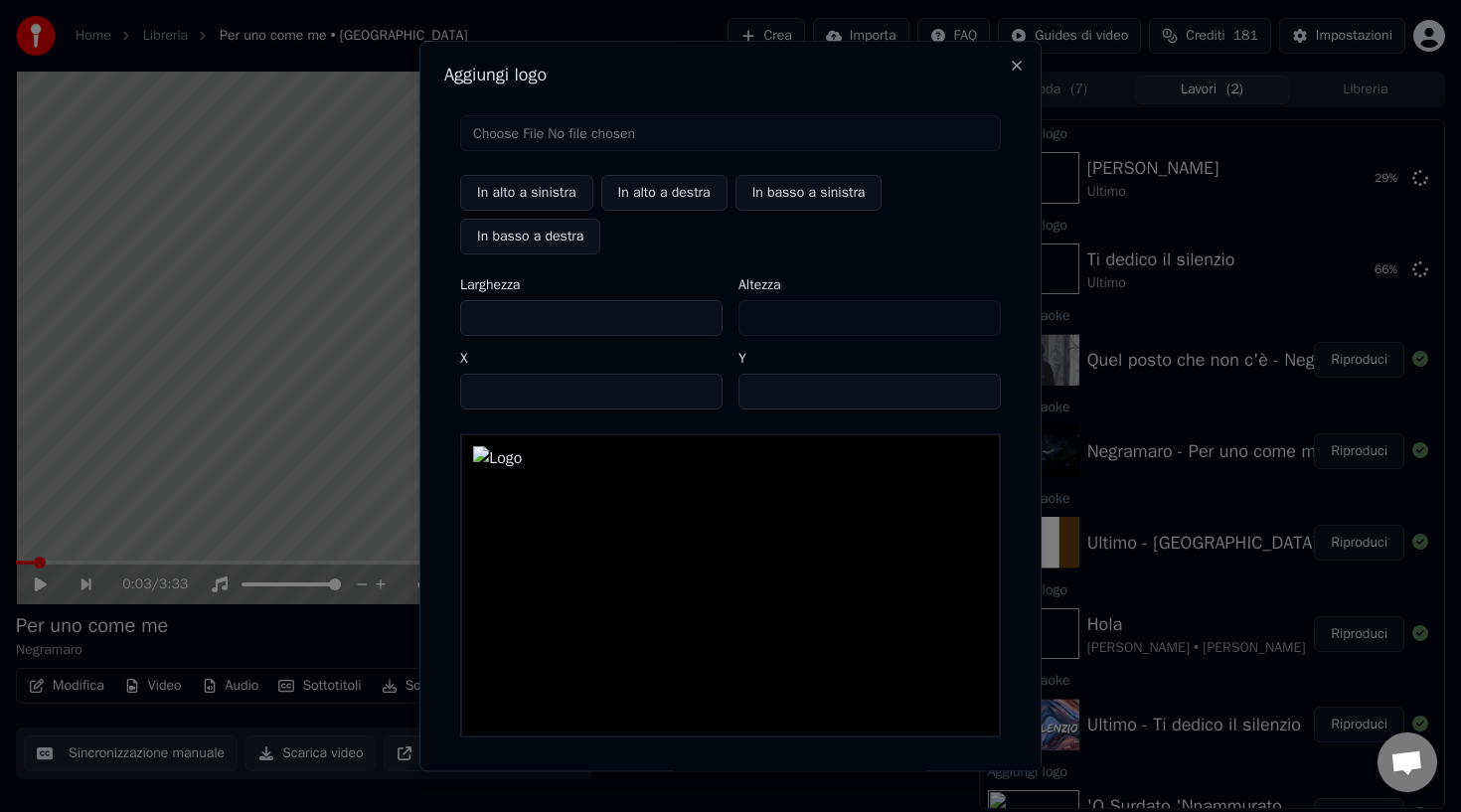 click on "***" at bounding box center (591, 318) 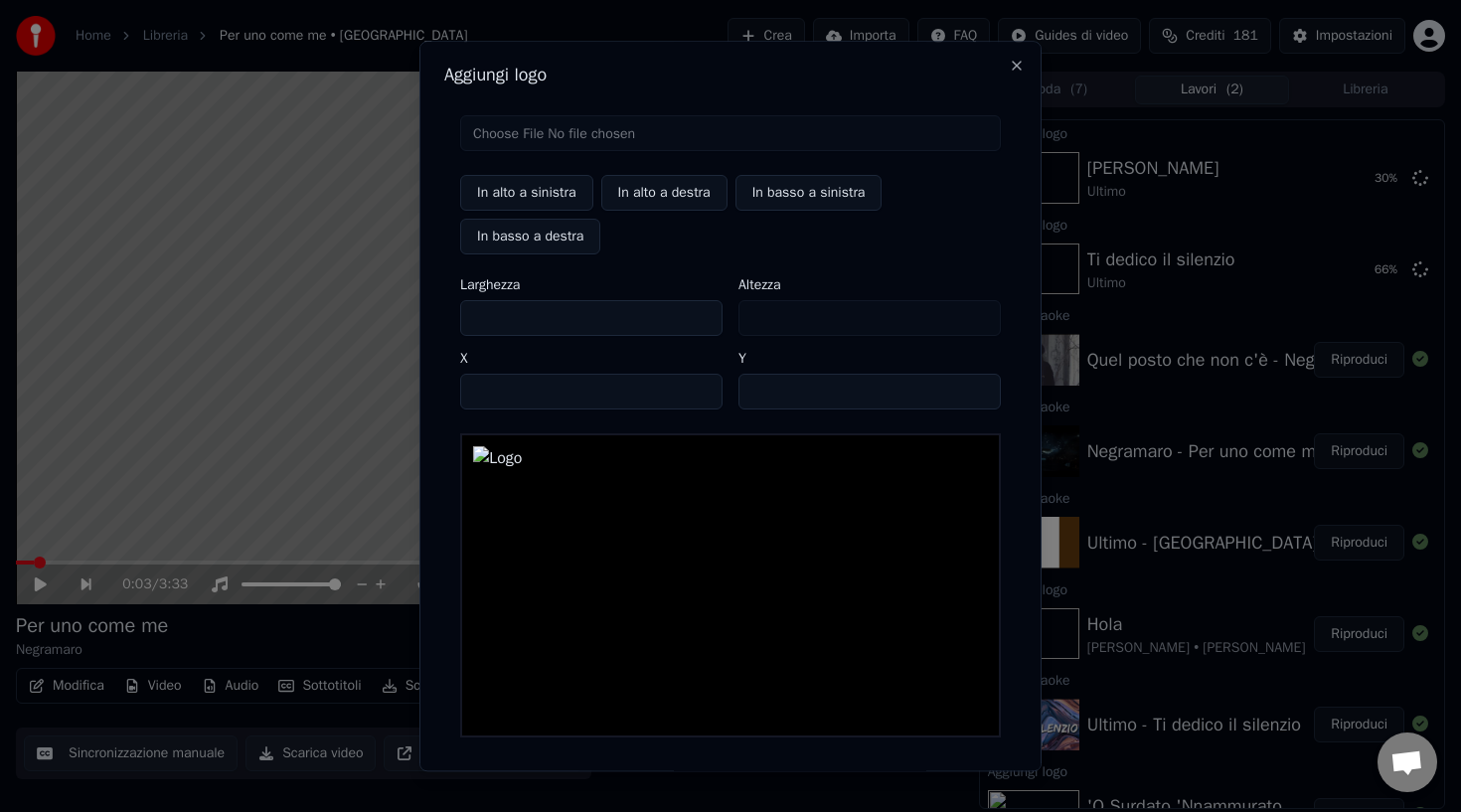 type on "***" 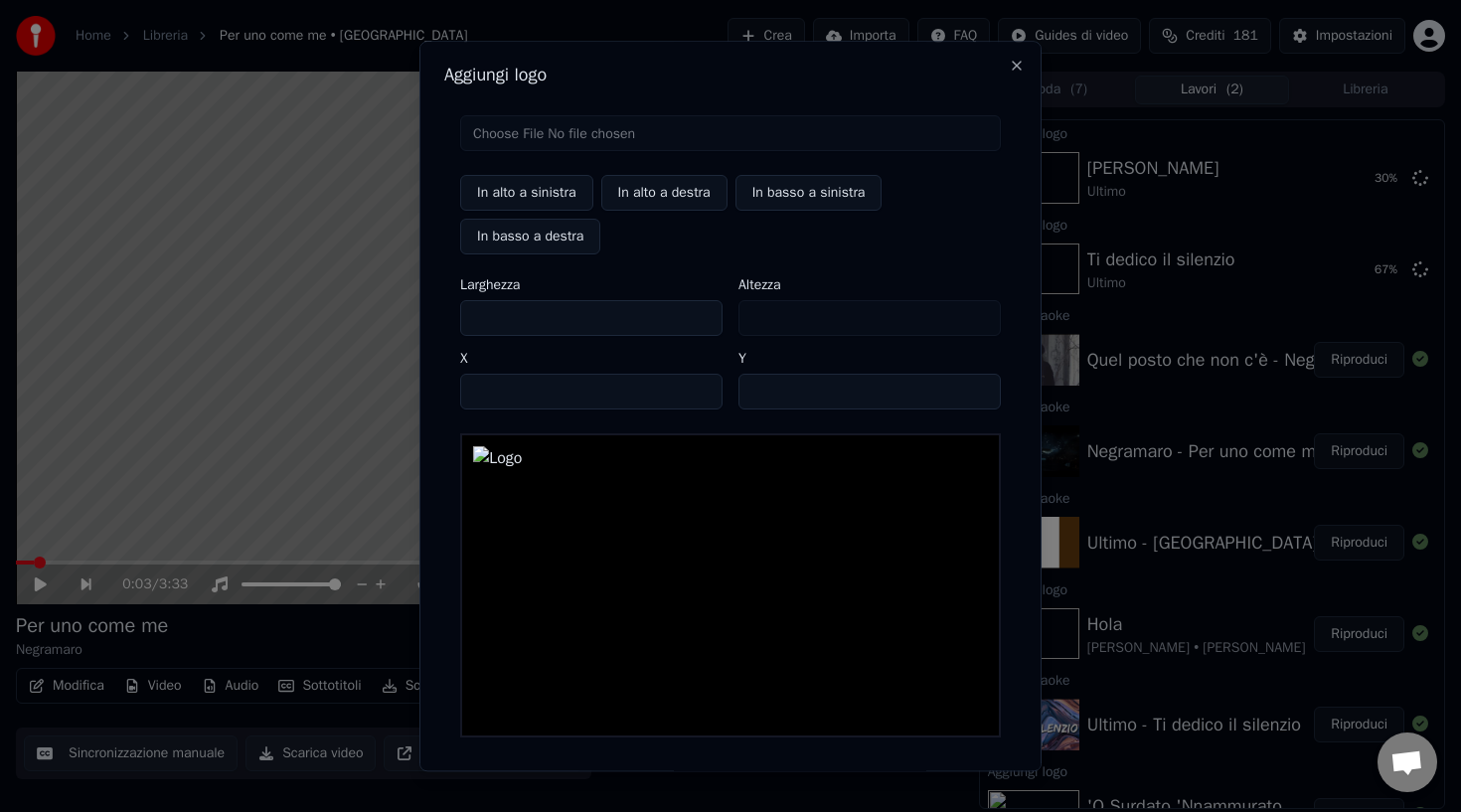 type on "***" 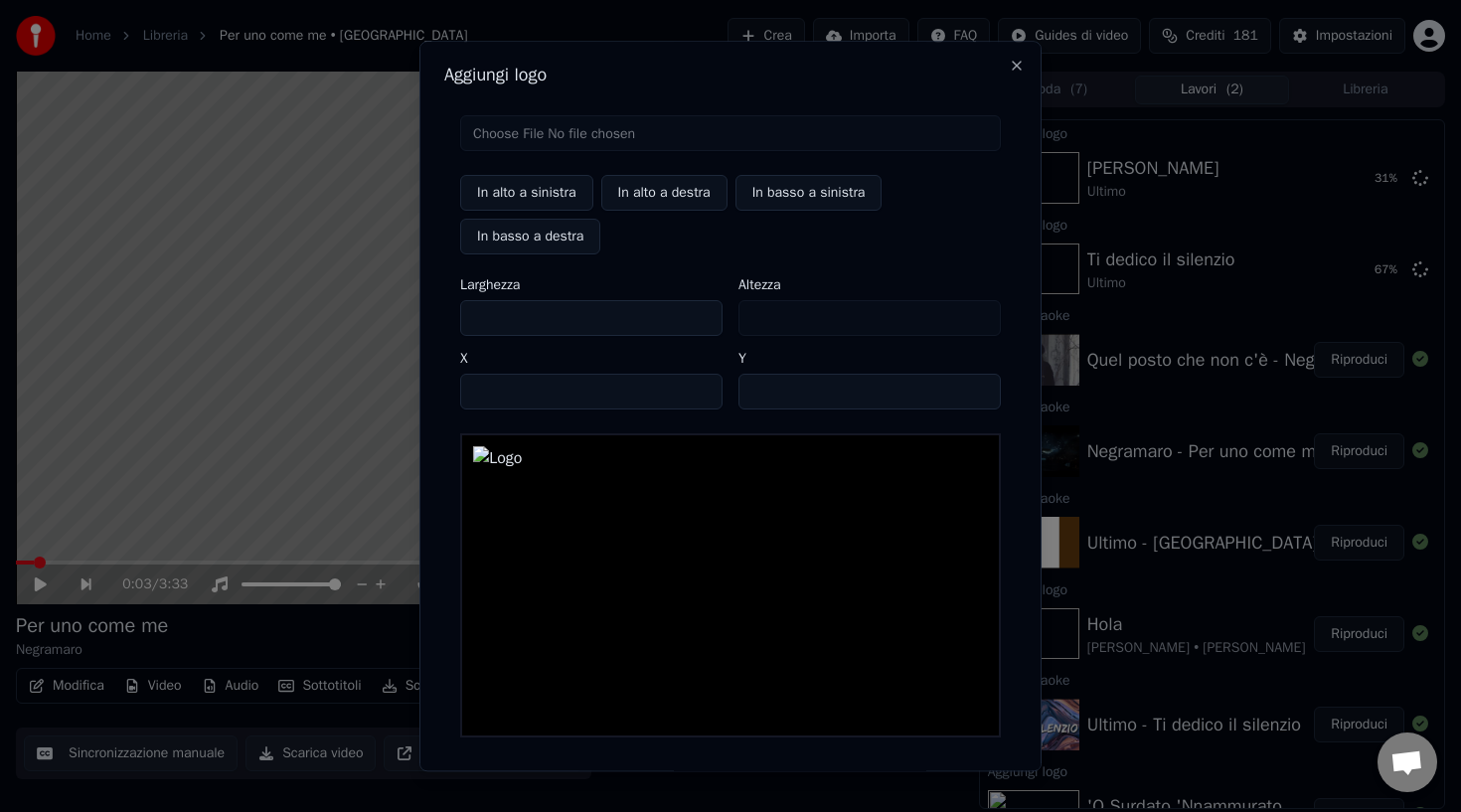 type on "***" 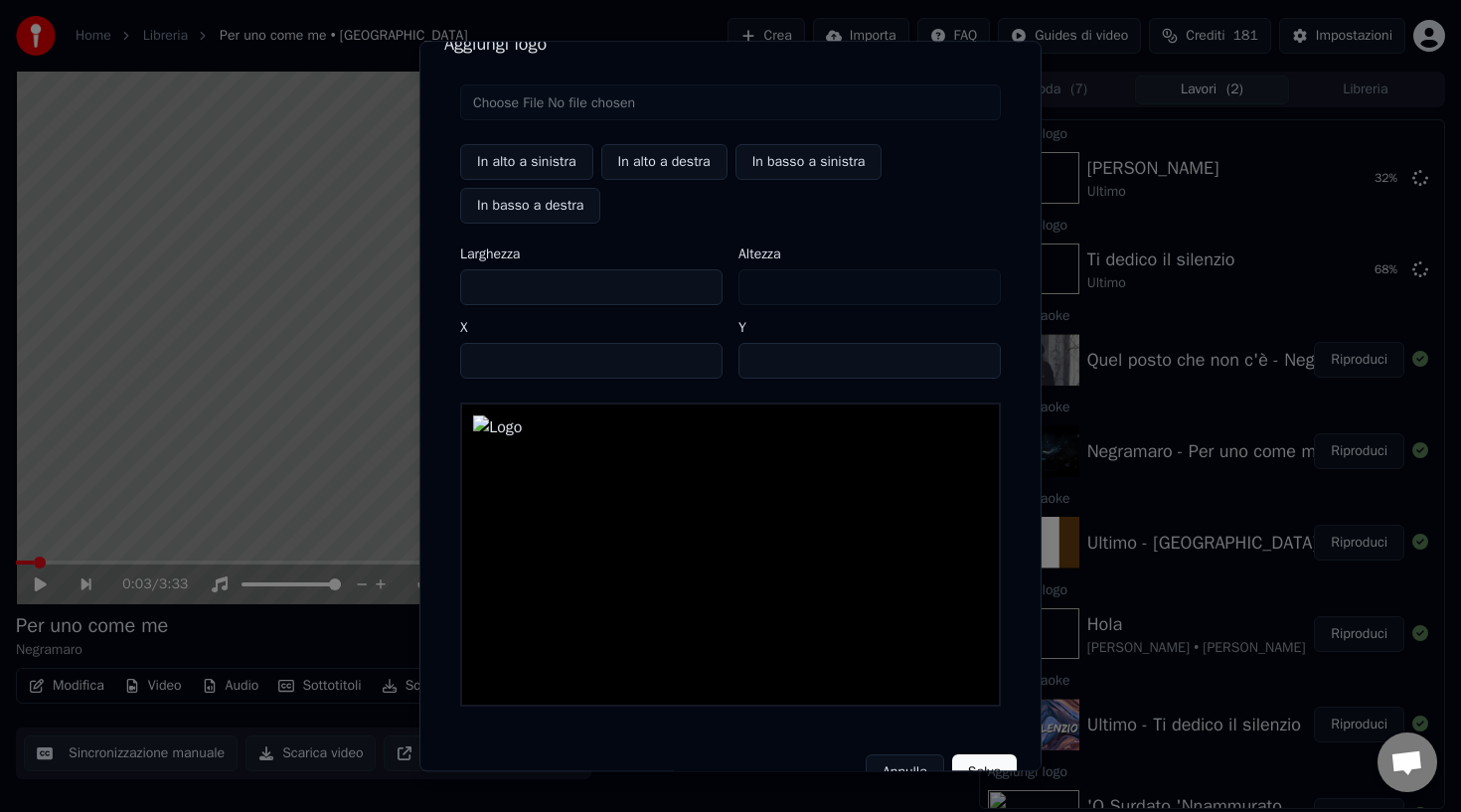 scroll, scrollTop: 74, scrollLeft: 0, axis: vertical 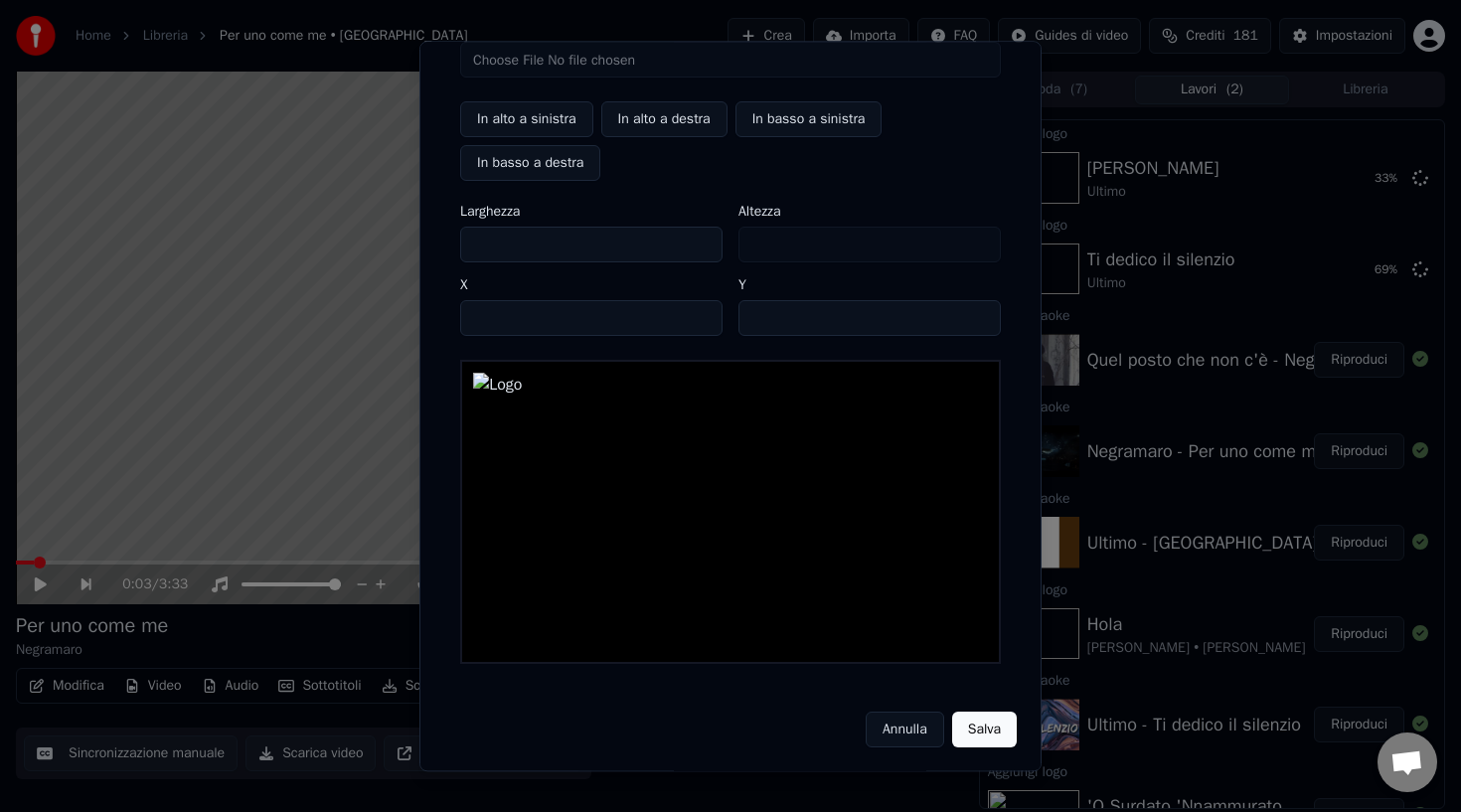 click on "Salva" at bounding box center (984, 730) 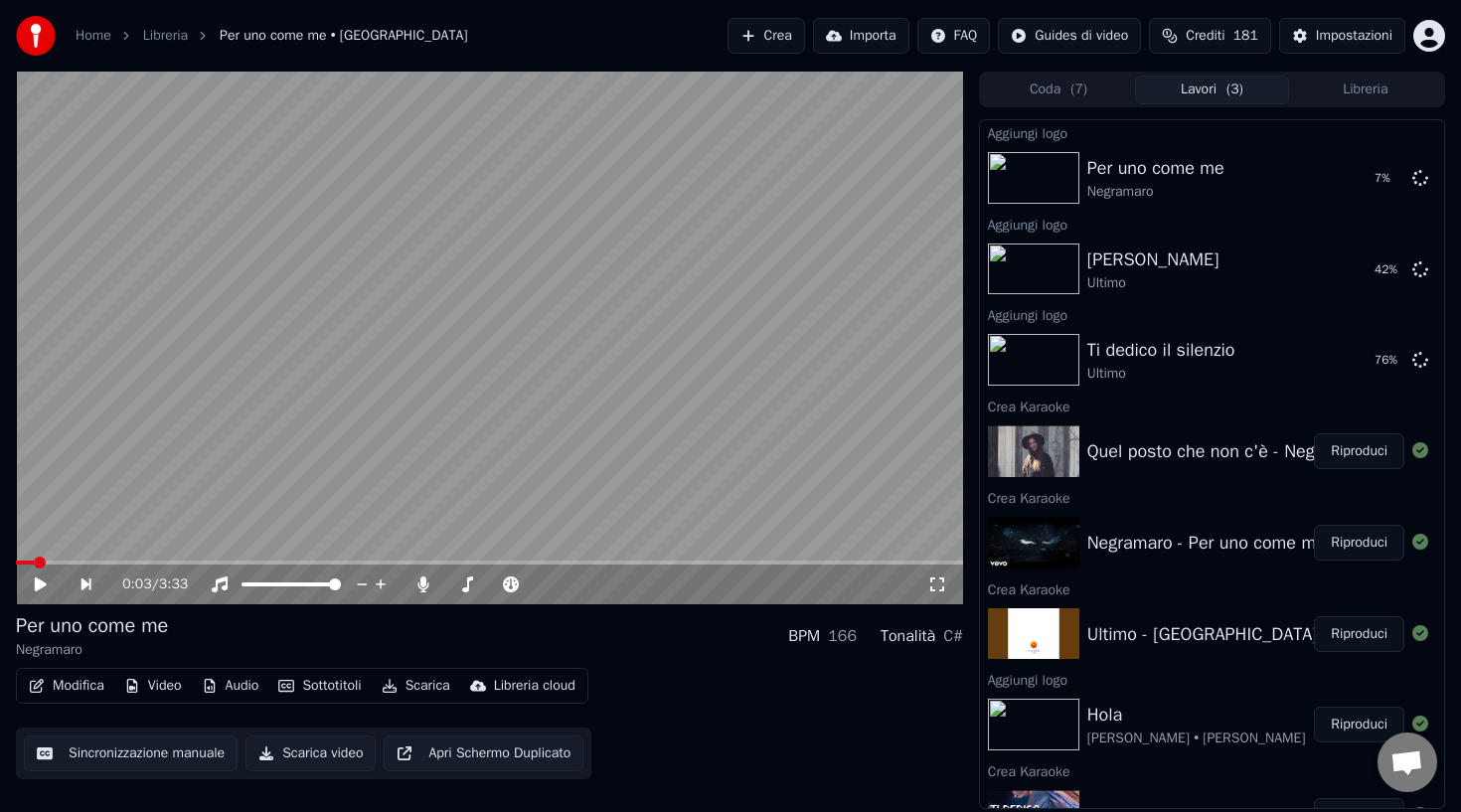 click on "Riproduci" at bounding box center (1359, 451) 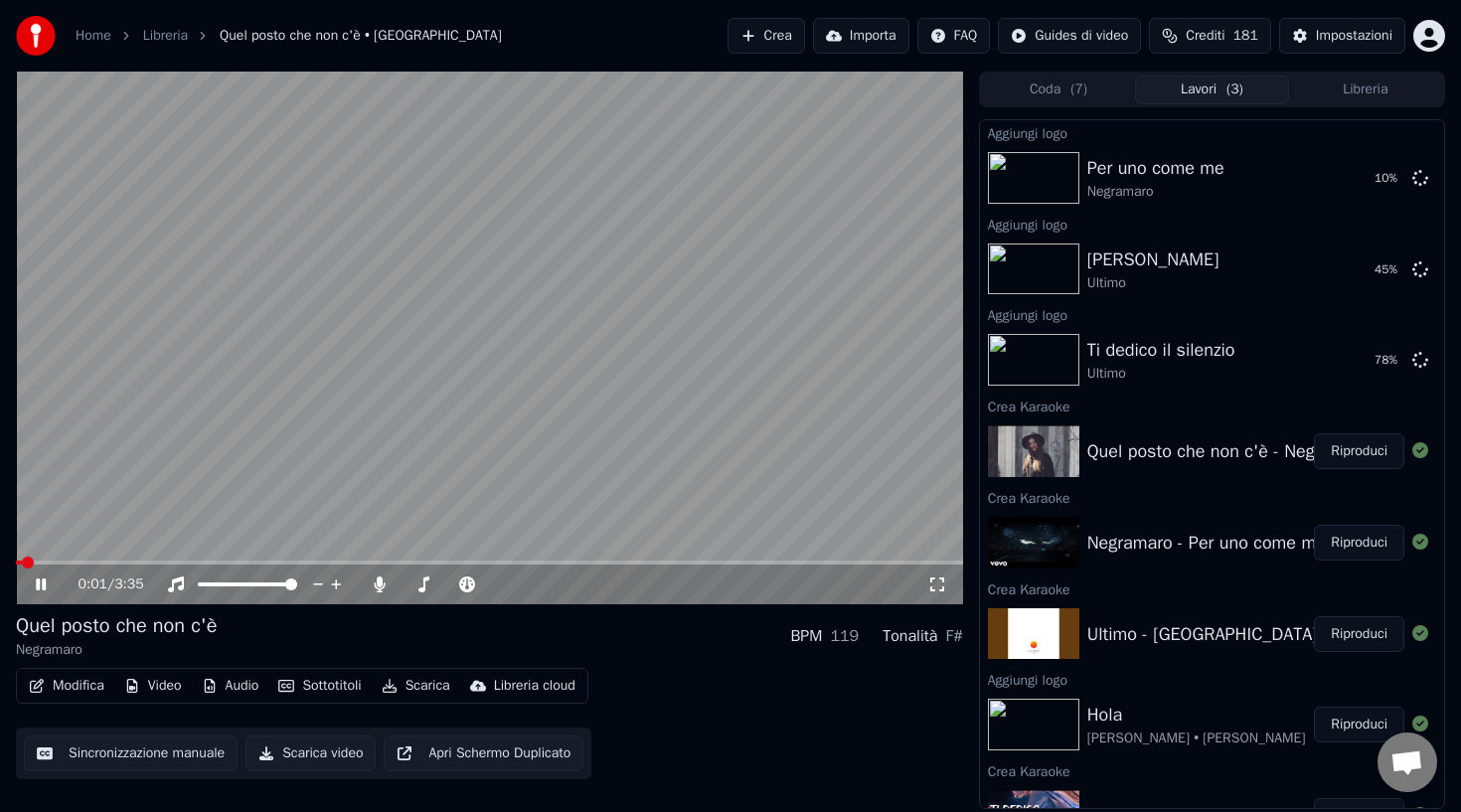 click on "Video" at bounding box center [153, 686] 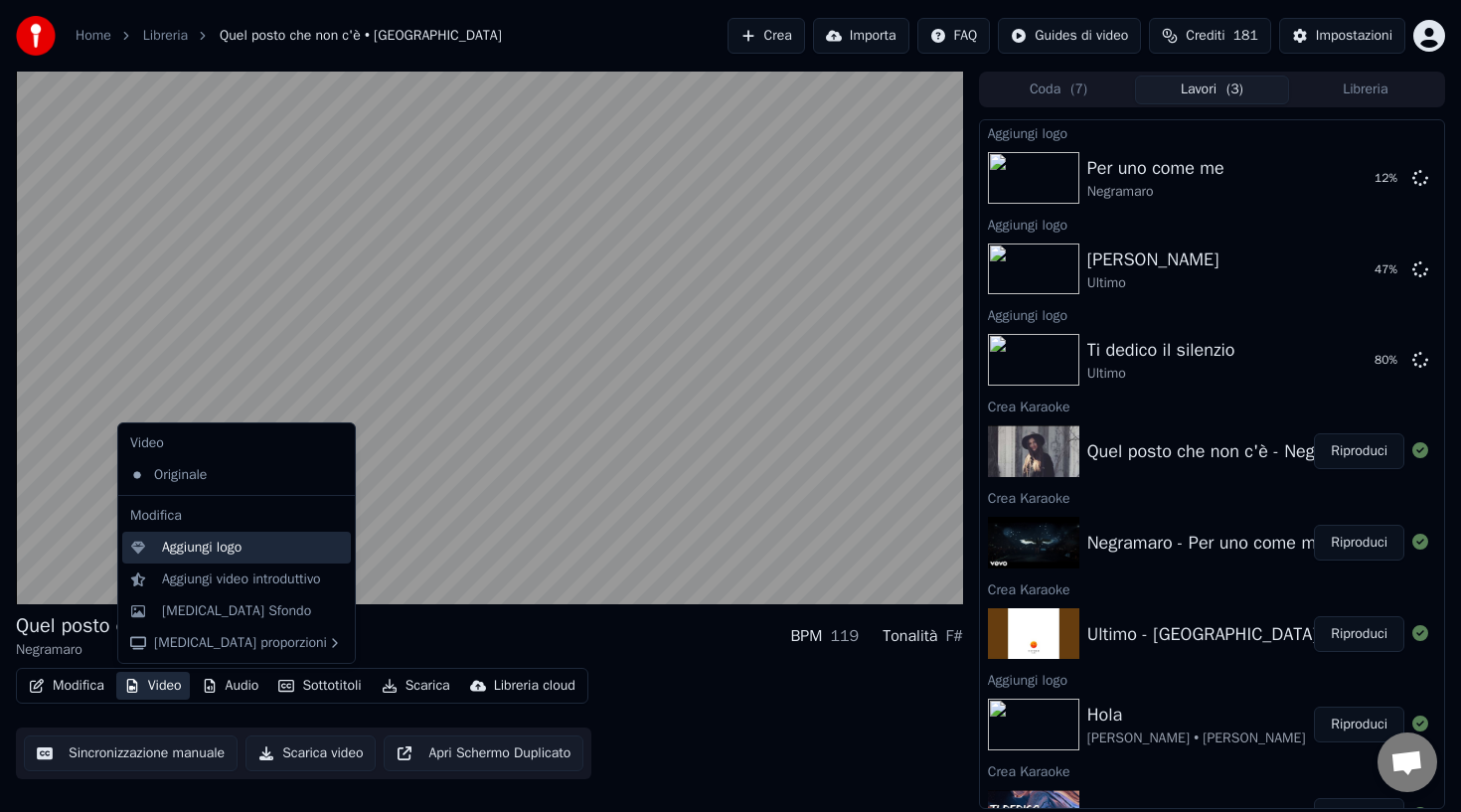 click on "Aggiungi logo" at bounding box center [202, 548] 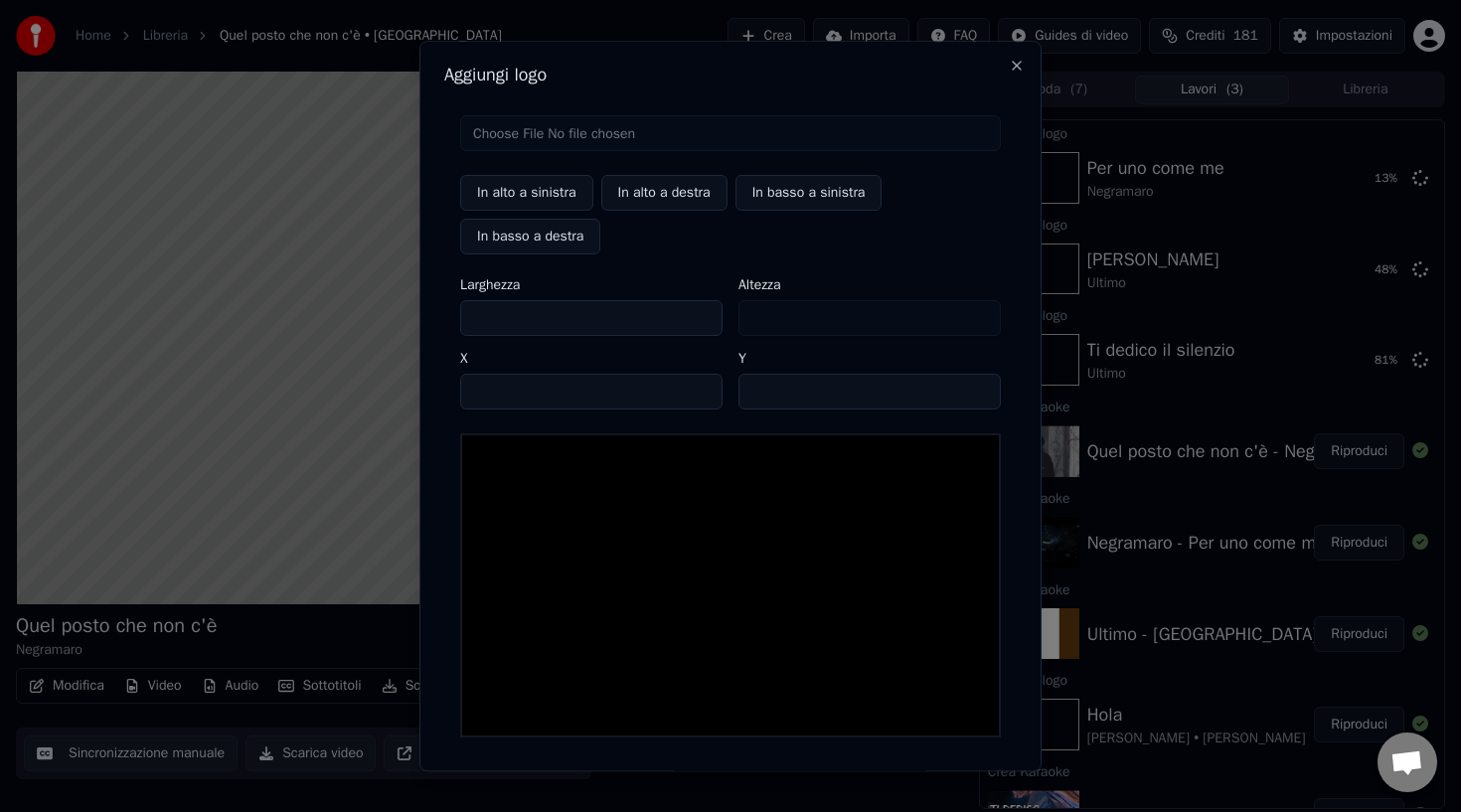 click at bounding box center (730, 133) 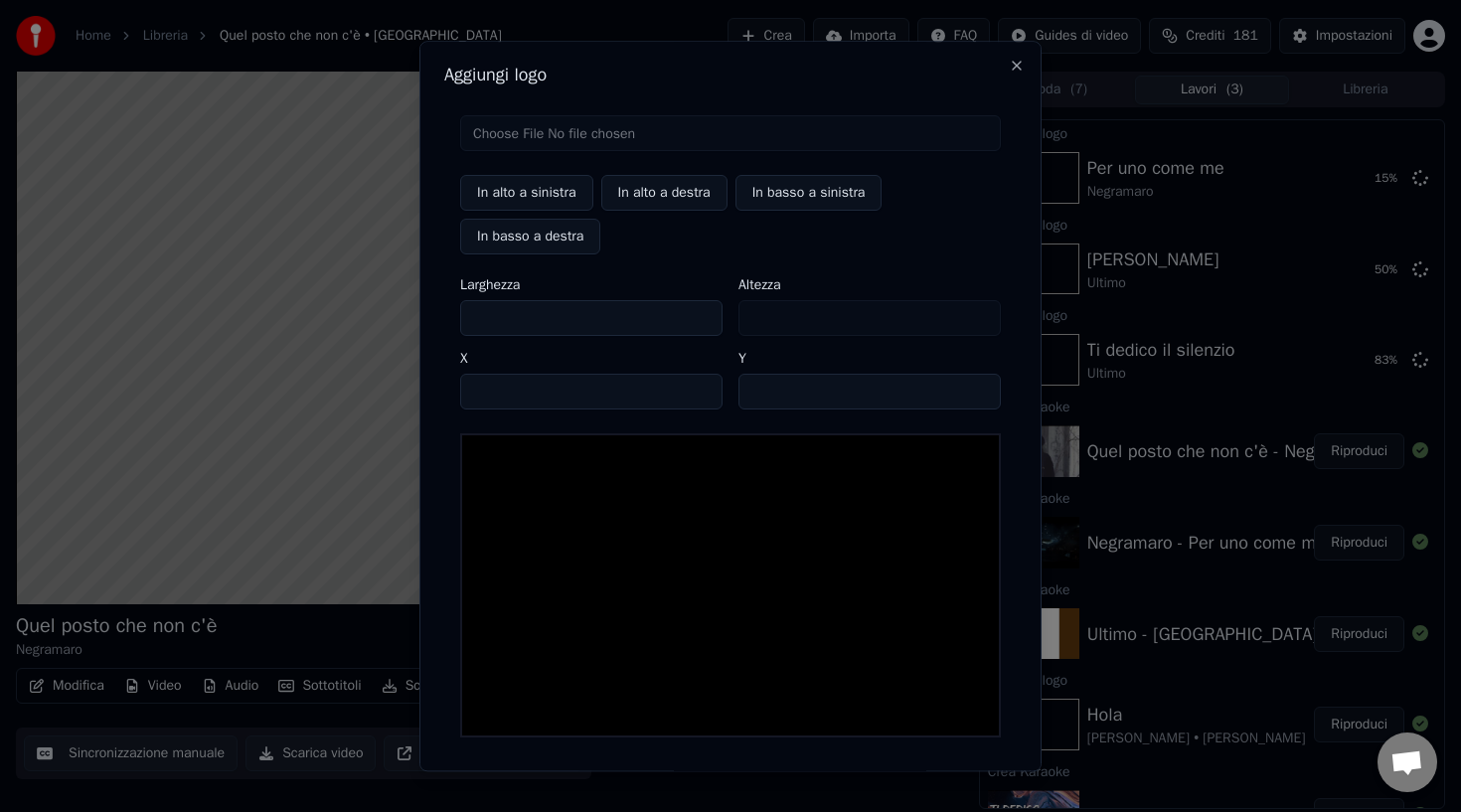 type on "**********" 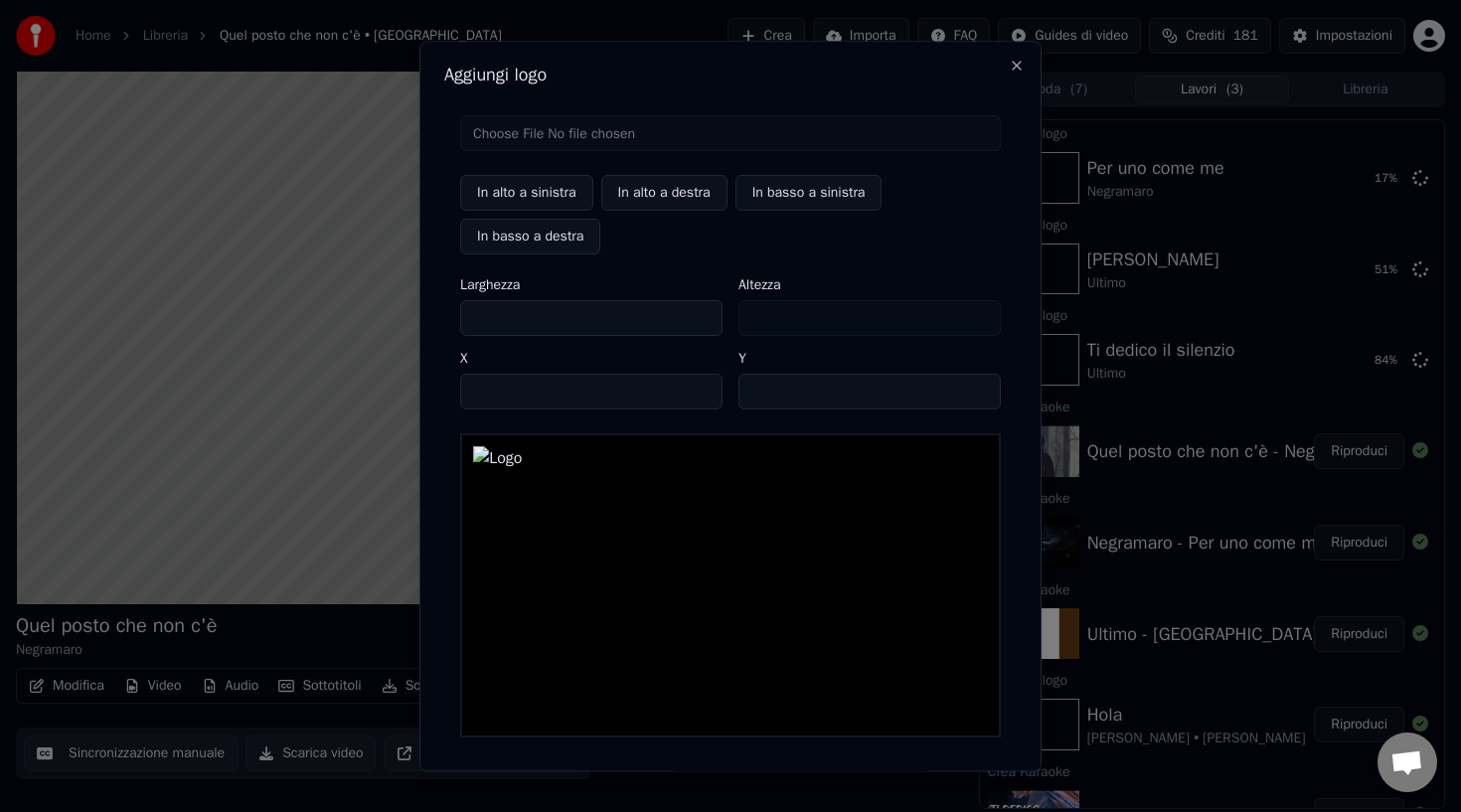 type on "***" 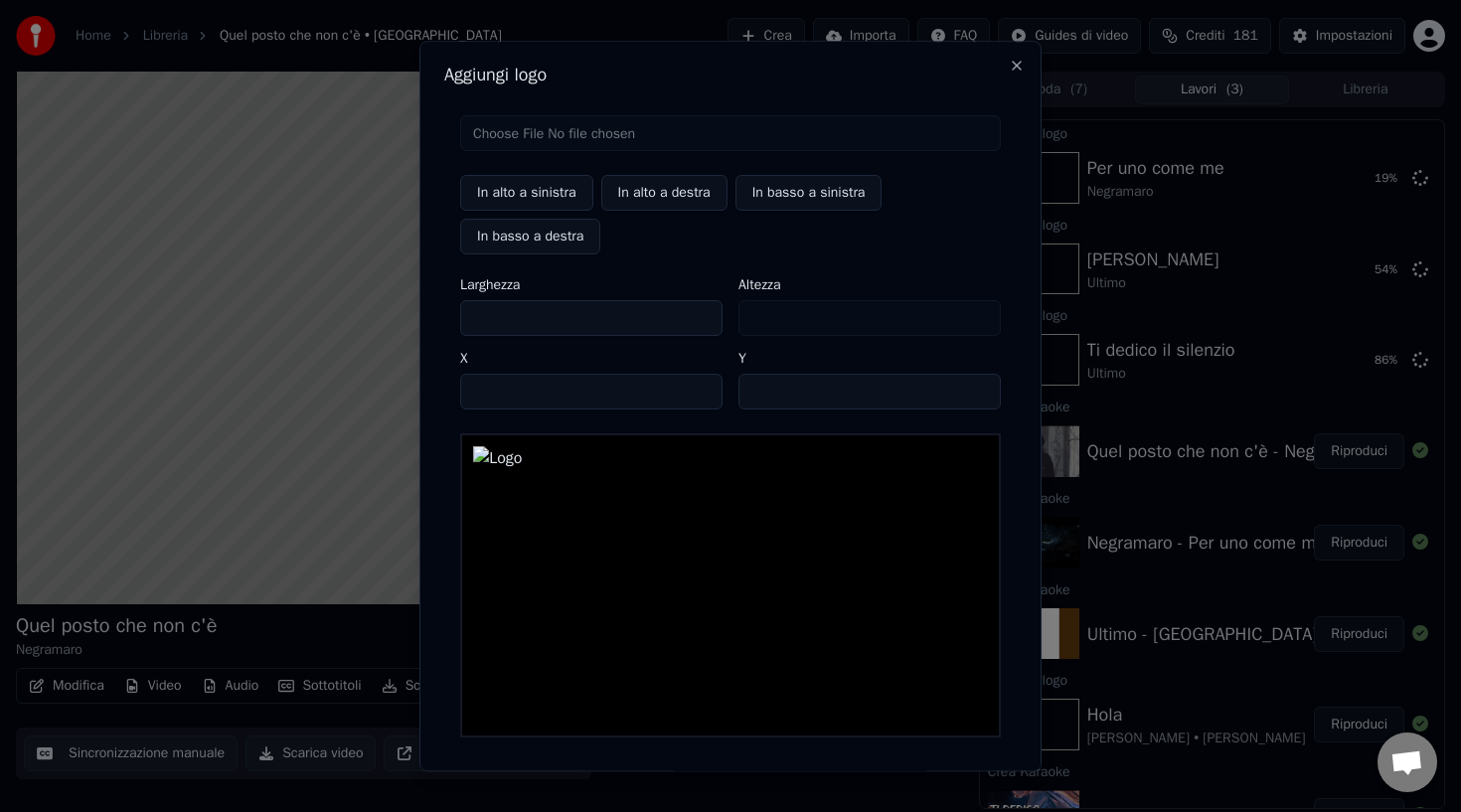 click on "***" at bounding box center [591, 318] 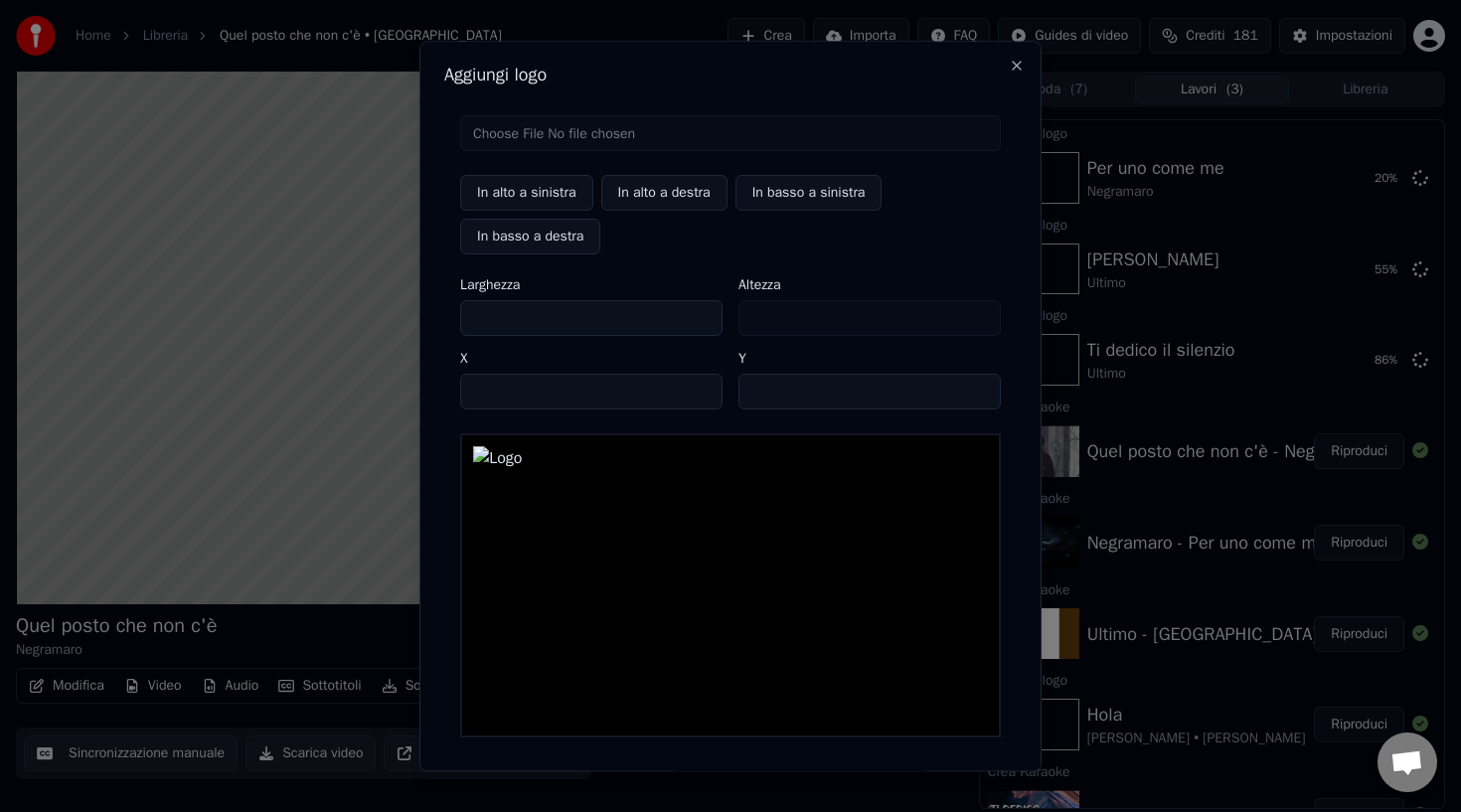 click on "***" at bounding box center (591, 318) 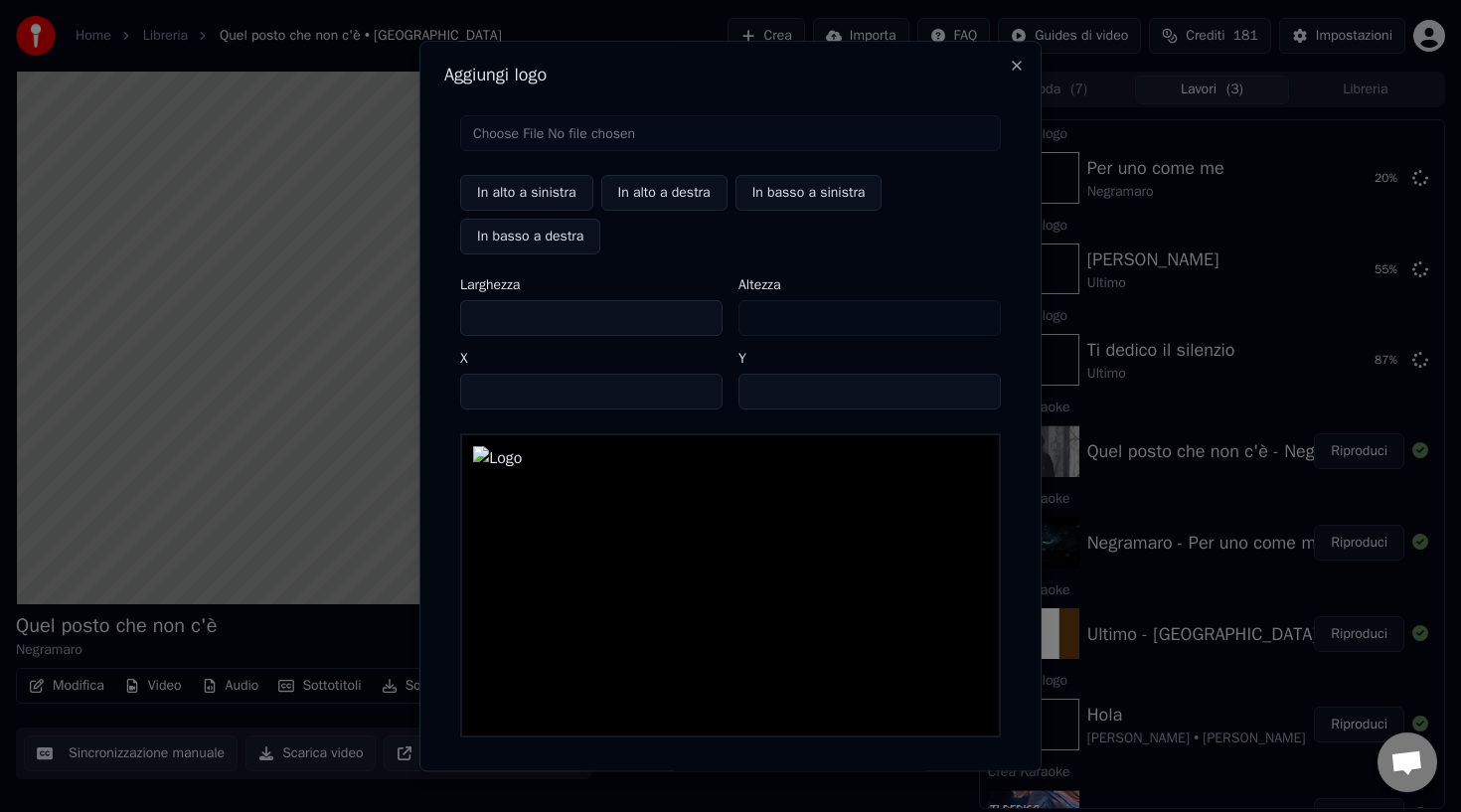 click on "***" at bounding box center (591, 318) 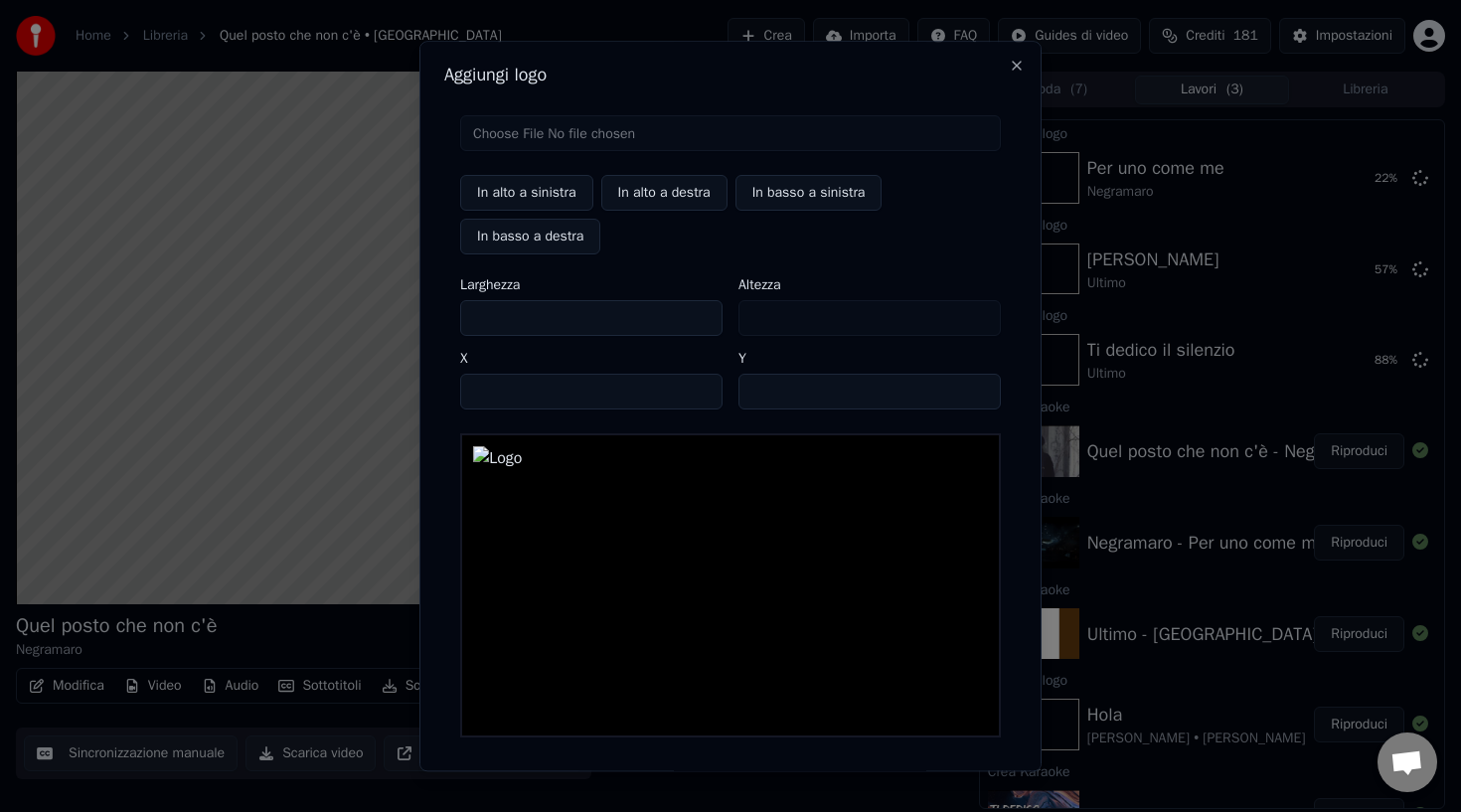 scroll, scrollTop: 74, scrollLeft: 0, axis: vertical 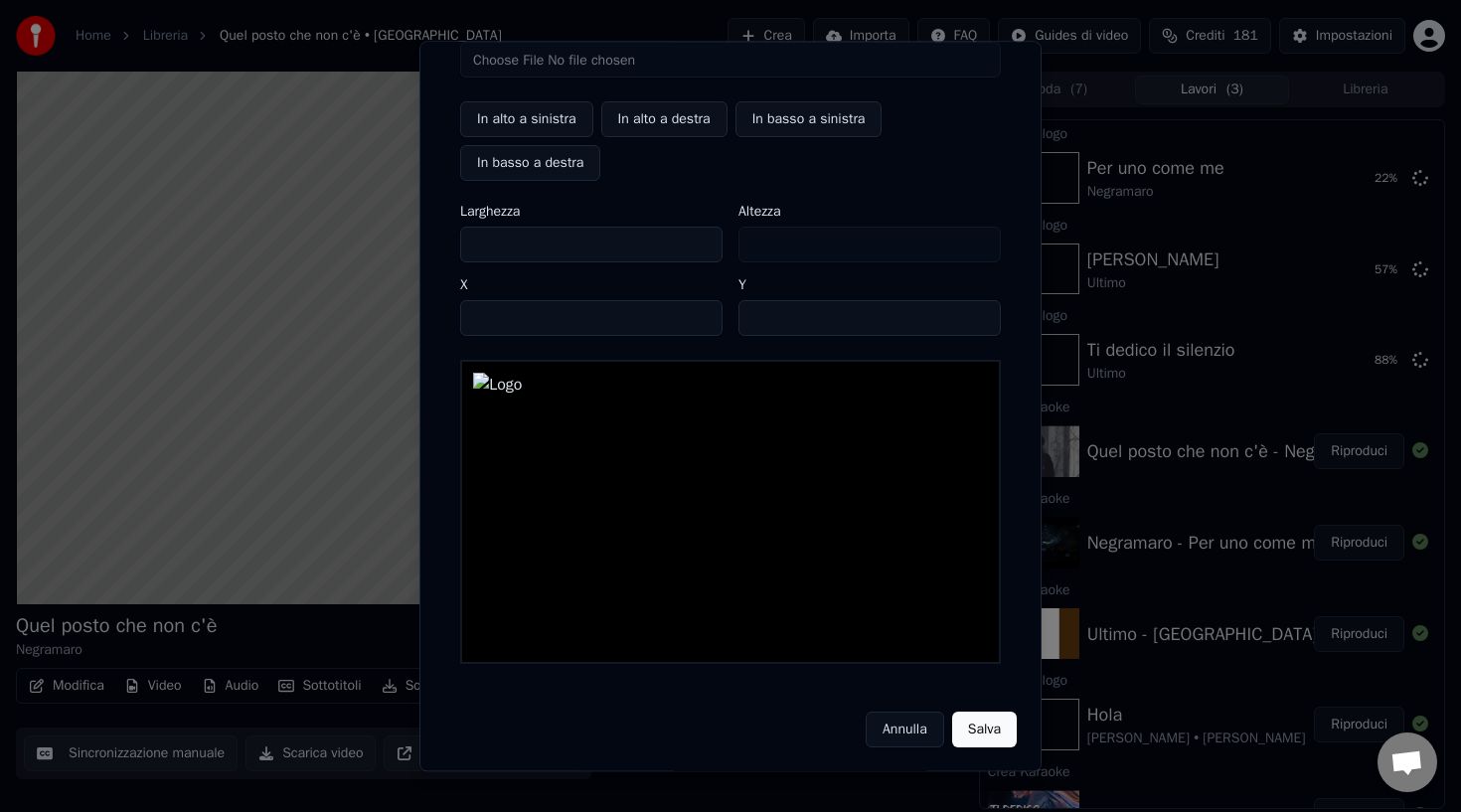 click on "Salva" at bounding box center [984, 730] 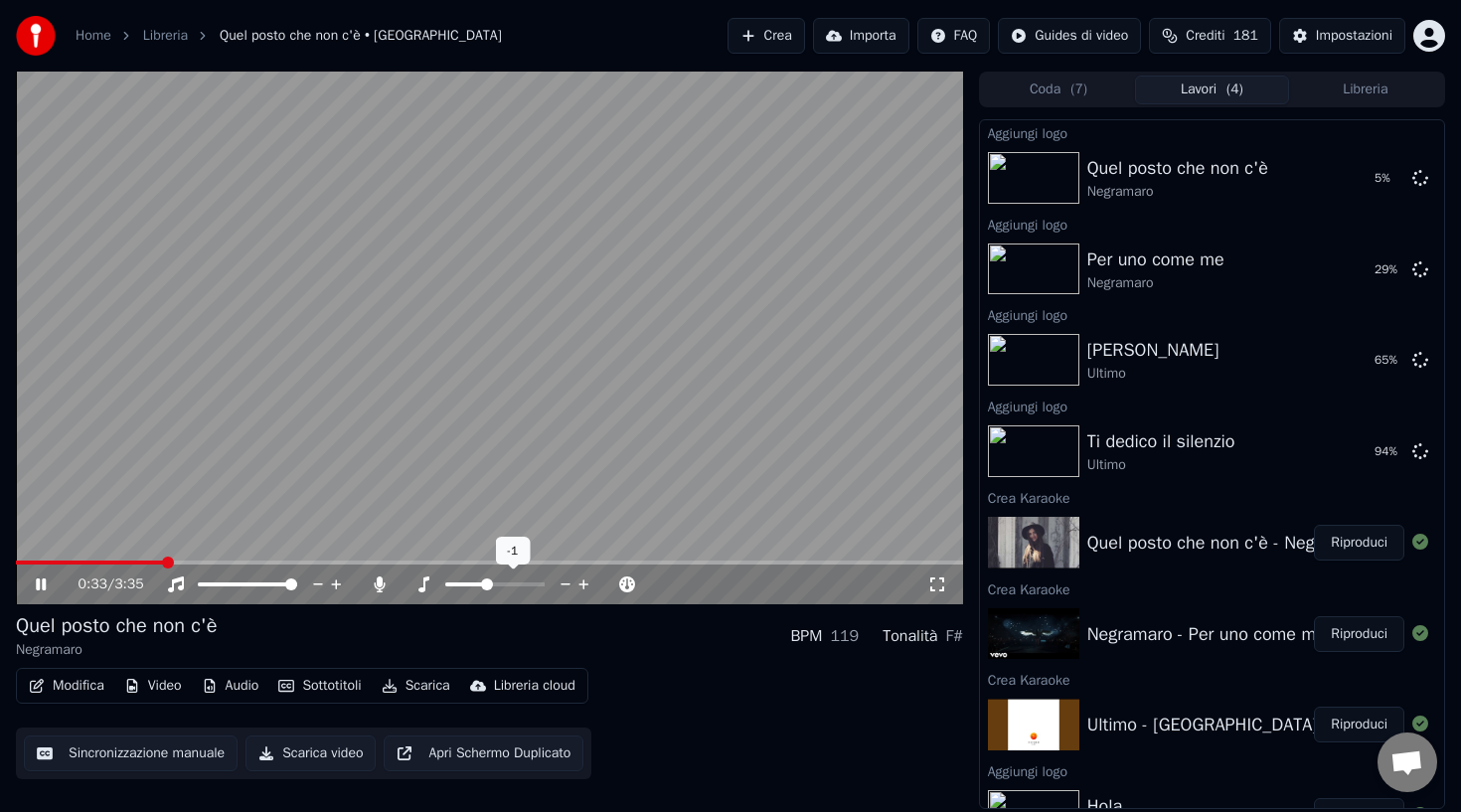 click 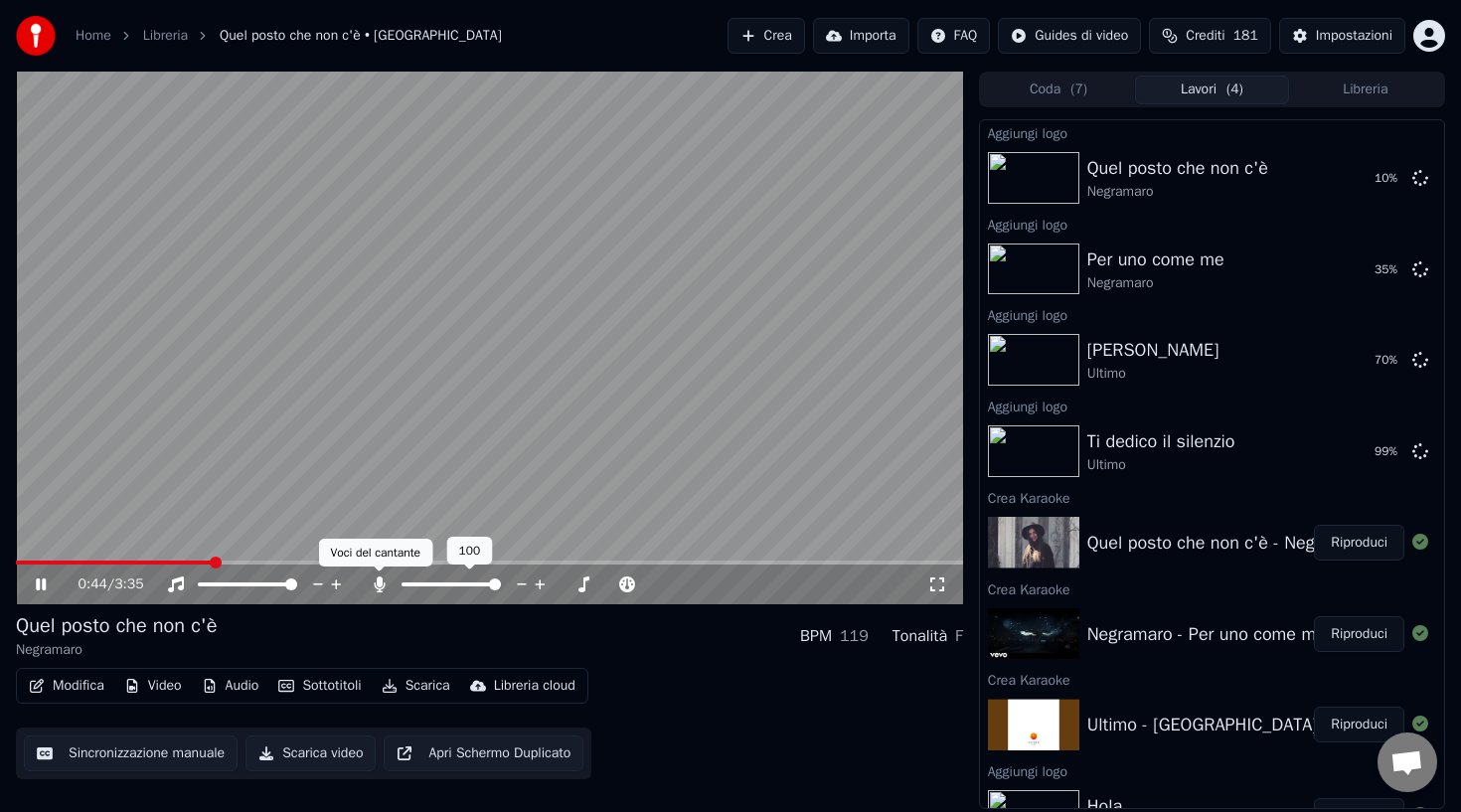 click 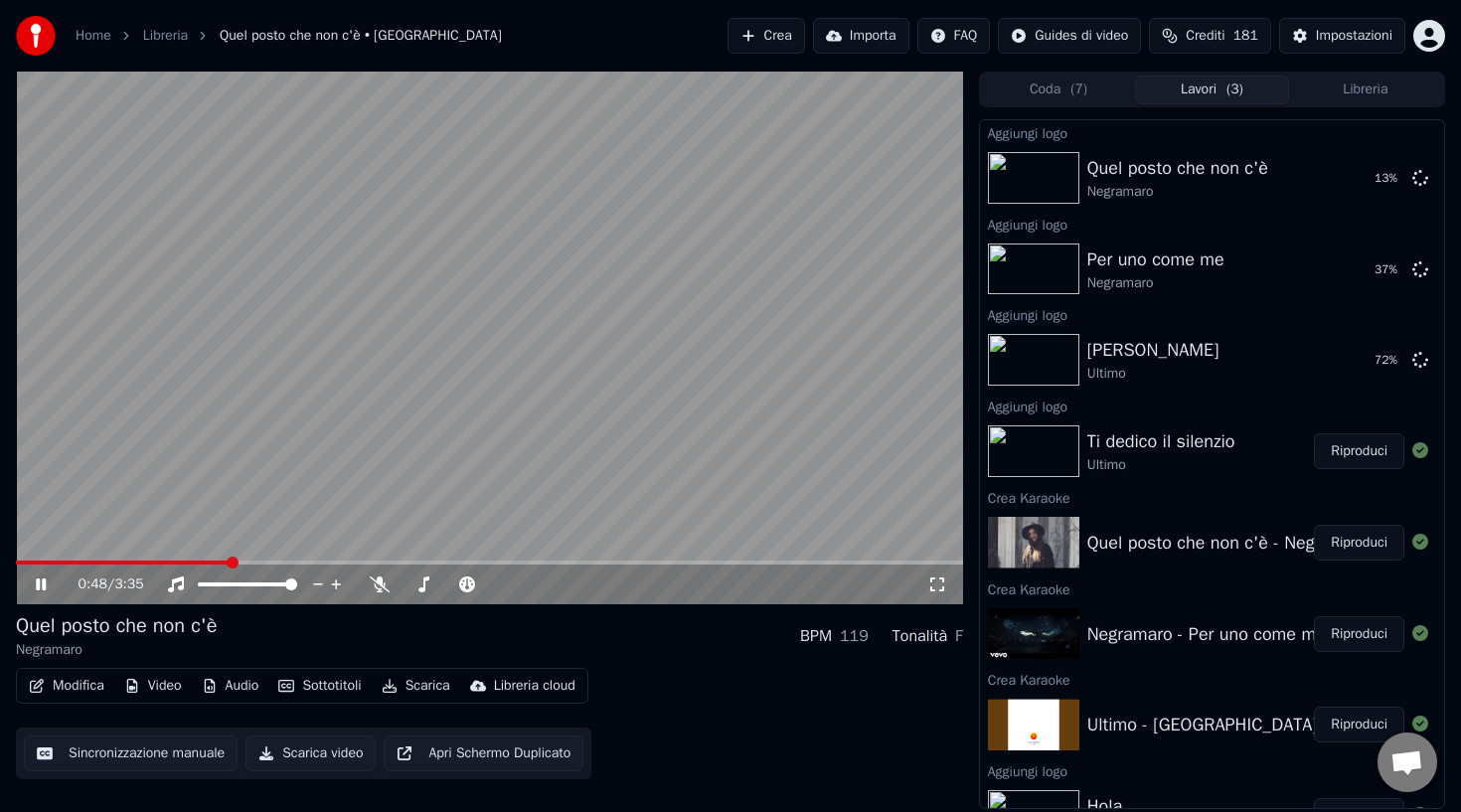 click 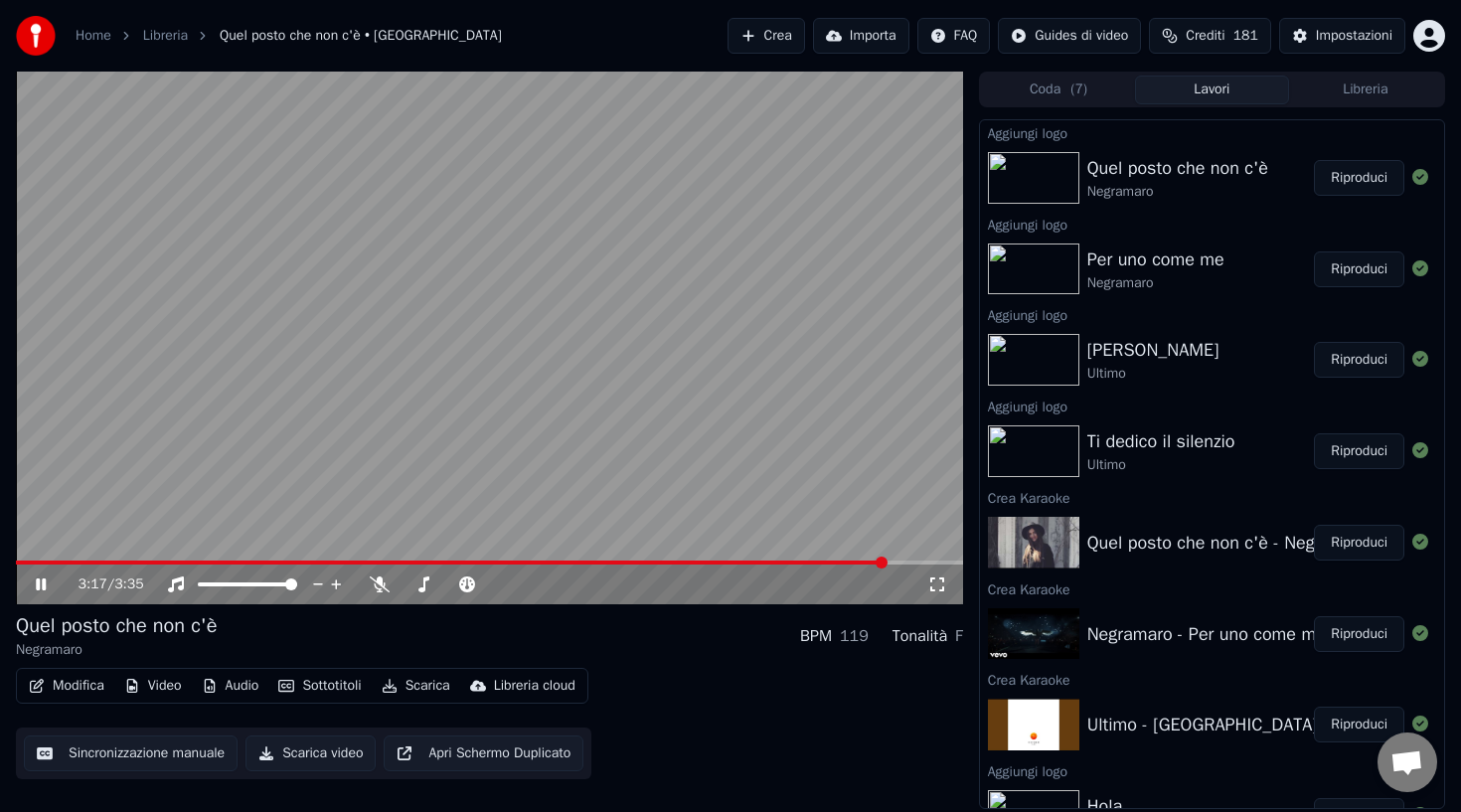 click at bounding box center [489, 338] 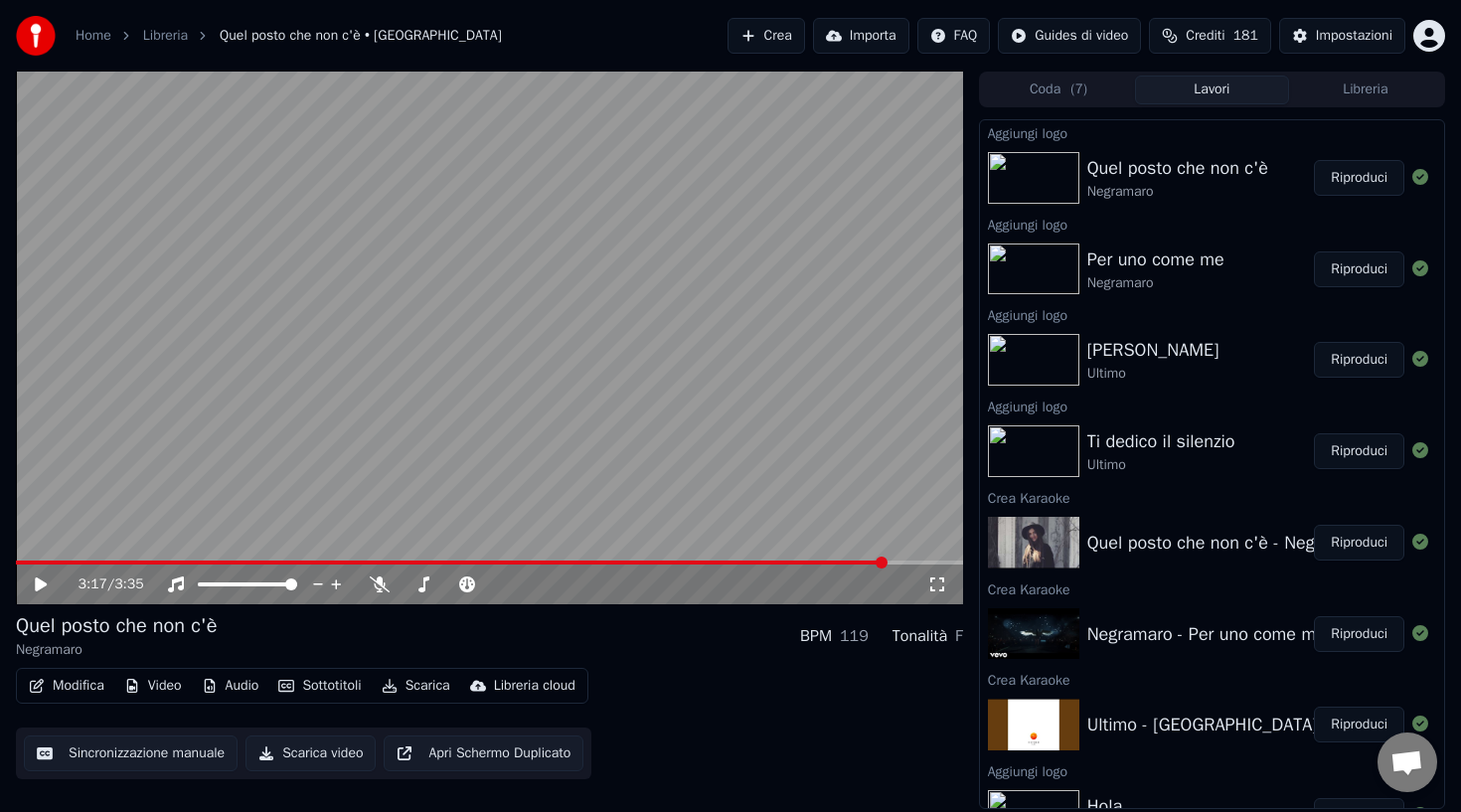 click on "Modifica" at bounding box center (67, 686) 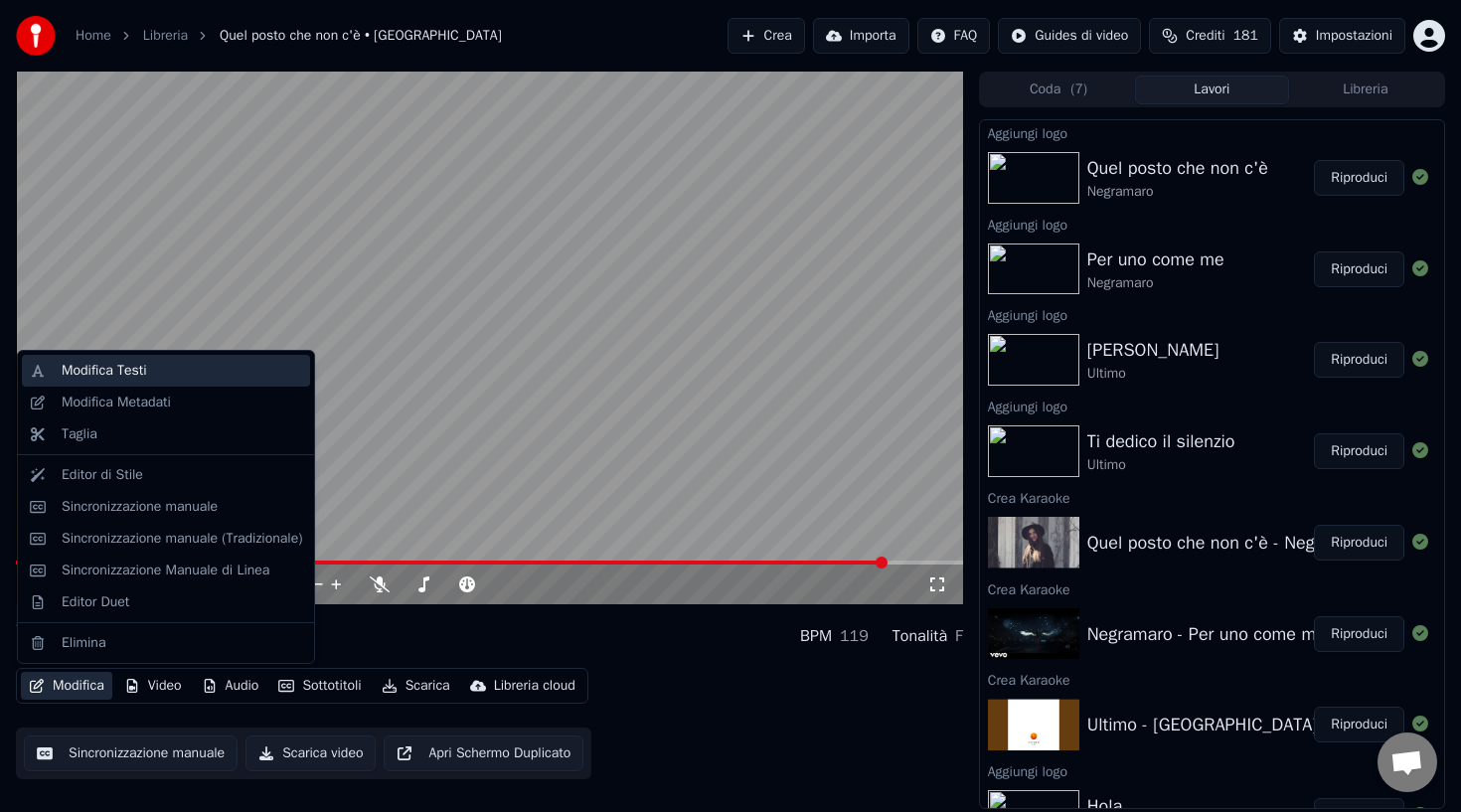 click on "Modifica Testi" at bounding box center [182, 371] 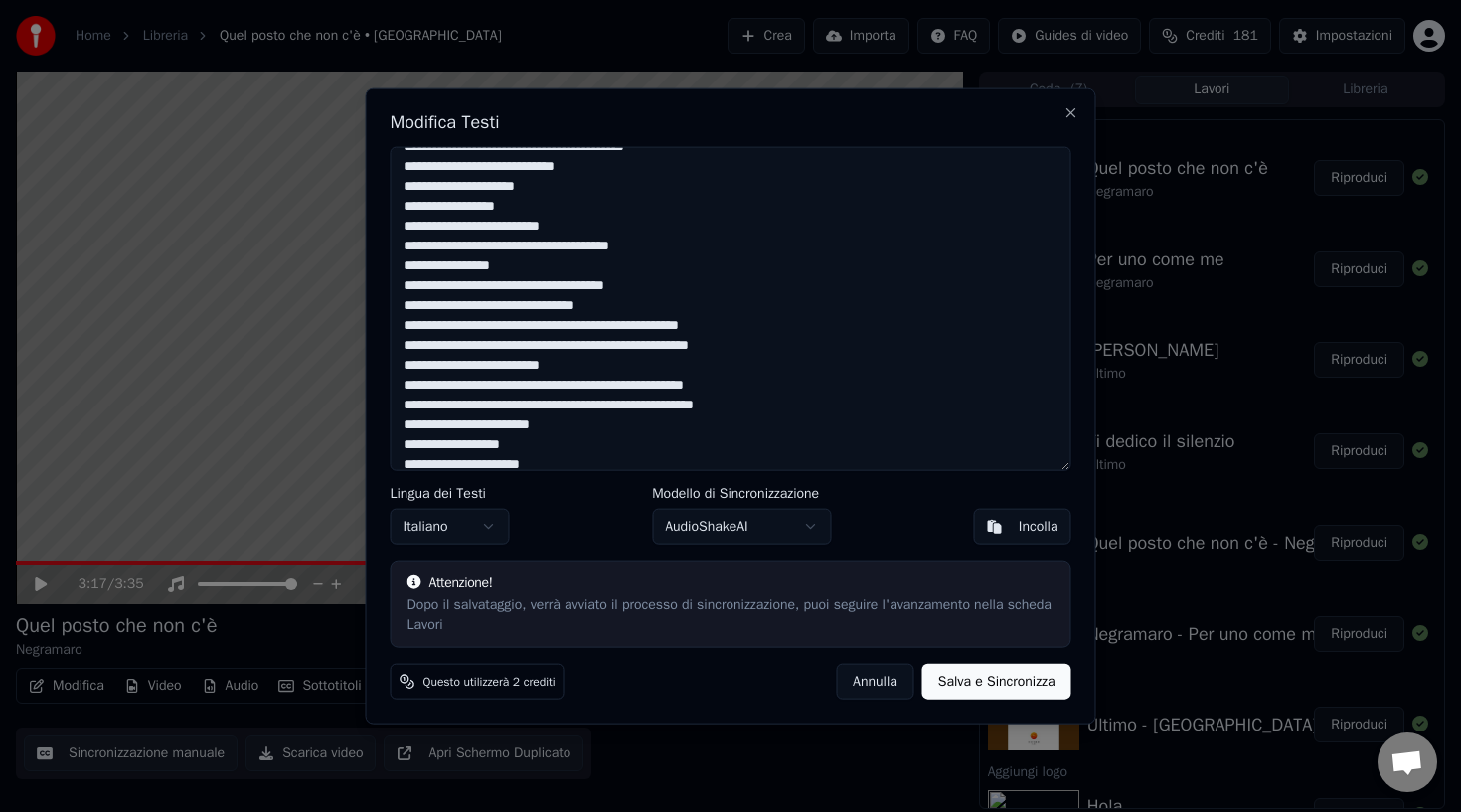 scroll, scrollTop: 249, scrollLeft: 0, axis: vertical 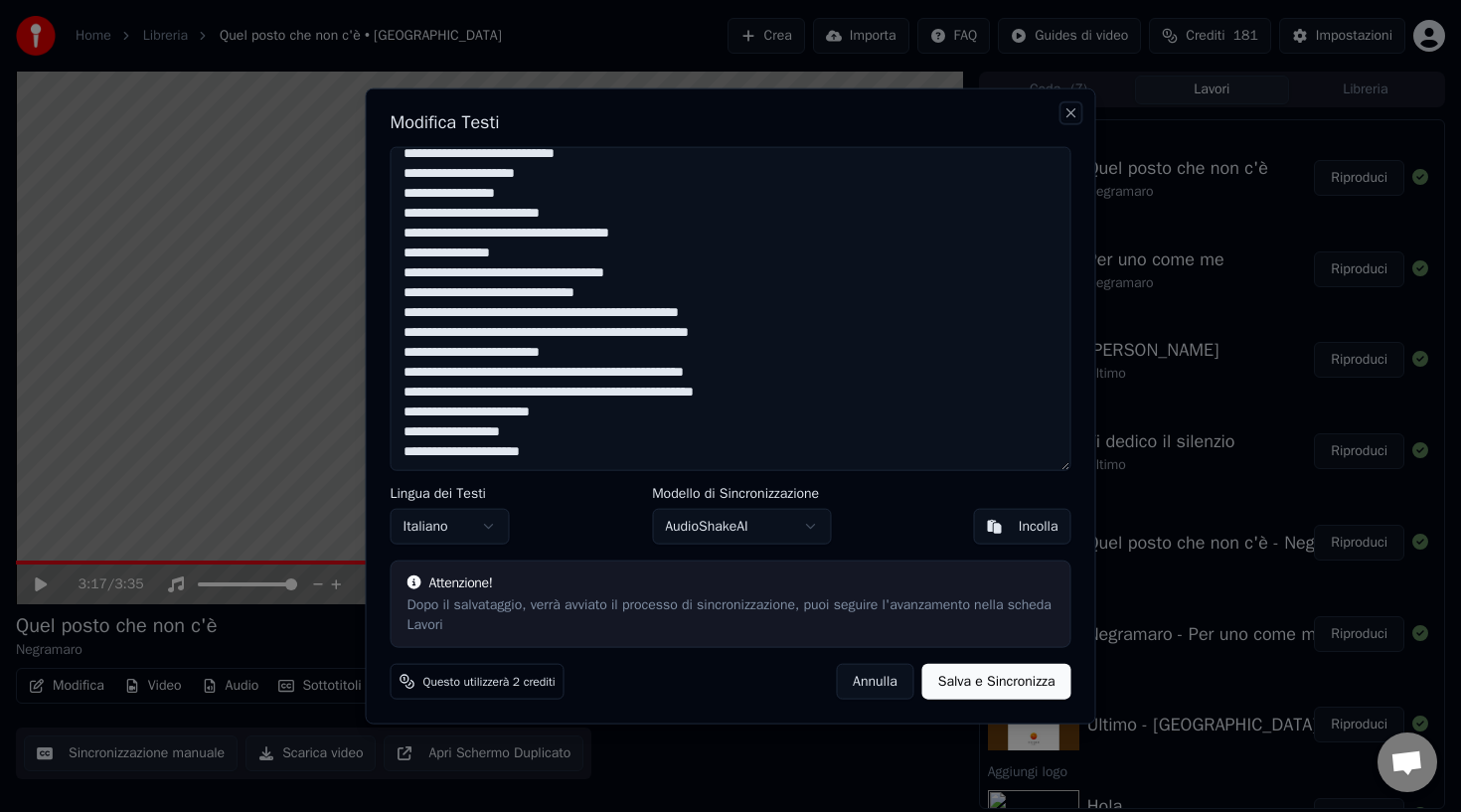click on "Close" at bounding box center [1071, 112] 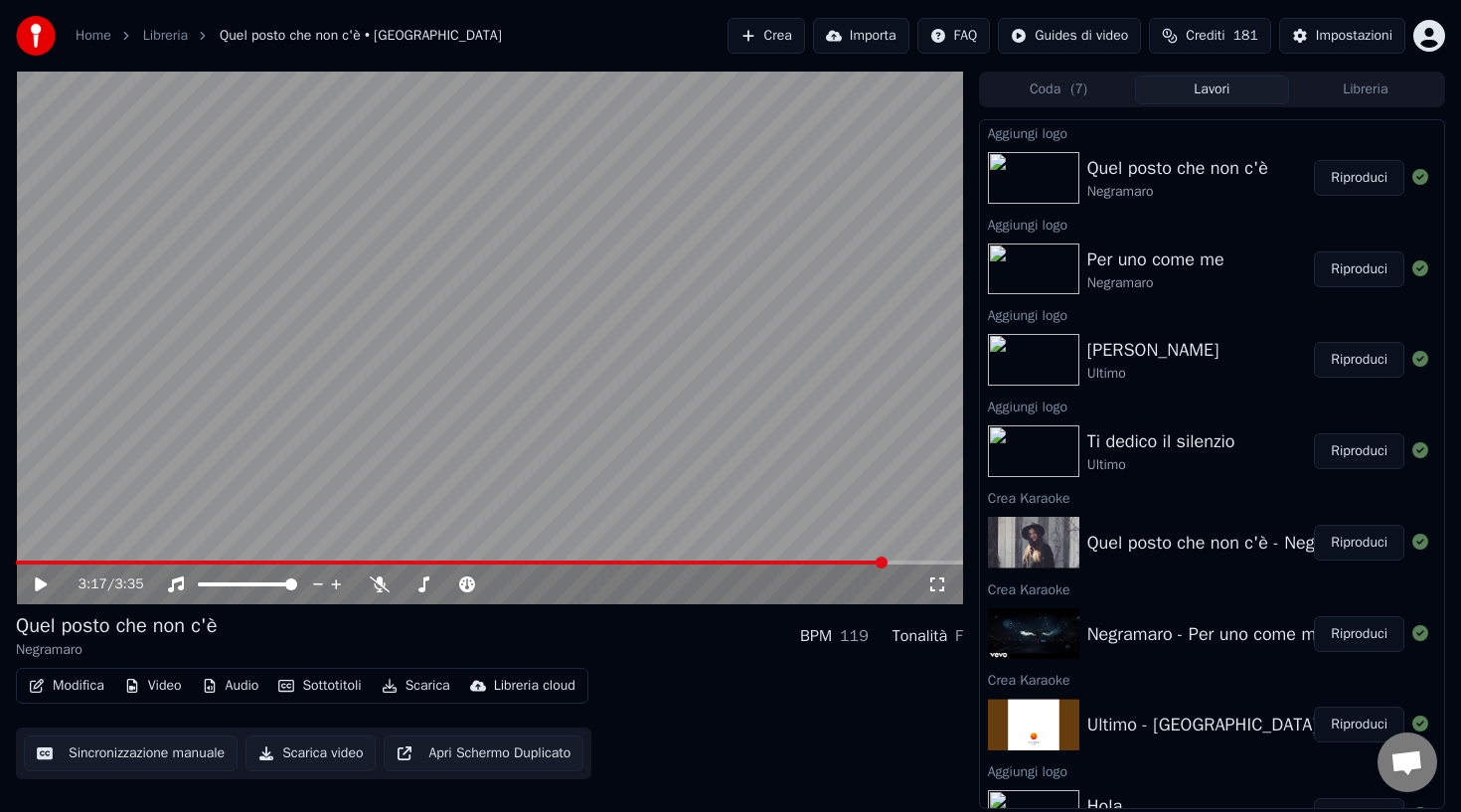 click on "3:17  /  3:35" at bounding box center (489, 584) 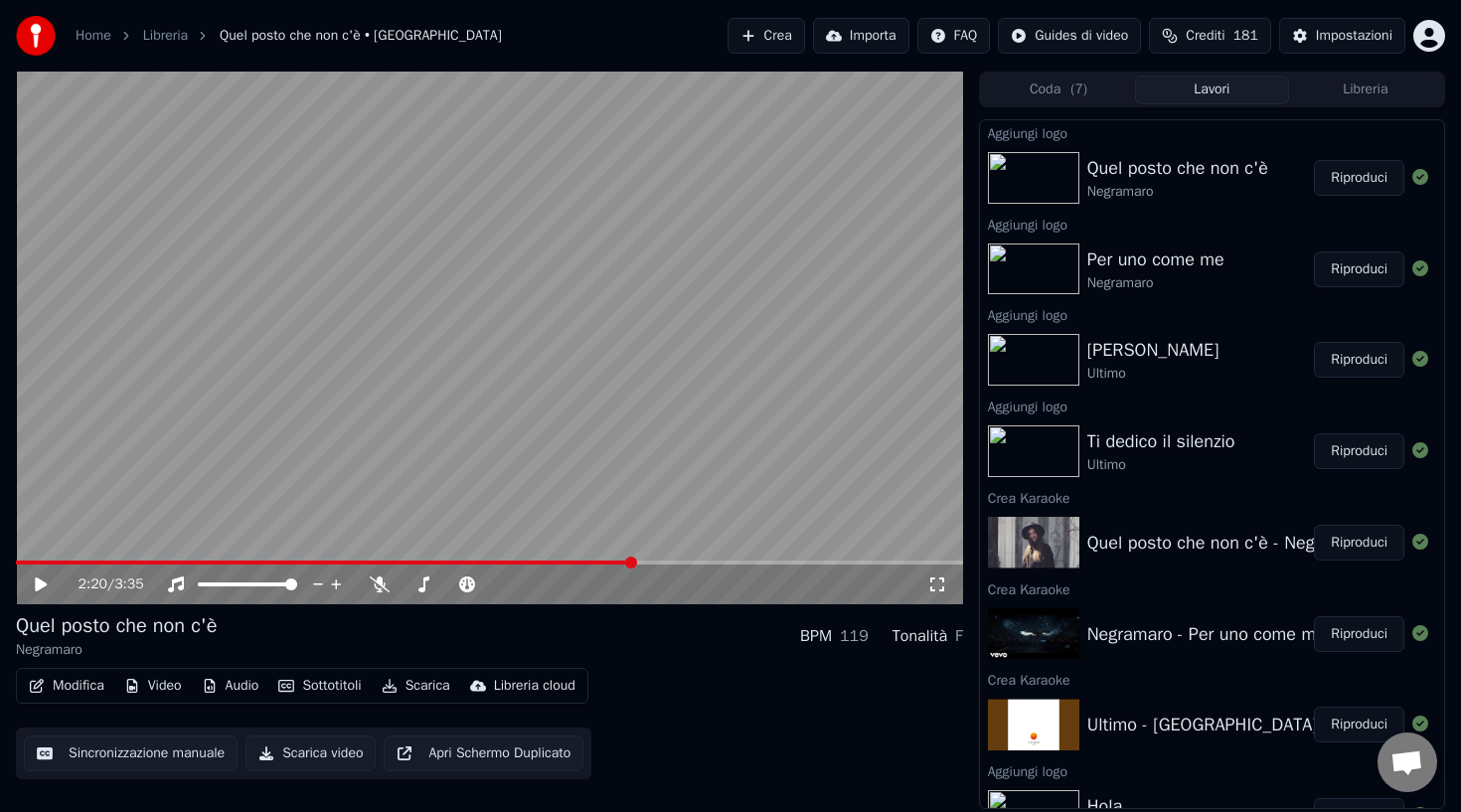 click 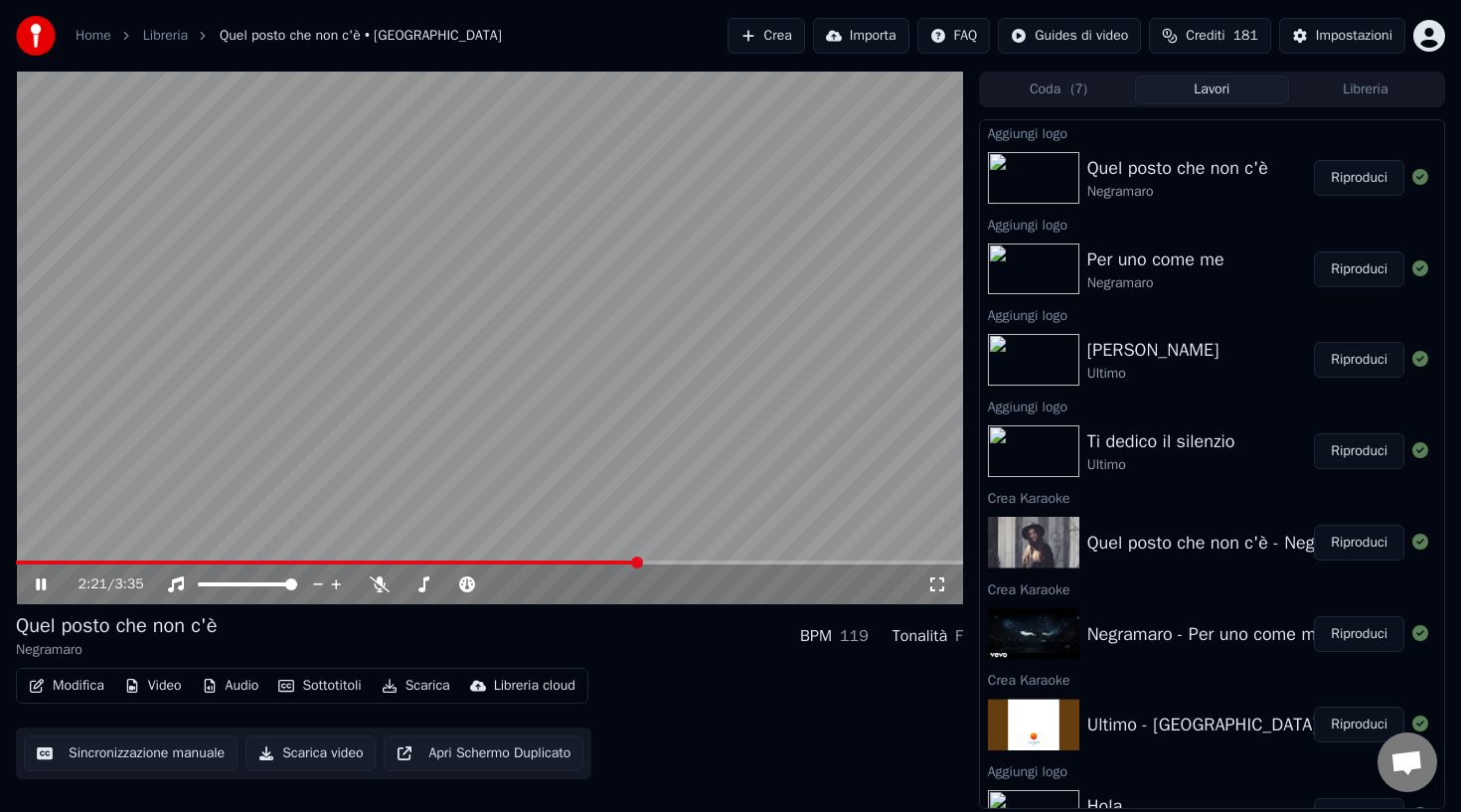 click 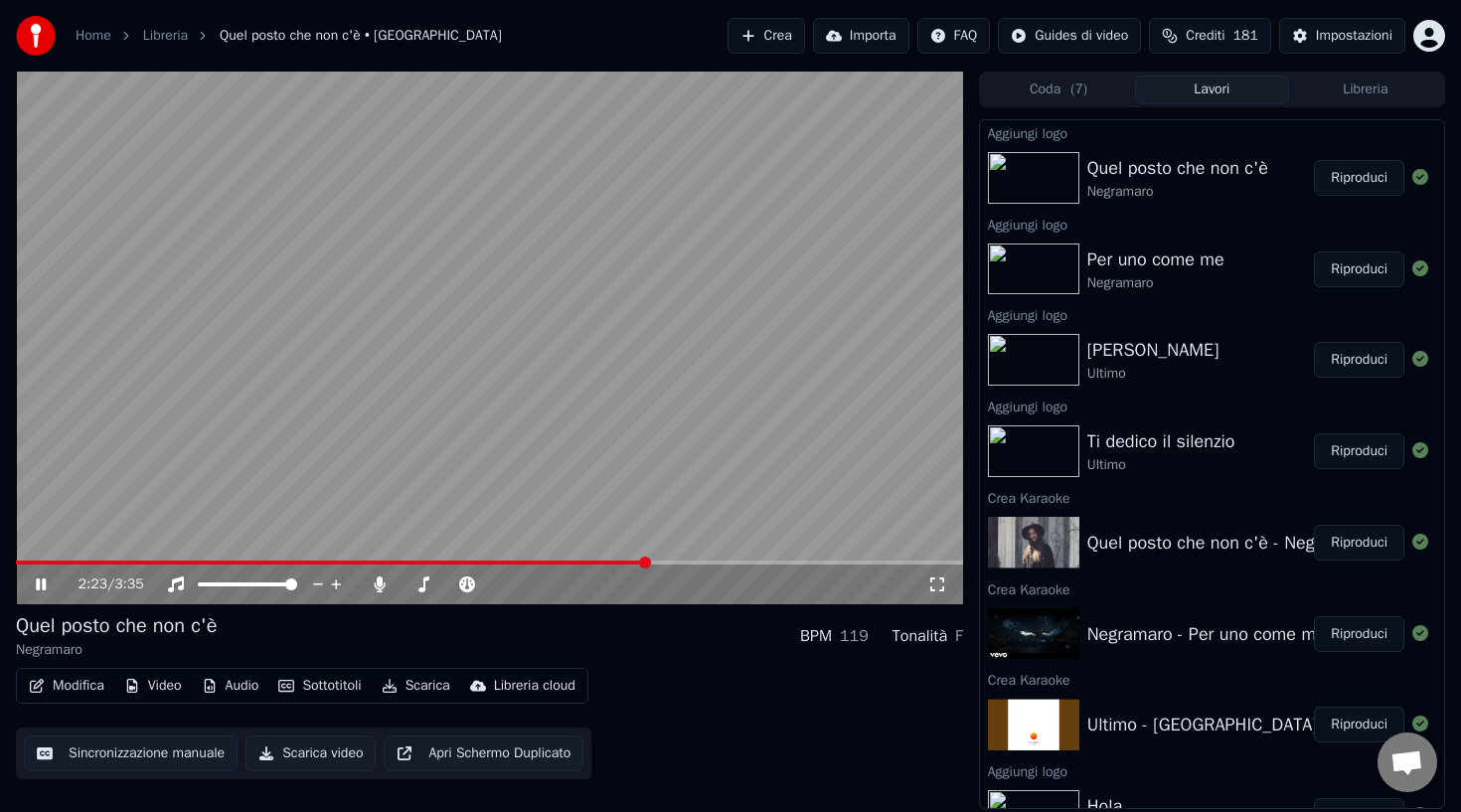 click on "Modifica" at bounding box center [67, 686] 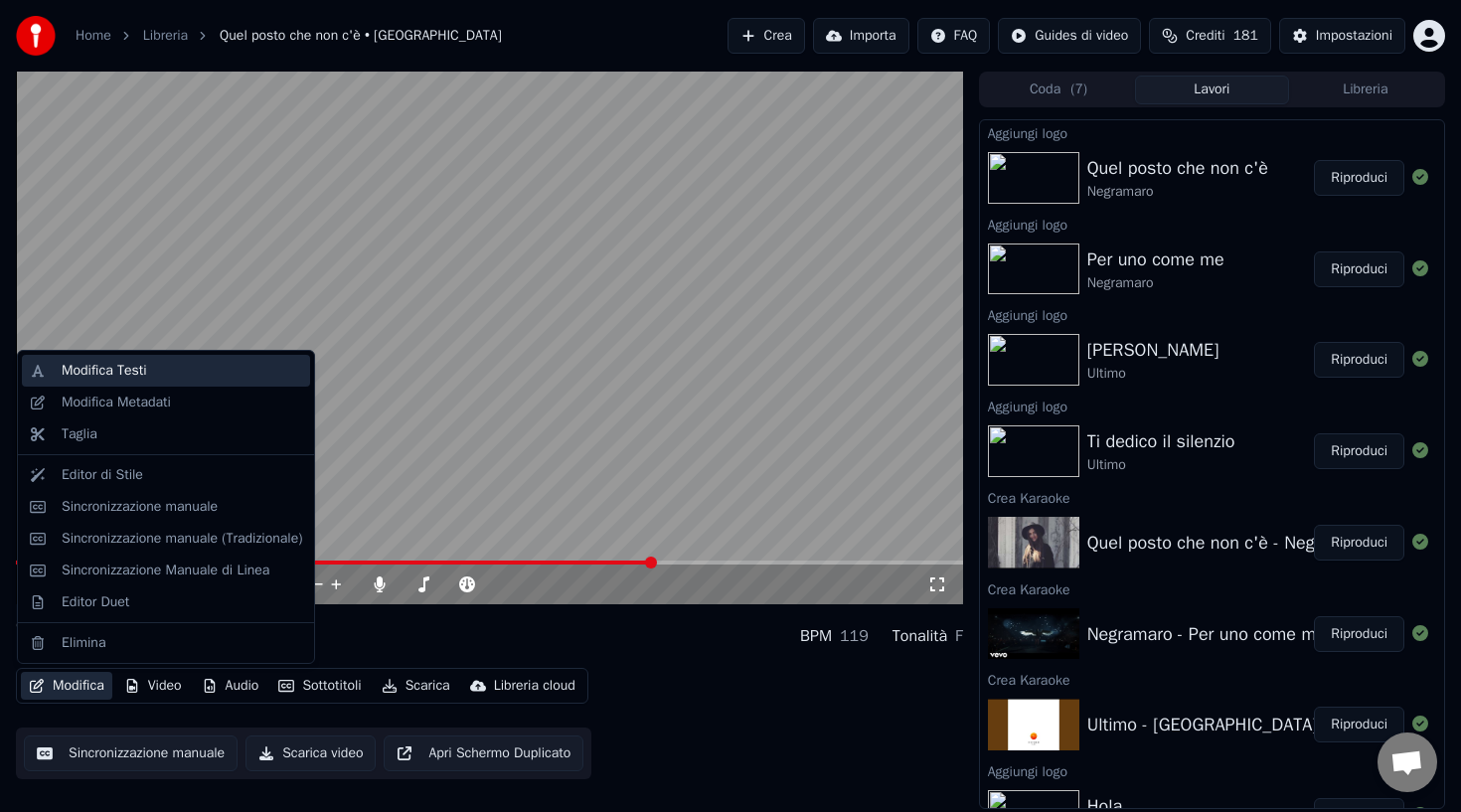 click on "Modifica Testi" at bounding box center [166, 371] 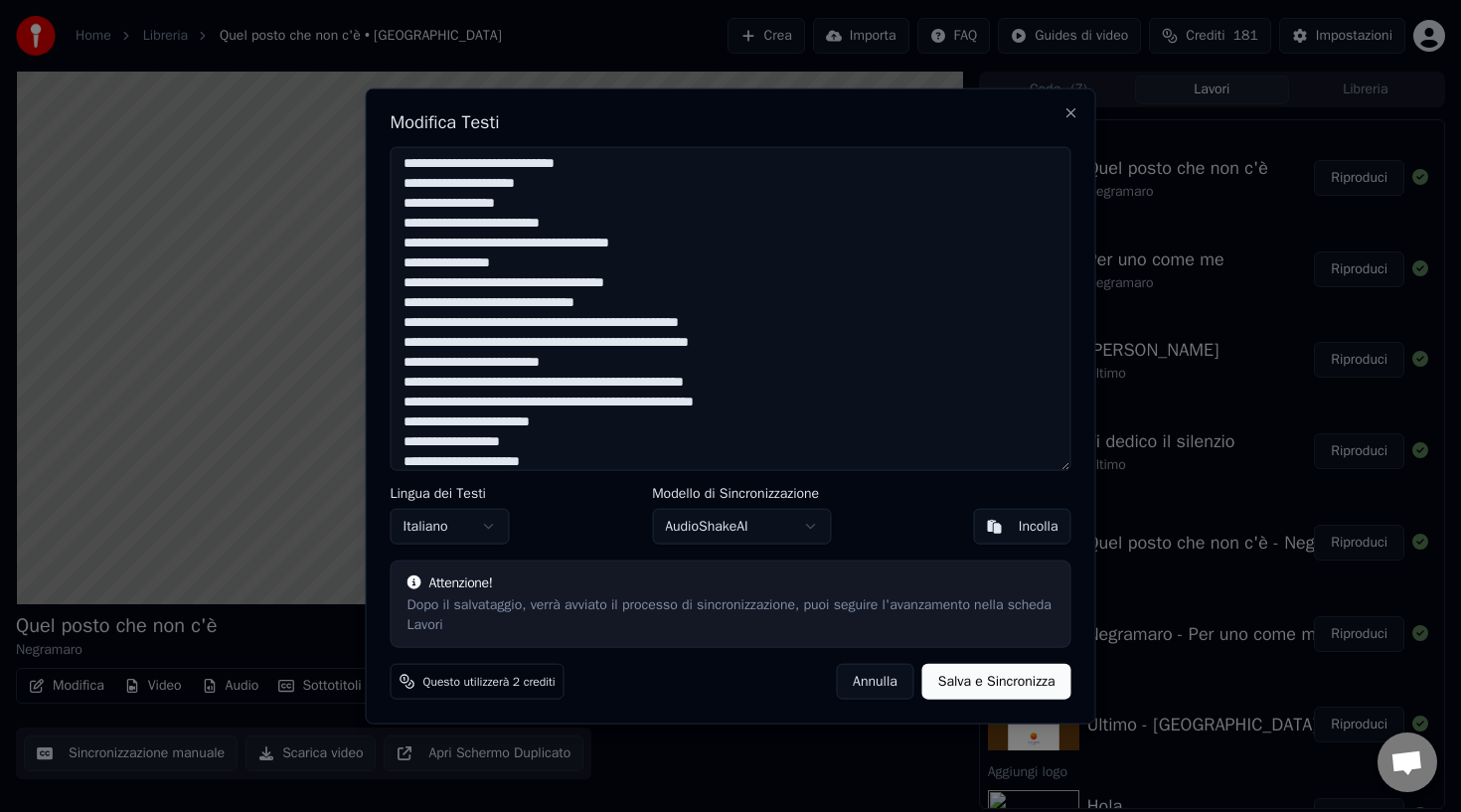 scroll, scrollTop: 249, scrollLeft: 0, axis: vertical 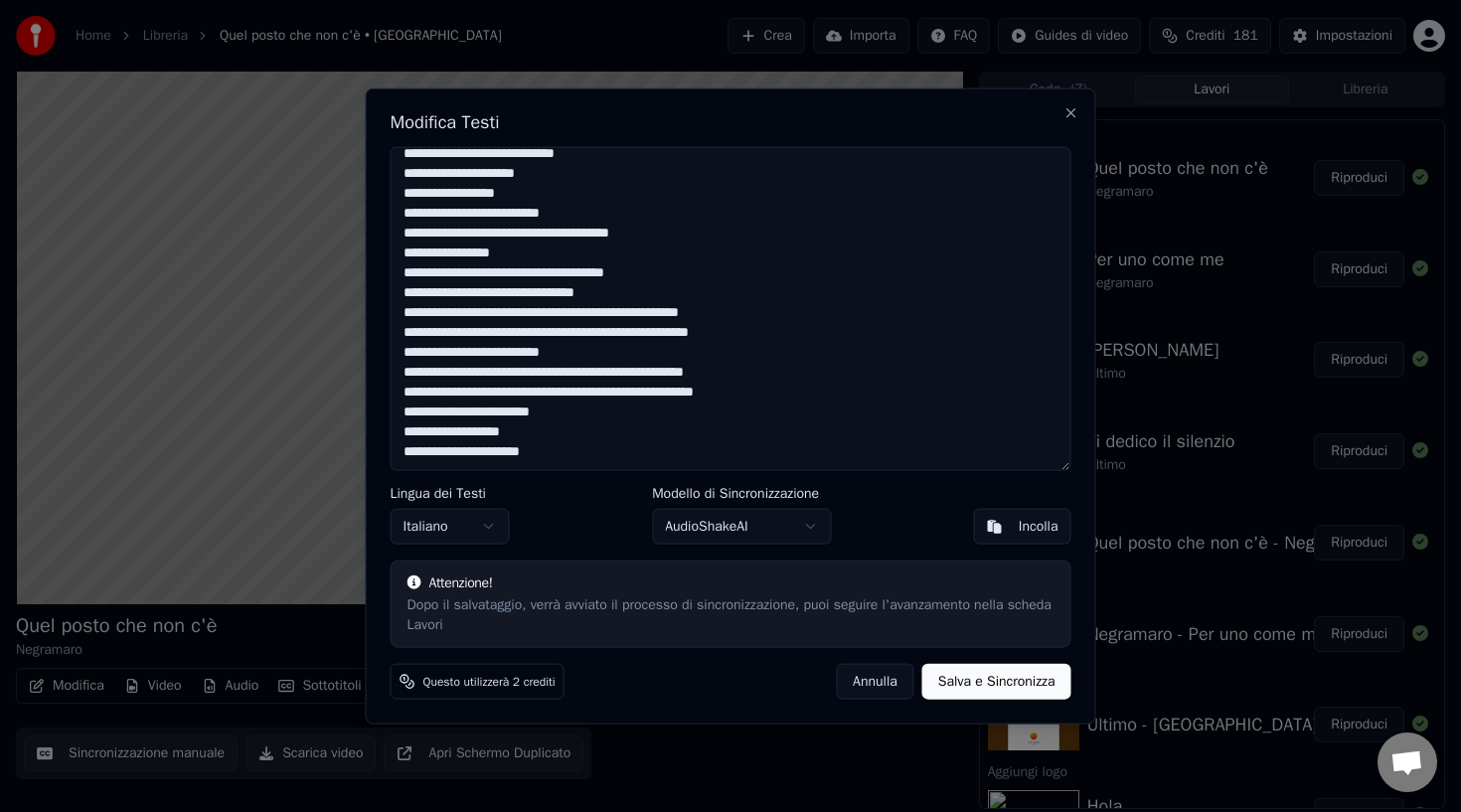click at bounding box center [730, 308] 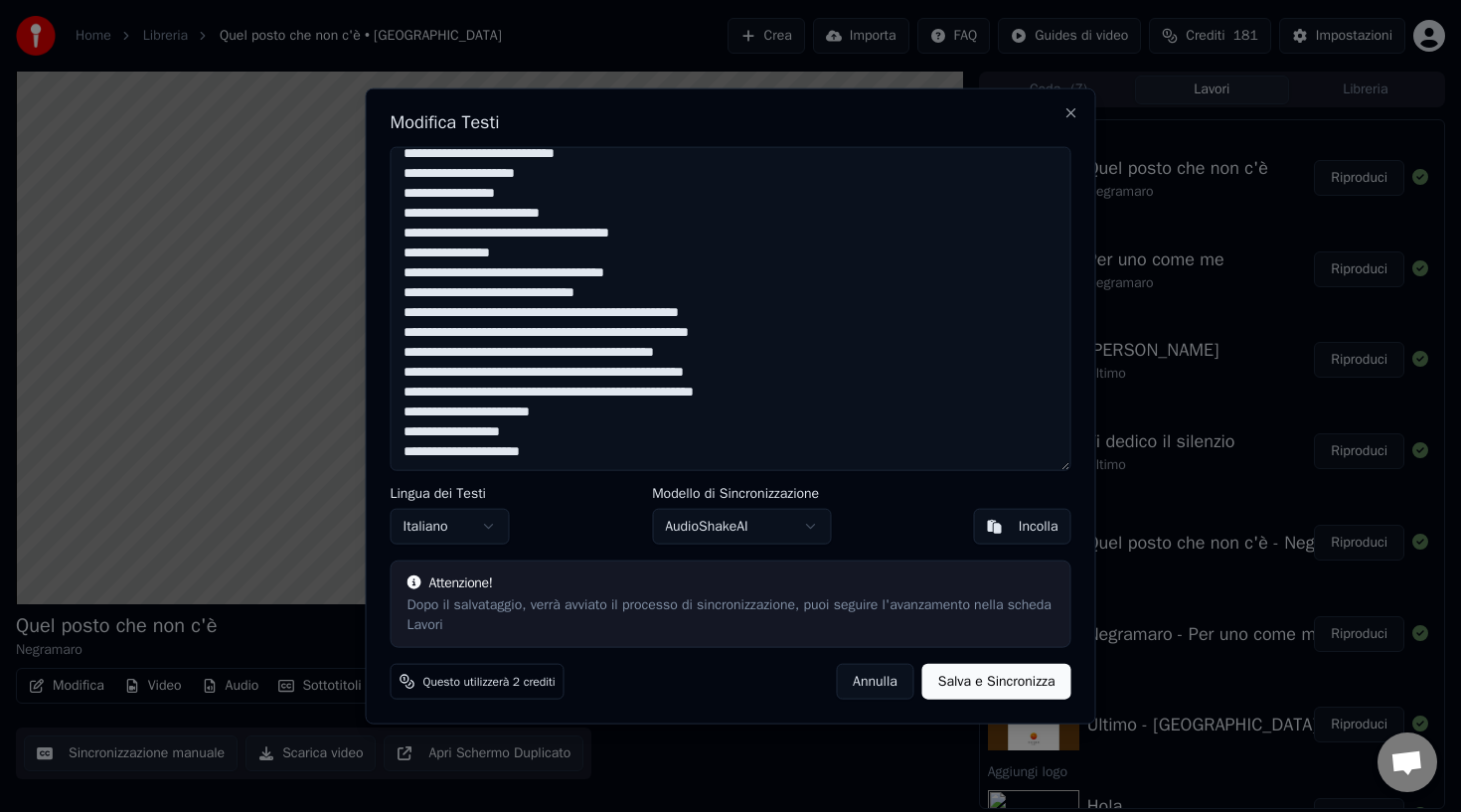 click at bounding box center (730, 308) 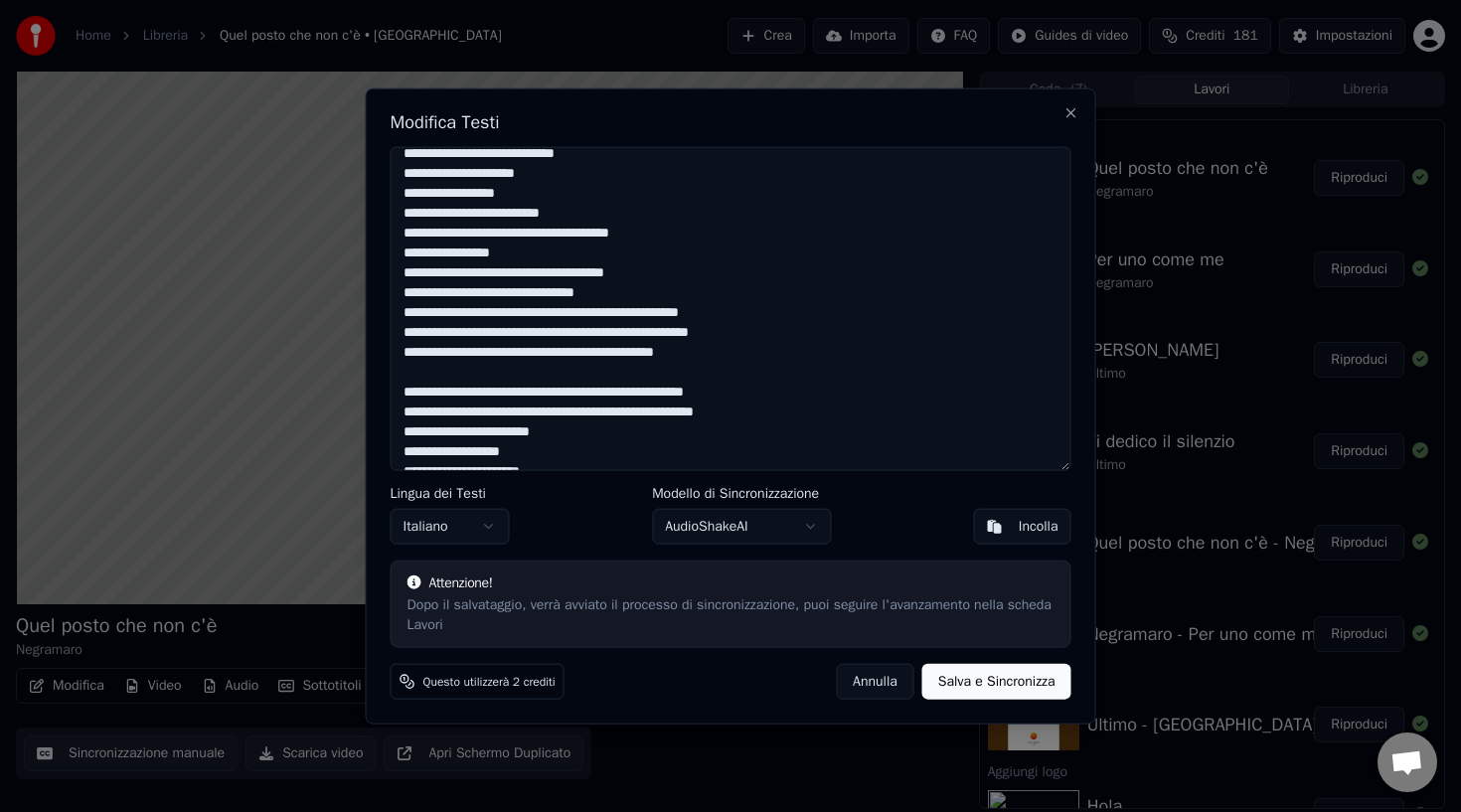 scroll, scrollTop: 269, scrollLeft: 0, axis: vertical 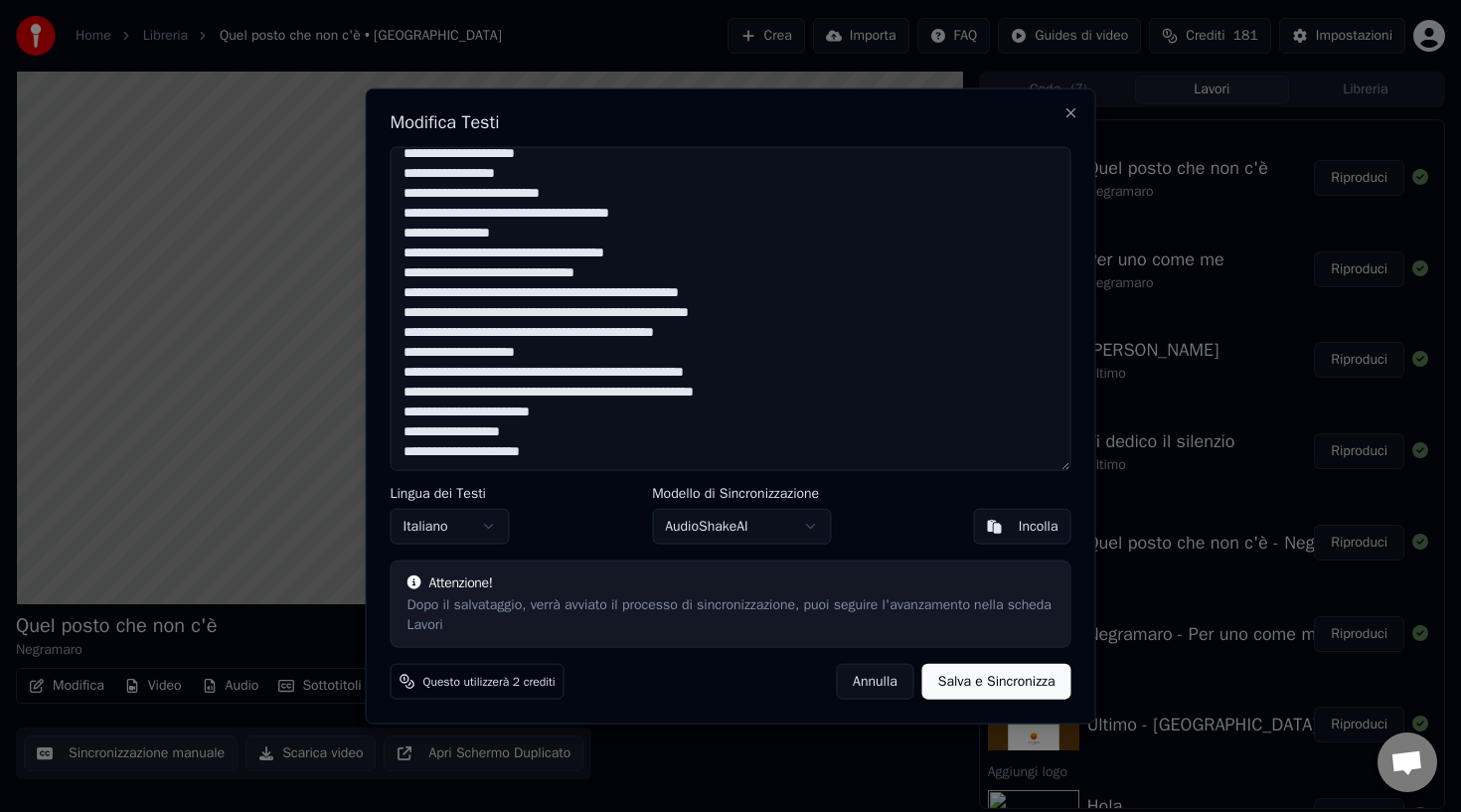 click on "Salva e Sincronizza" at bounding box center (997, 682) 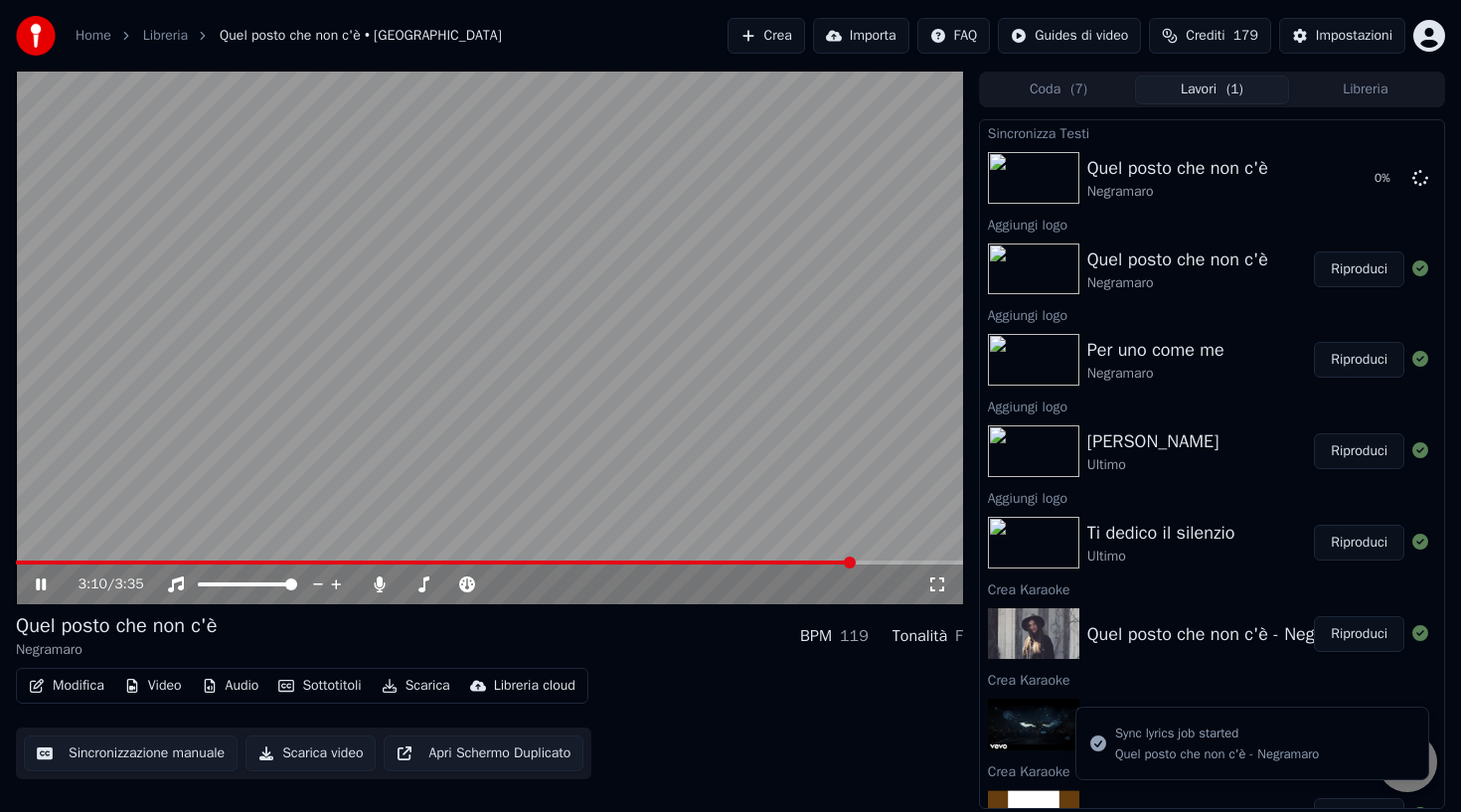 click at bounding box center (489, 338) 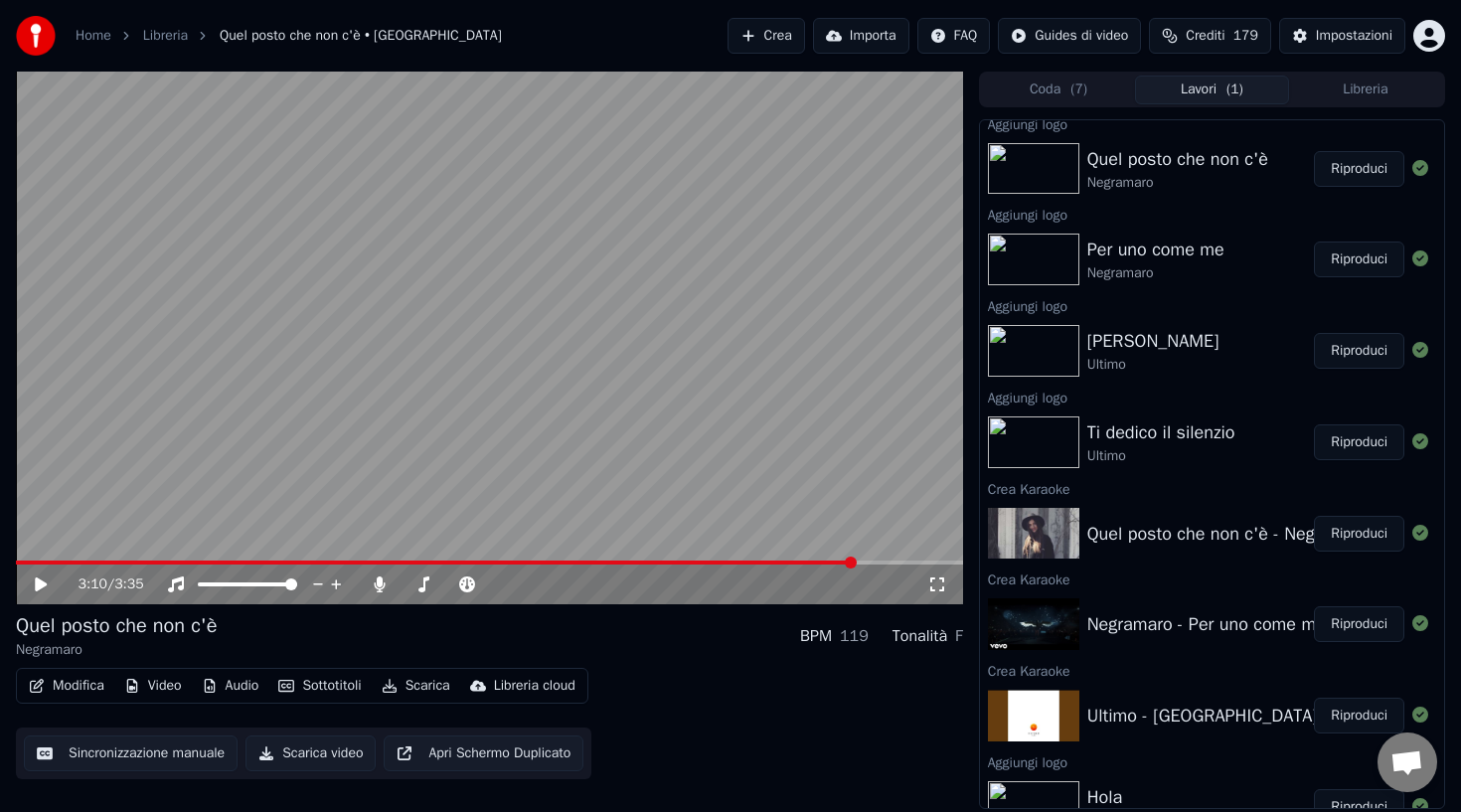 scroll, scrollTop: 71, scrollLeft: 0, axis: vertical 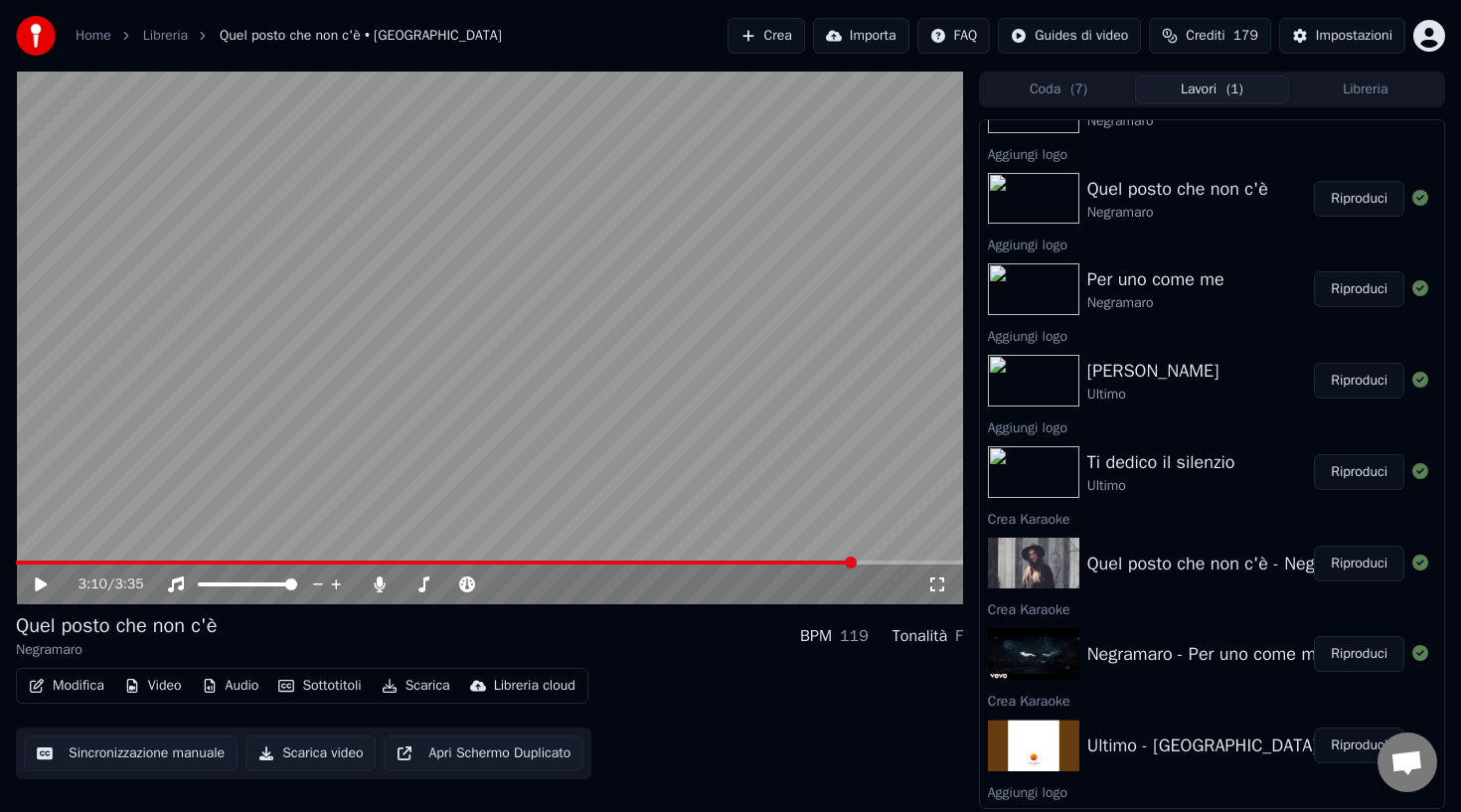 click on "Libreria" at bounding box center [1366, 89] 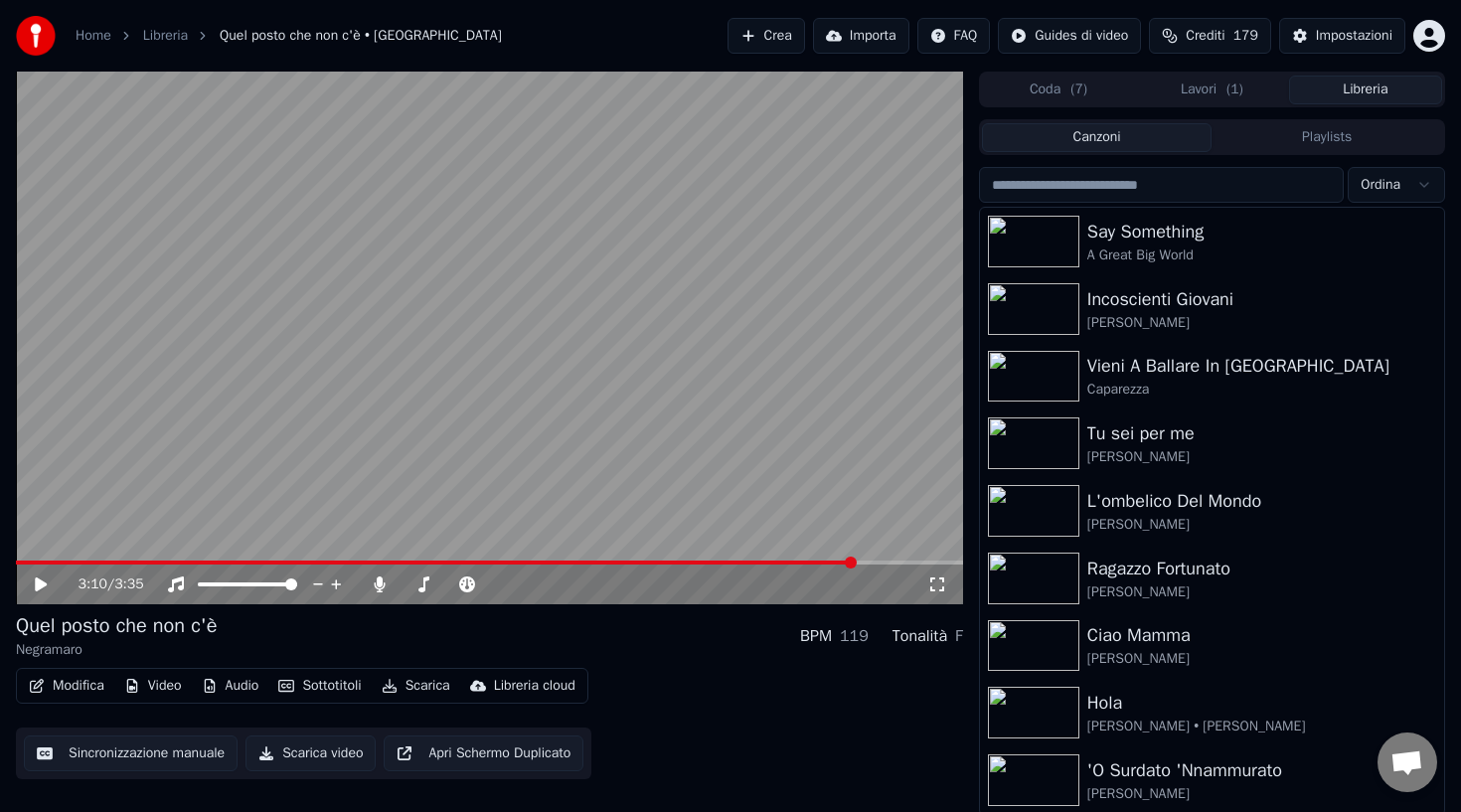 click on "Home Libreria Quel posto che non c'è • Negramaro Crea Importa FAQ Guides di video Crediti 179 Impostazioni 3:10  /  3:35 Quel posto che non c'è Negramaro BPM 119 Tonalità F Modifica Video Audio Sottotitoli Scarica Libreria cloud Sincronizzazione manuale Scarica video Apri Schermo Duplicato Coda ( 7 ) Lavori ( 1 ) Libreria Canzoni Playlists Ordina Say Something A Great Big World Incoscienti Giovani [PERSON_NAME] A Ballare In [GEOGRAPHIC_DATA] Caparezza Tu sei per me [PERSON_NAME] L'ombelico Del Mondo Jovanotti Ragazzo [PERSON_NAME] Ciao Mamma [PERSON_NAME] [PERSON_NAME] • [PERSON_NAME] 'O Surdato 'Nnammurato [PERSON_NAME] Per uno come me Negramaro Quel posto che non c'è Negramaro [PERSON_NAME] Nek" at bounding box center (730, 406) 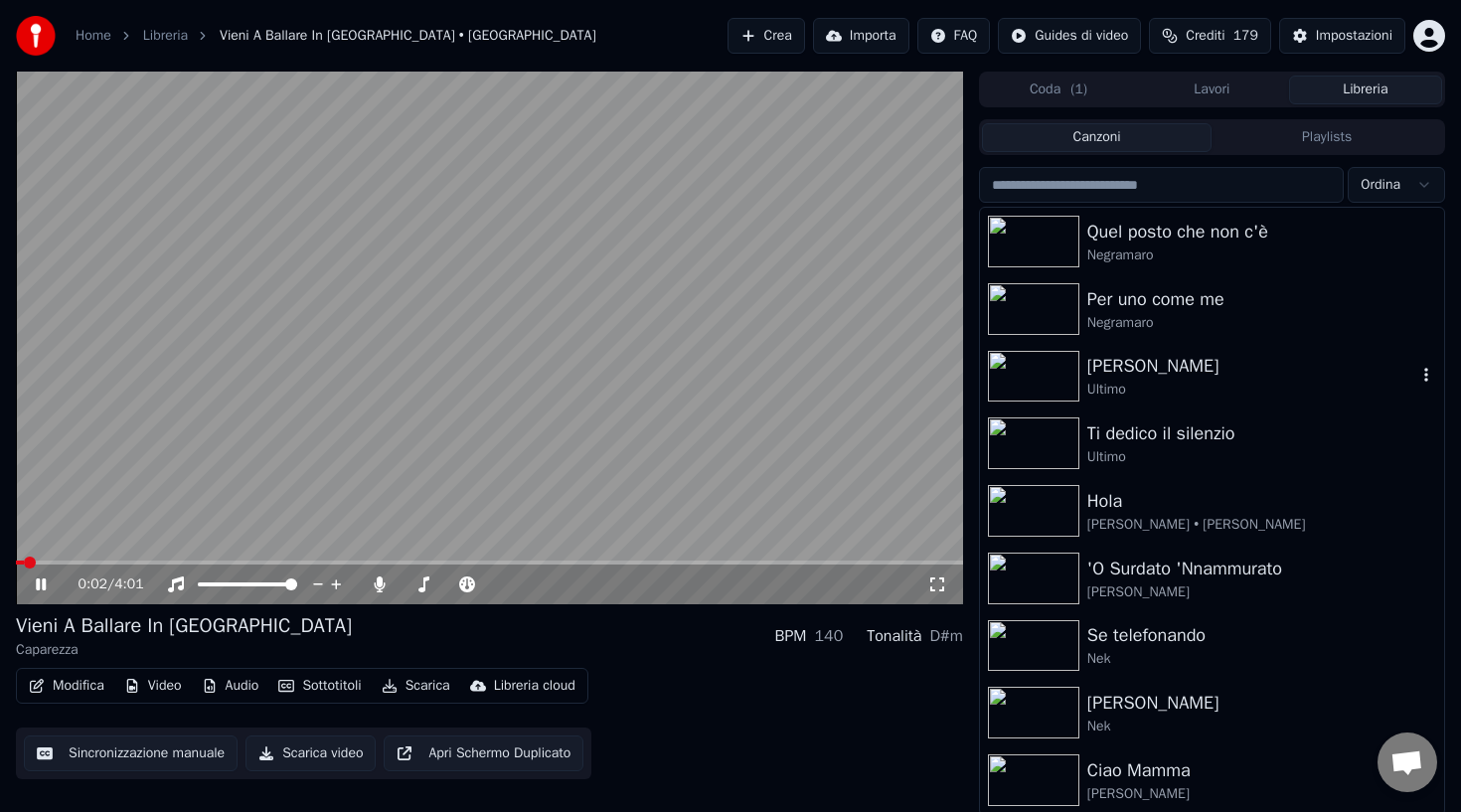 click on "[PERSON_NAME]" at bounding box center (1251, 366) 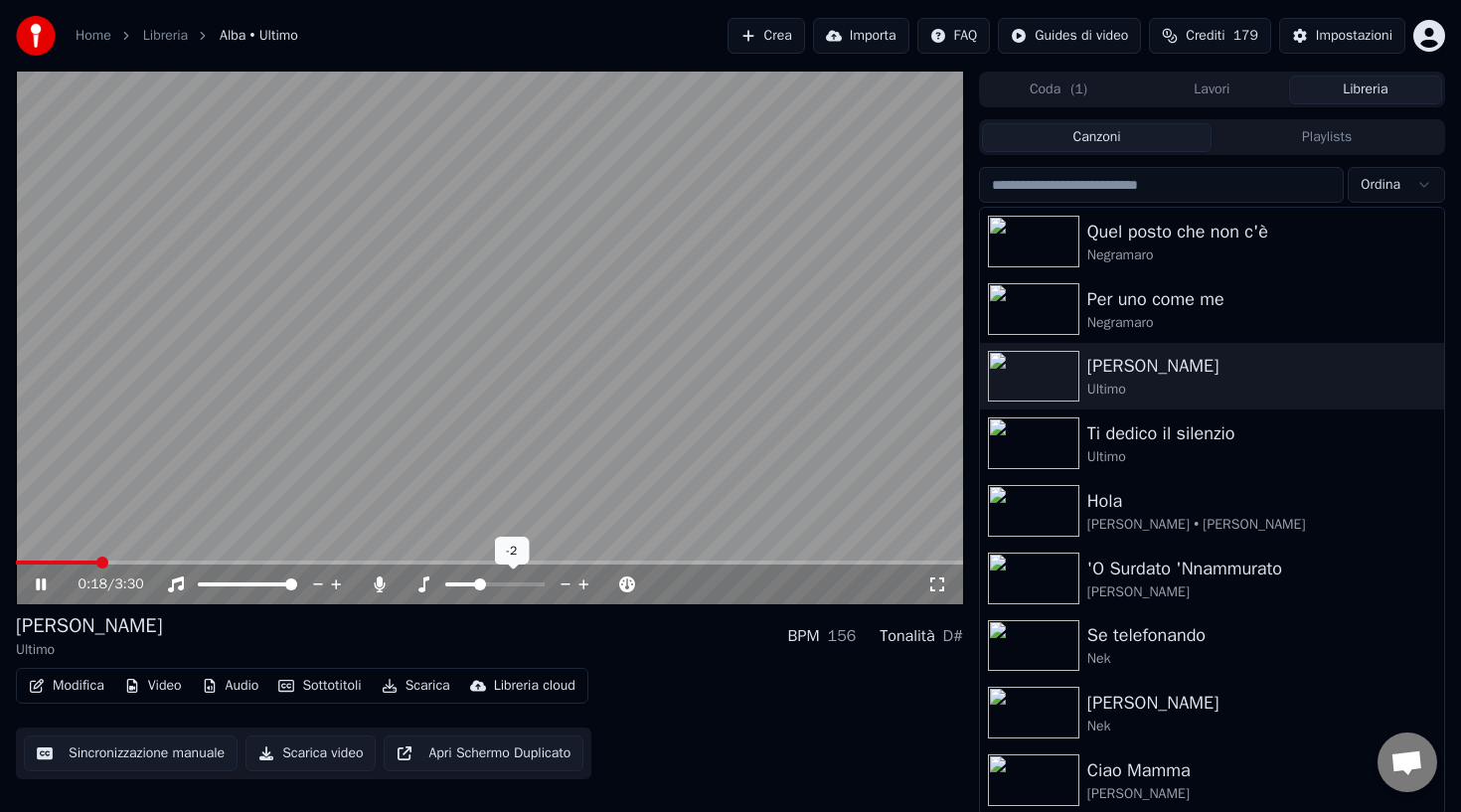 click 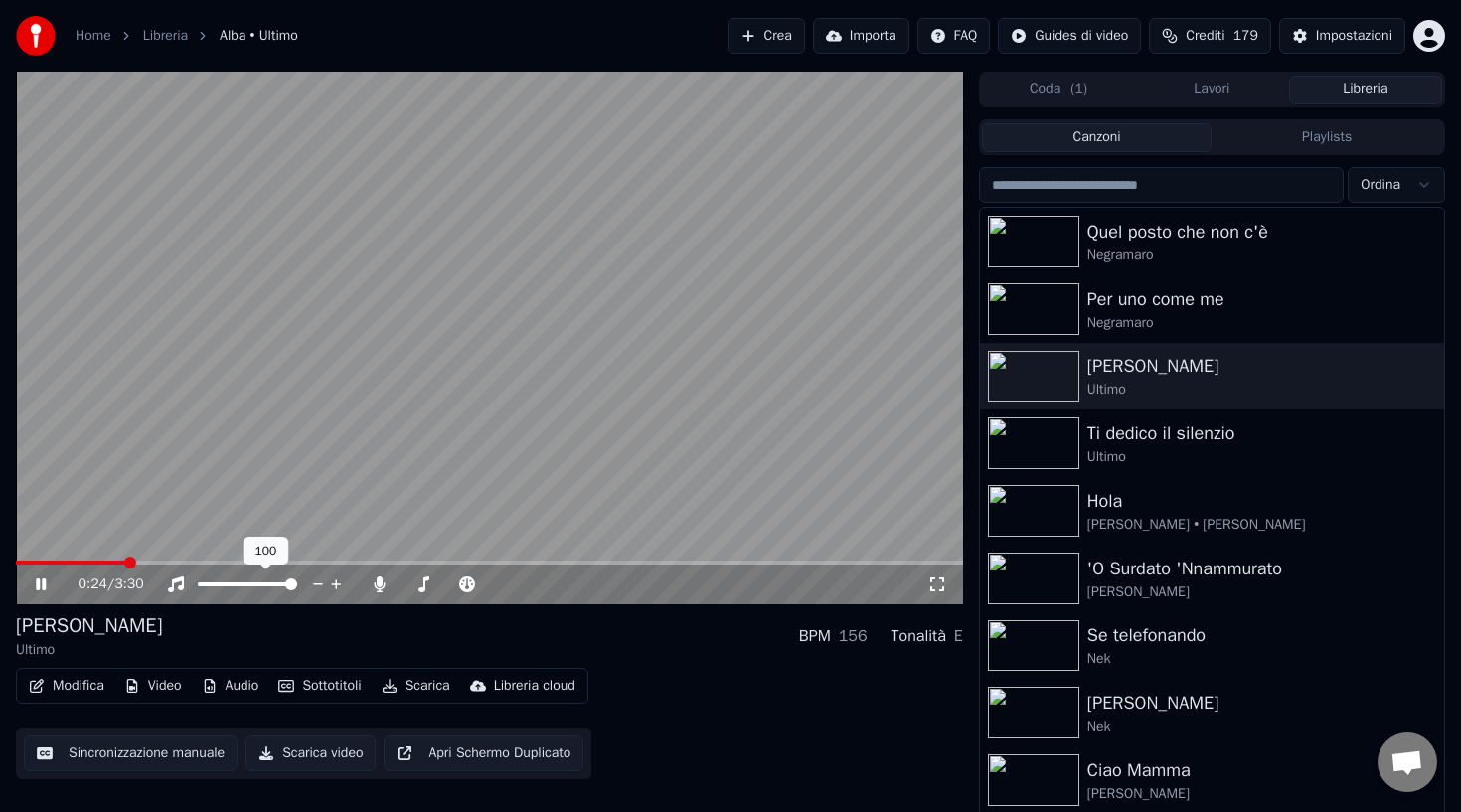 click 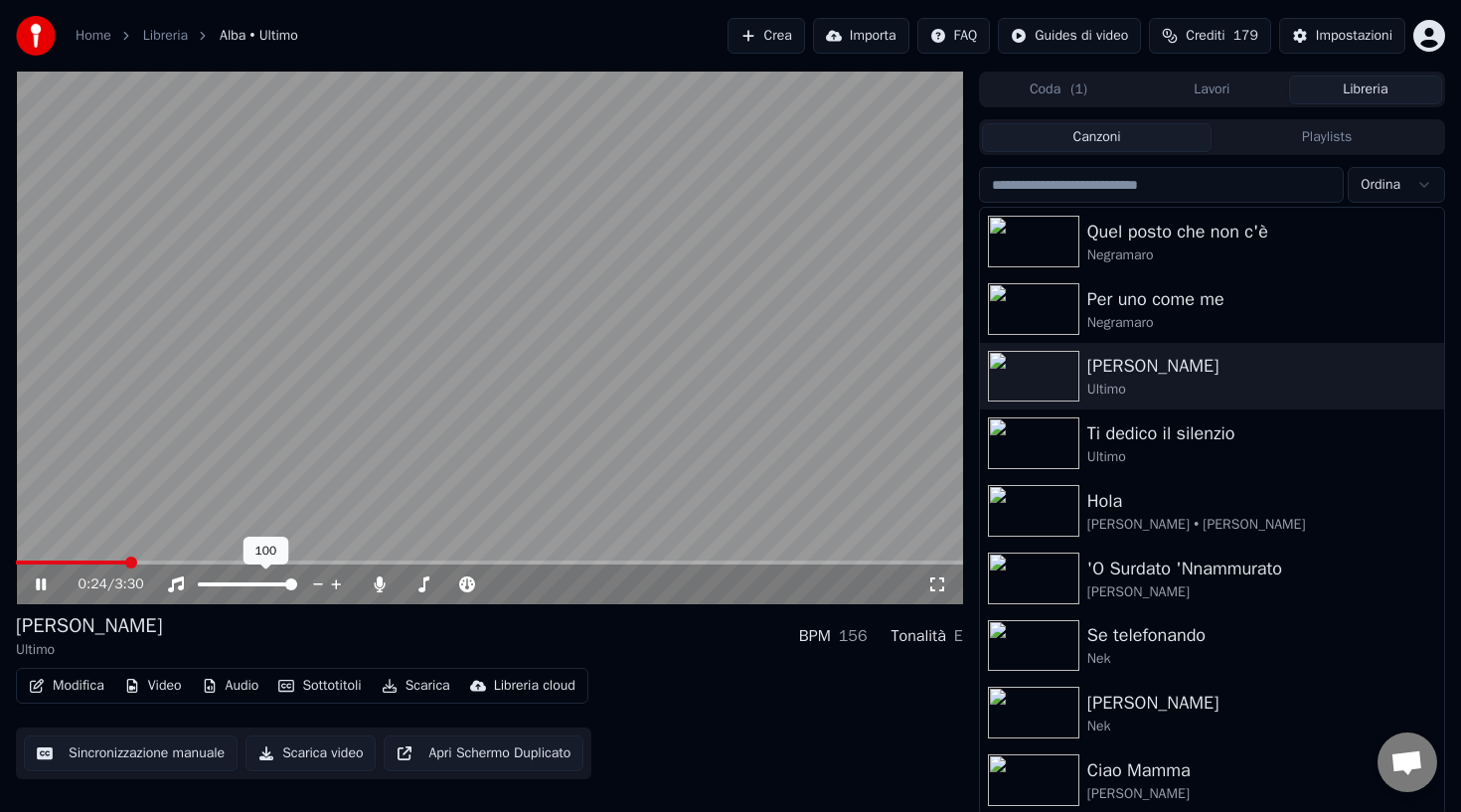 click 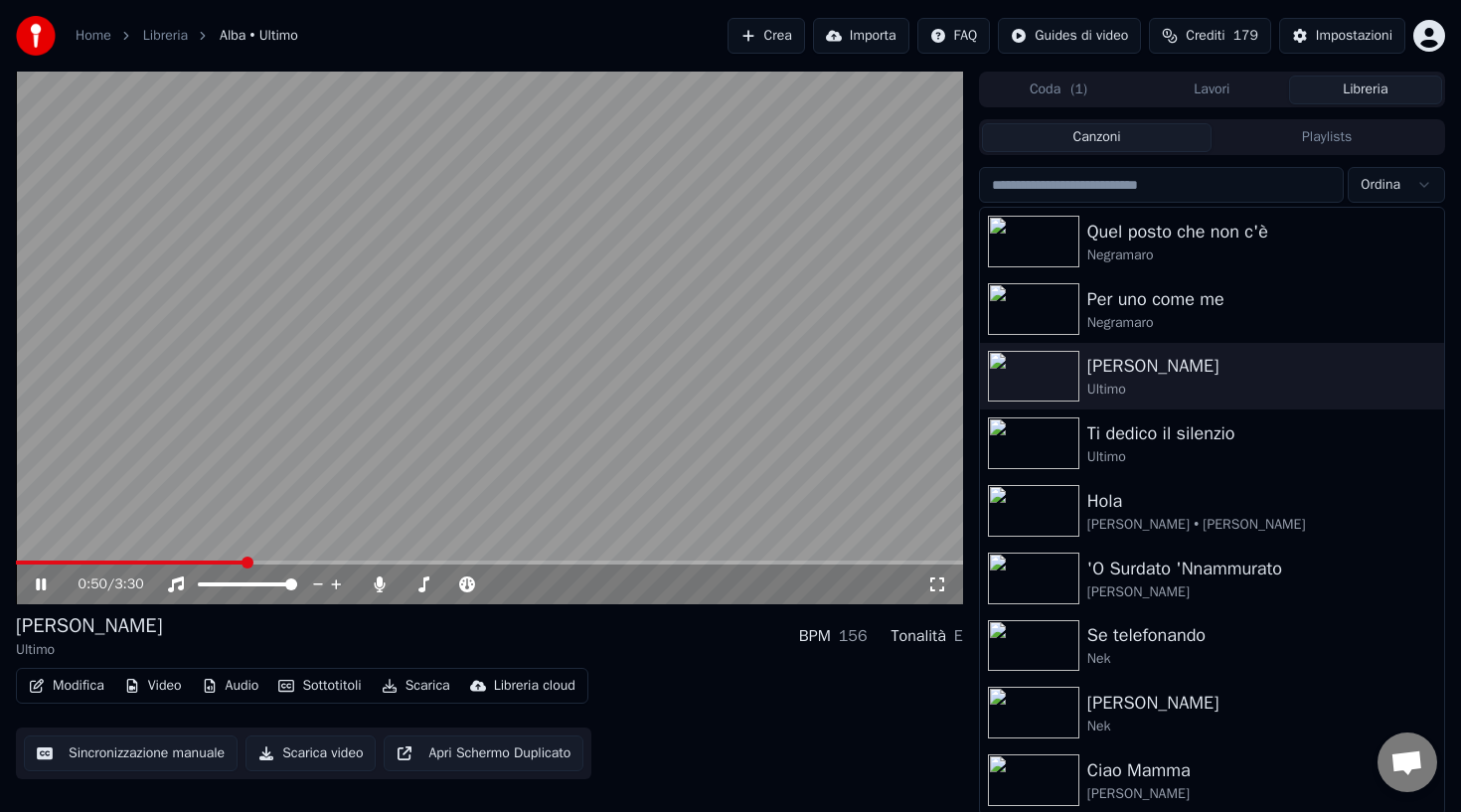 click on "Lavori" at bounding box center (1212, 89) 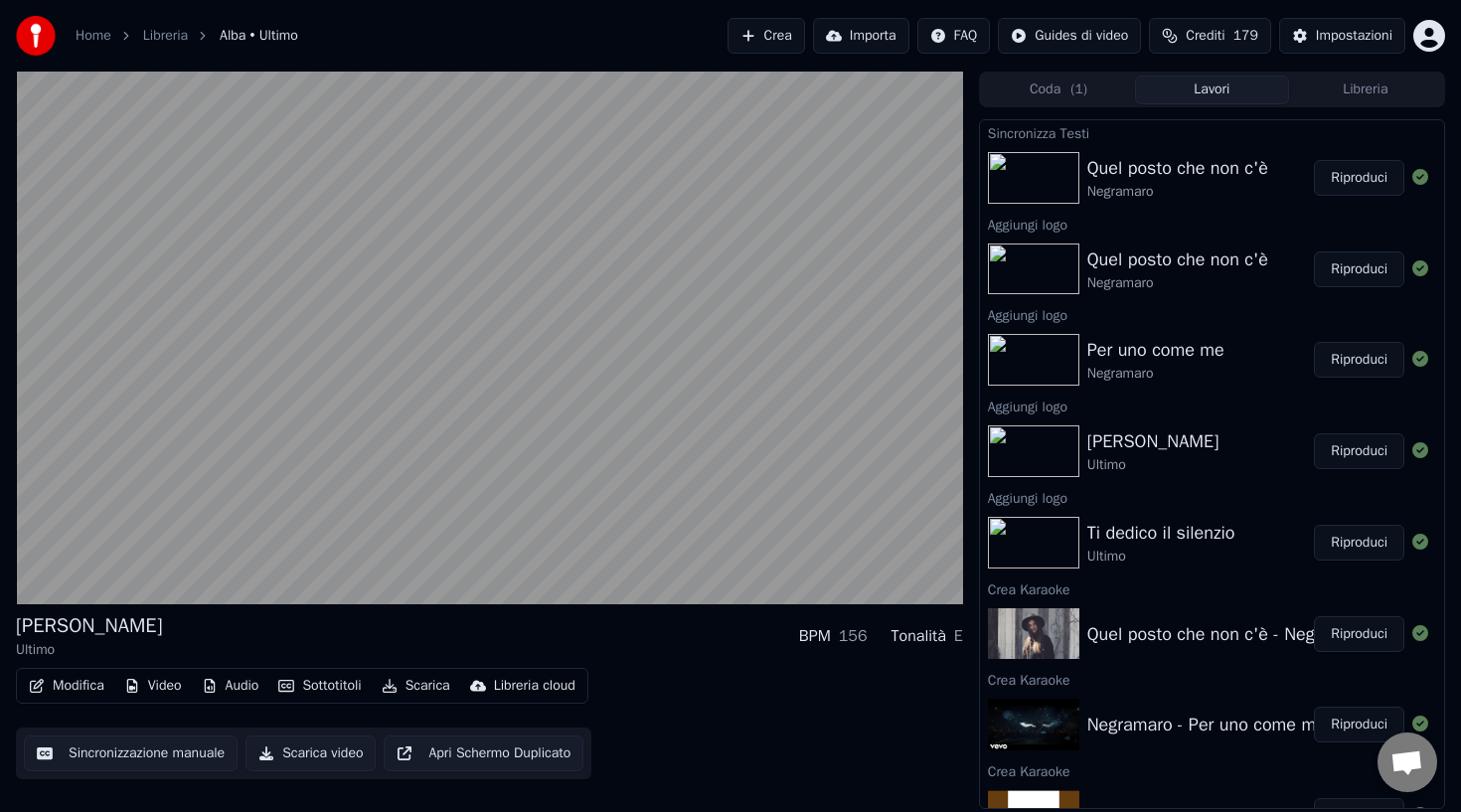 click on "Riproduci" at bounding box center [1359, 178] 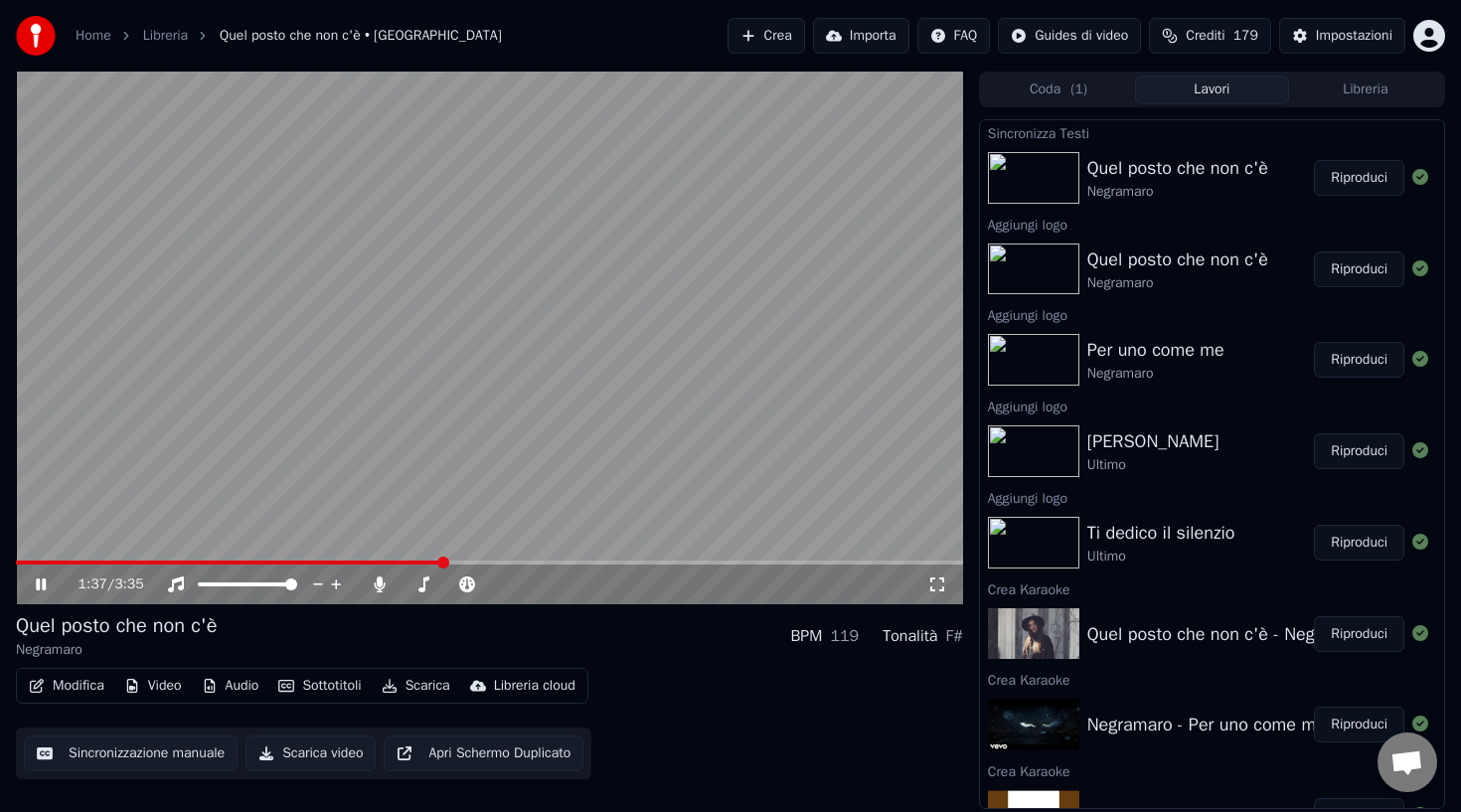 click at bounding box center (489, 563) 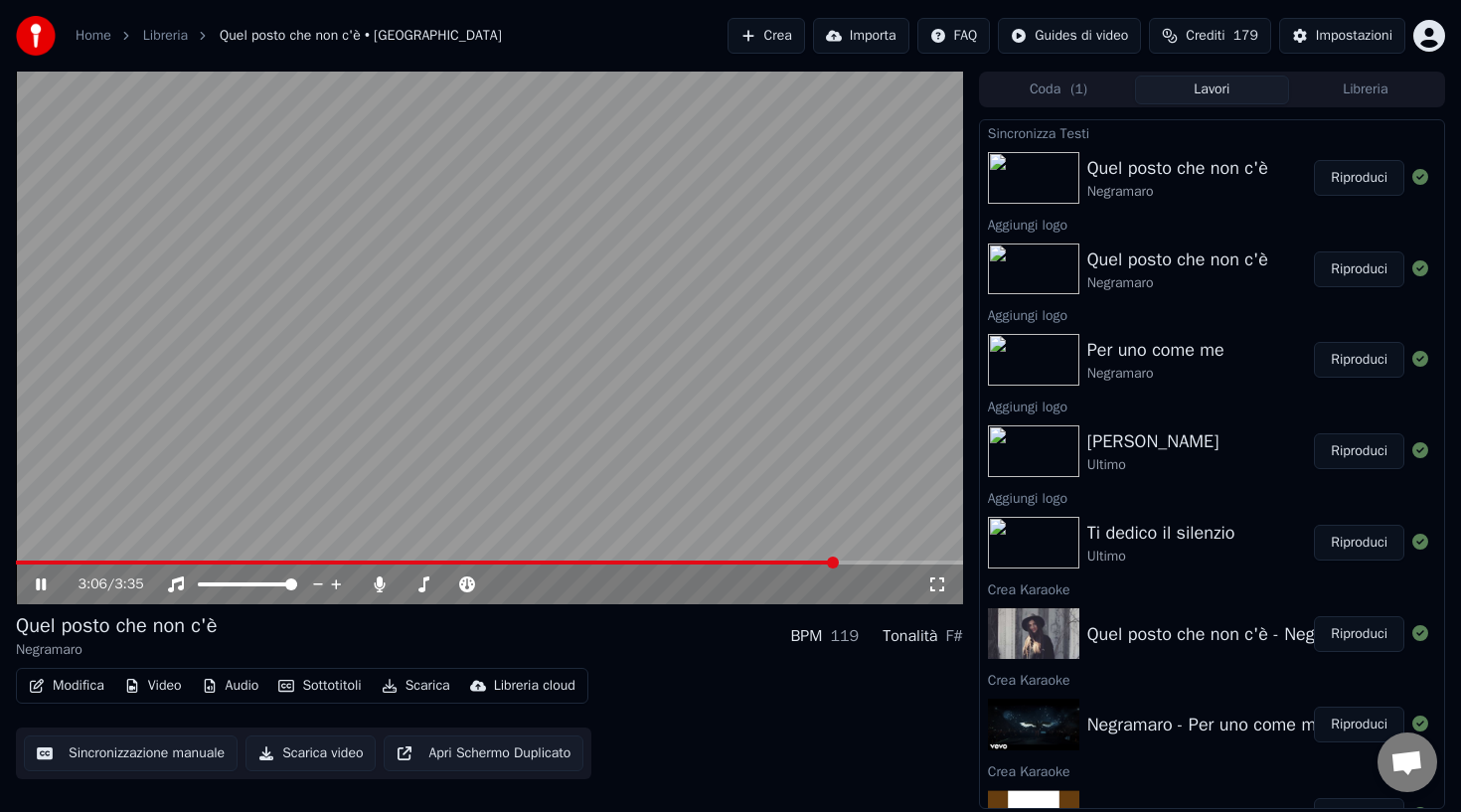 click 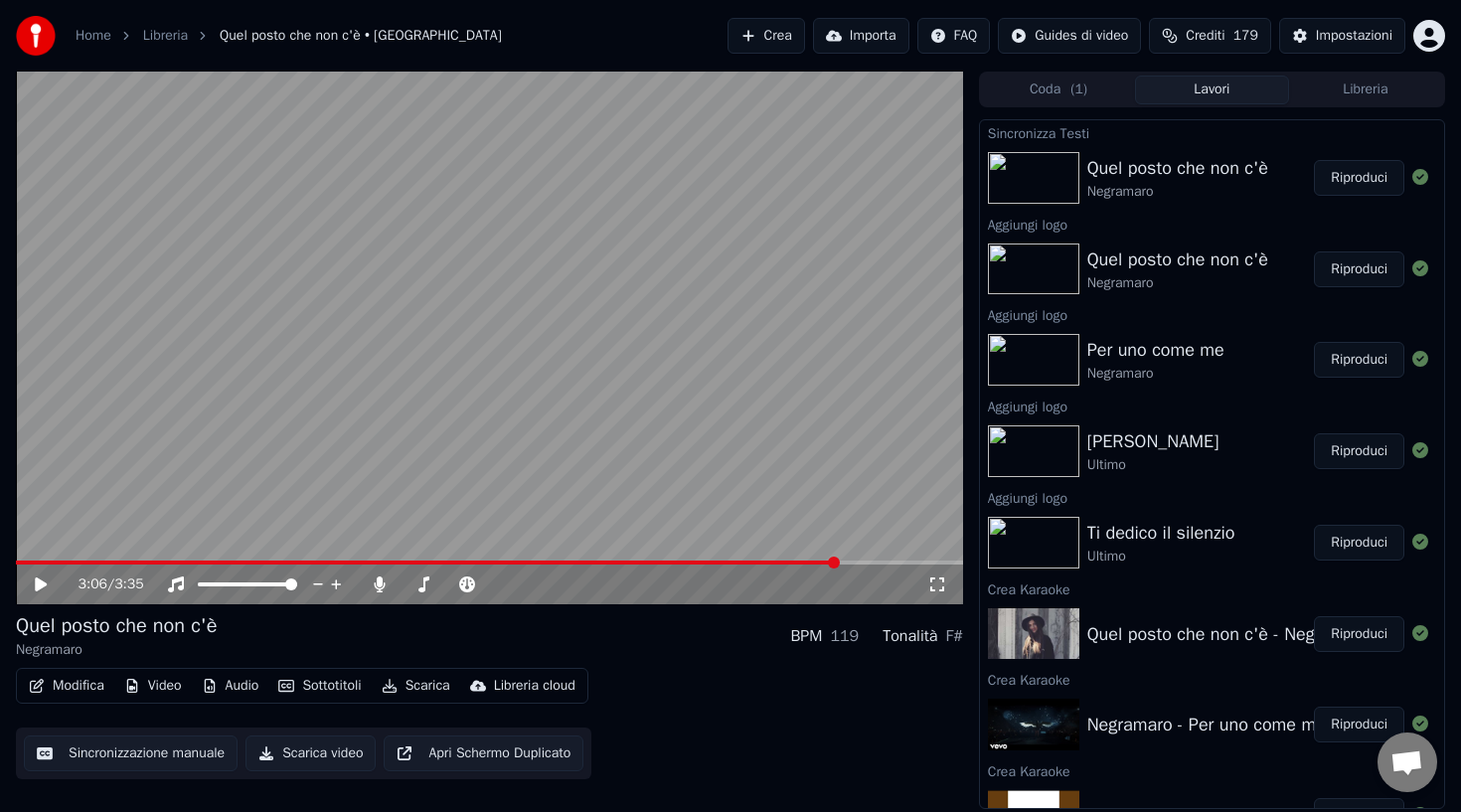 click on "Coda ( 1 ) Lavori Libreria Sincronizza Testi Quel posto che non c'è Negramaro Riproduci Aggiungi logo Quel posto che non c'è Negramaro Riproduci Aggiungi logo Per uno come me Negramaro Riproduci Aggiungi logo Alba Ultimo Riproduci Aggiungi logo Ti dedico il silenzio Ultimo Riproduci Crea Karaoke Quel posto che non c'è - Negramaro Riproduci Crea Karaoke Negramaro - Per uno come me Riproduci Crea Karaoke Ultimo - Alba Riproduci Aggiungi logo Hola [PERSON_NAME] • [PERSON_NAME] Riproduci Crea Karaoke Ultimo - Ti dedico il silenzio Riproduci Aggiungi logo 'O Surdato 'Nnammurato [PERSON_NAME] Crea Karaoke [PERSON_NAME] Feat [PERSON_NAME]-Hola Riproduci Crea Karaoke [PERSON_NAME] - 'O Surdato 'Nnammurato Riproduci Aggiungi logo Se telefonando Nek Riproduci Aggiungi logo Almeno Stavolta Nek Riproduci Aggiungi logo Ciao Mamma Jovanotti Riproduci Crea Karaoke Nek- Se telefonando + testo Riproduci Aggiungi logo Ragazzo Fortunato Jovanotti Riproduci Crea Karaoke Nek - Almeno Stavolta Riproduci Crea Karaoke" at bounding box center (1212, 440) 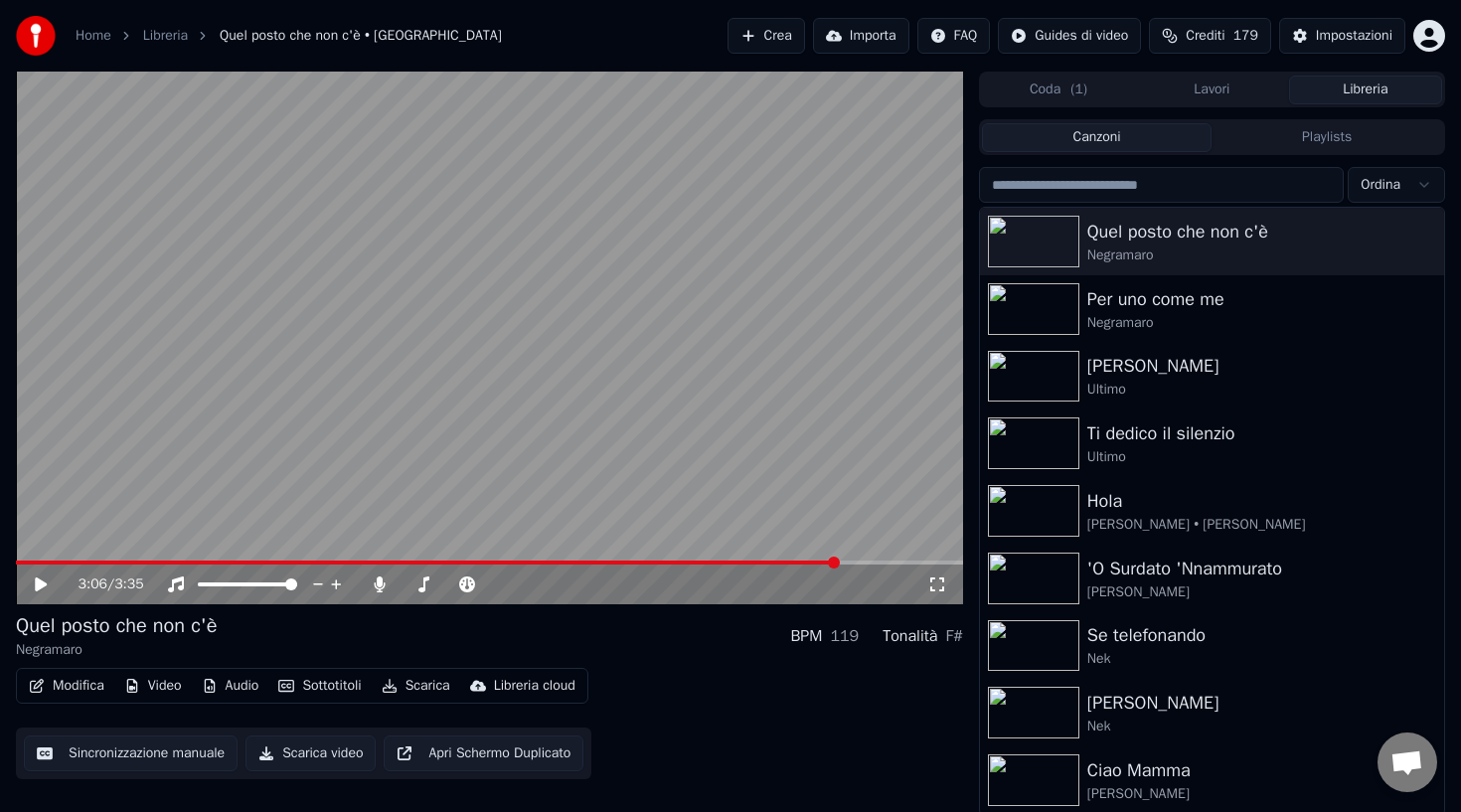 click on "Libreria" at bounding box center [1366, 89] 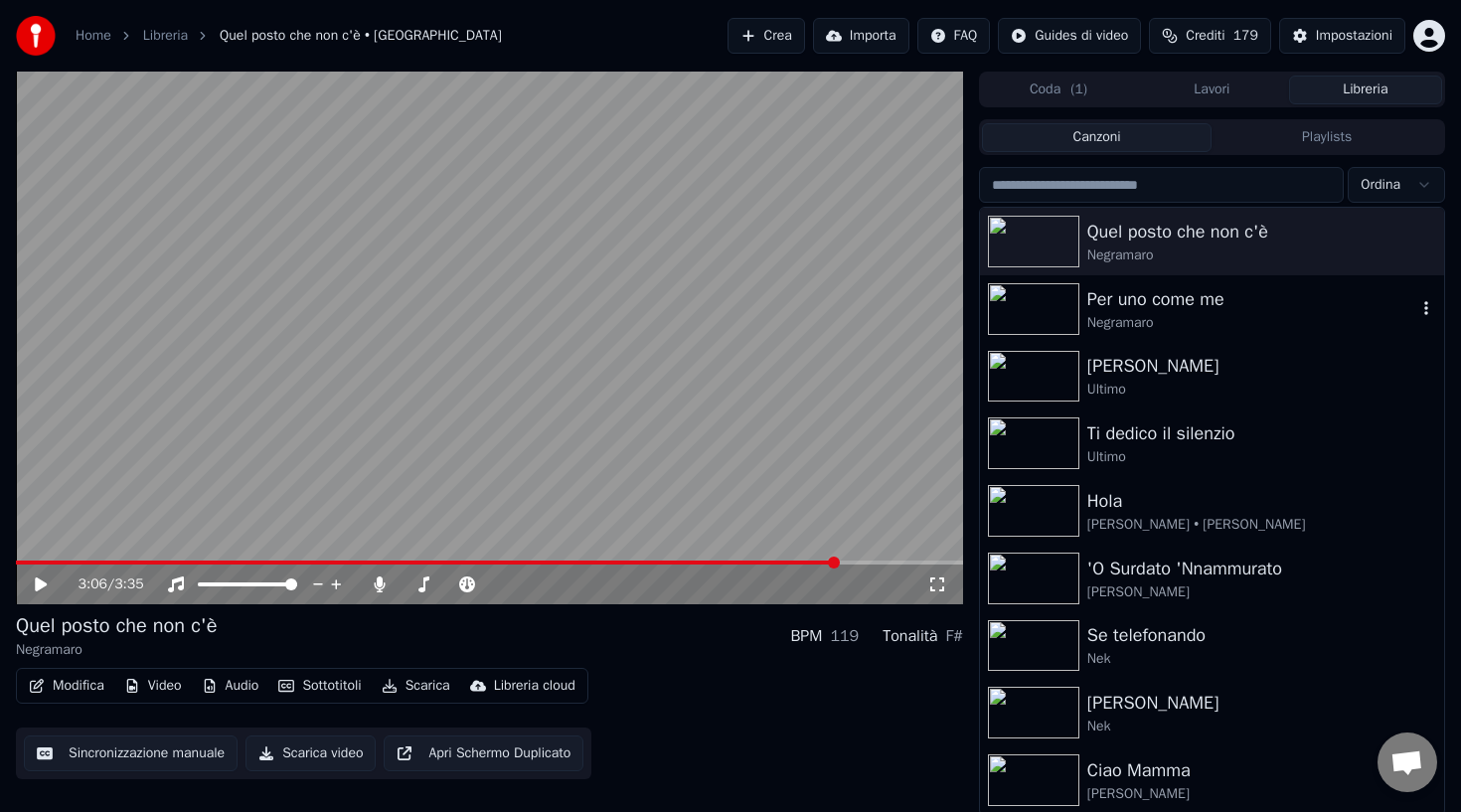 click on "Negramaro" at bounding box center [1251, 323] 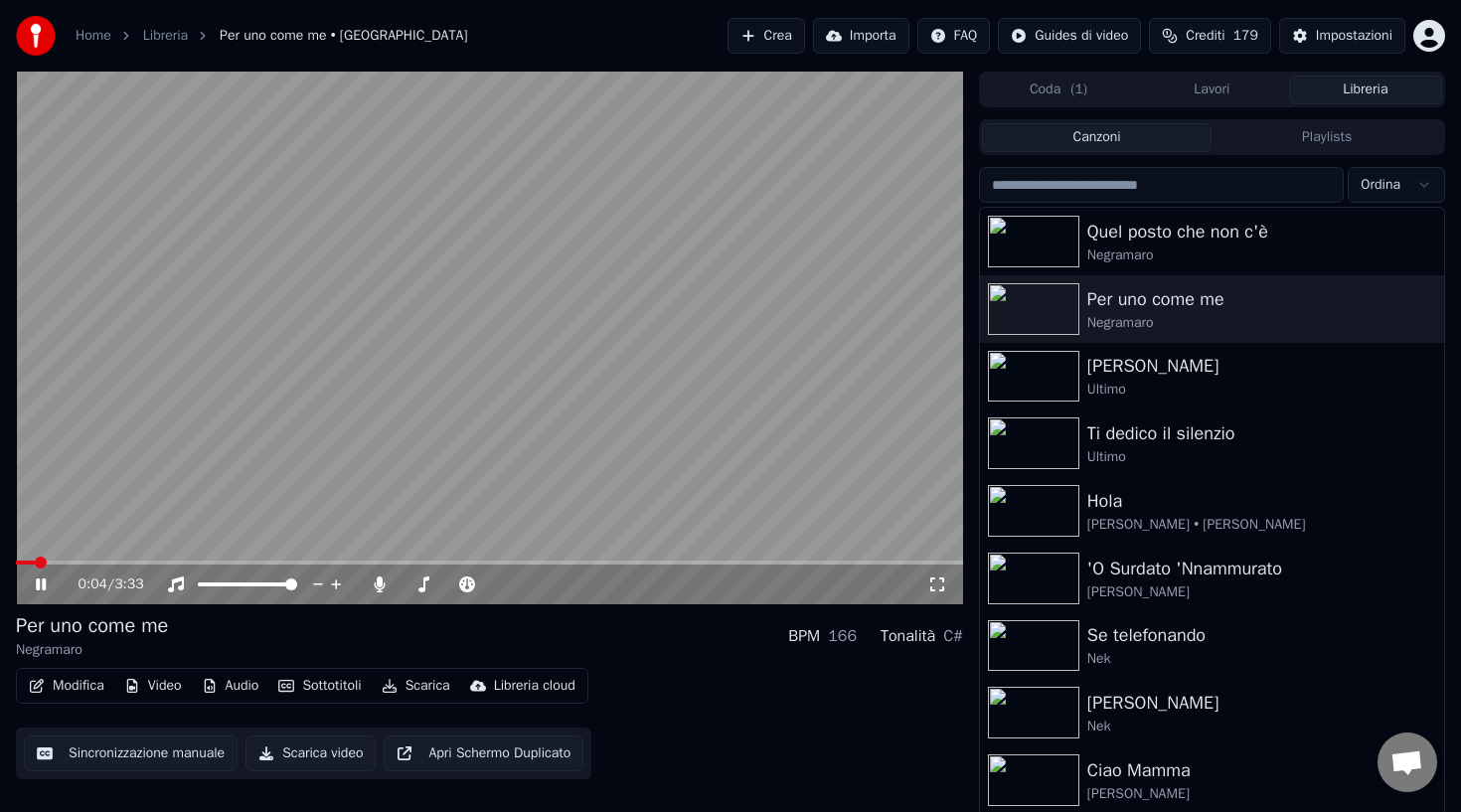 click 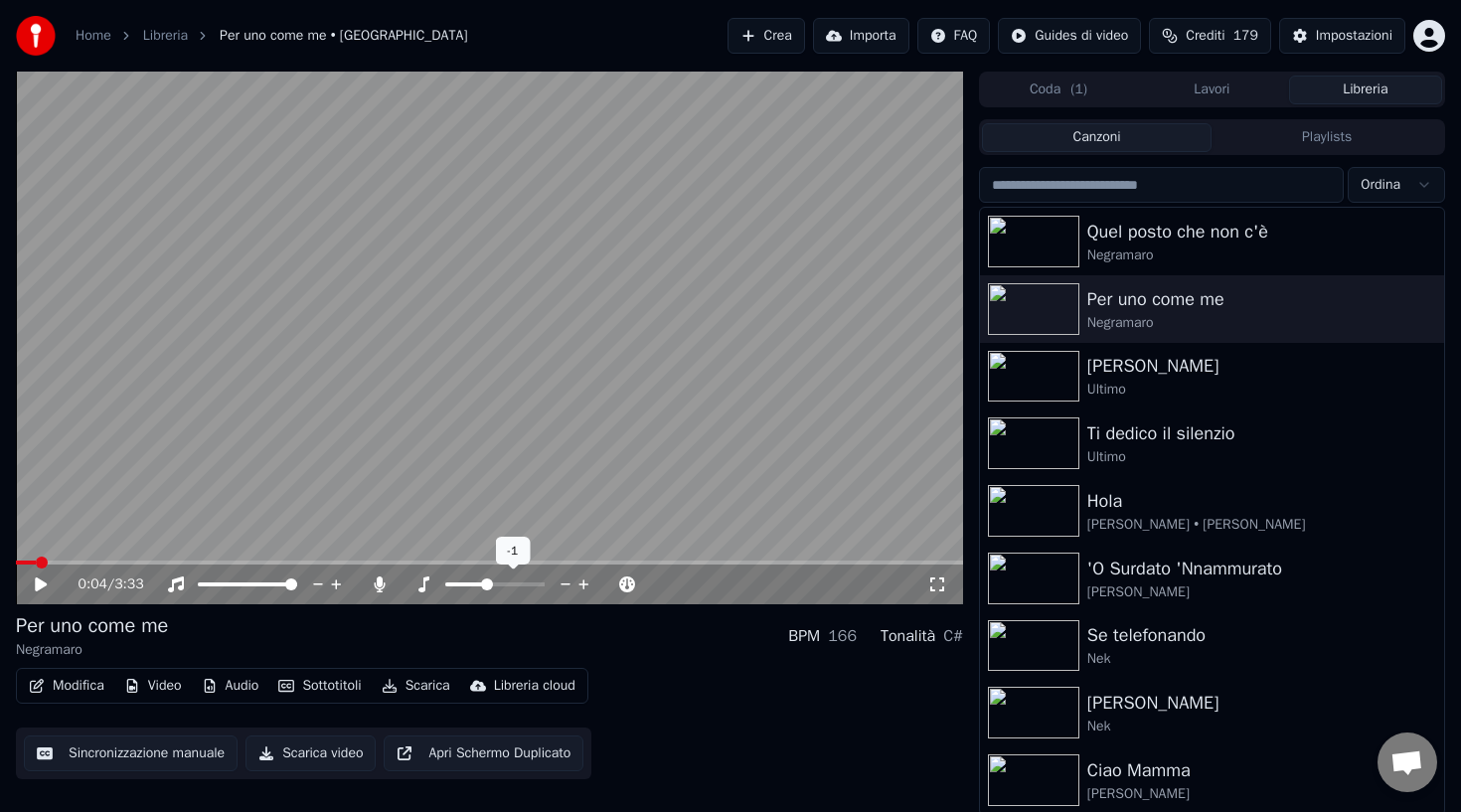 click 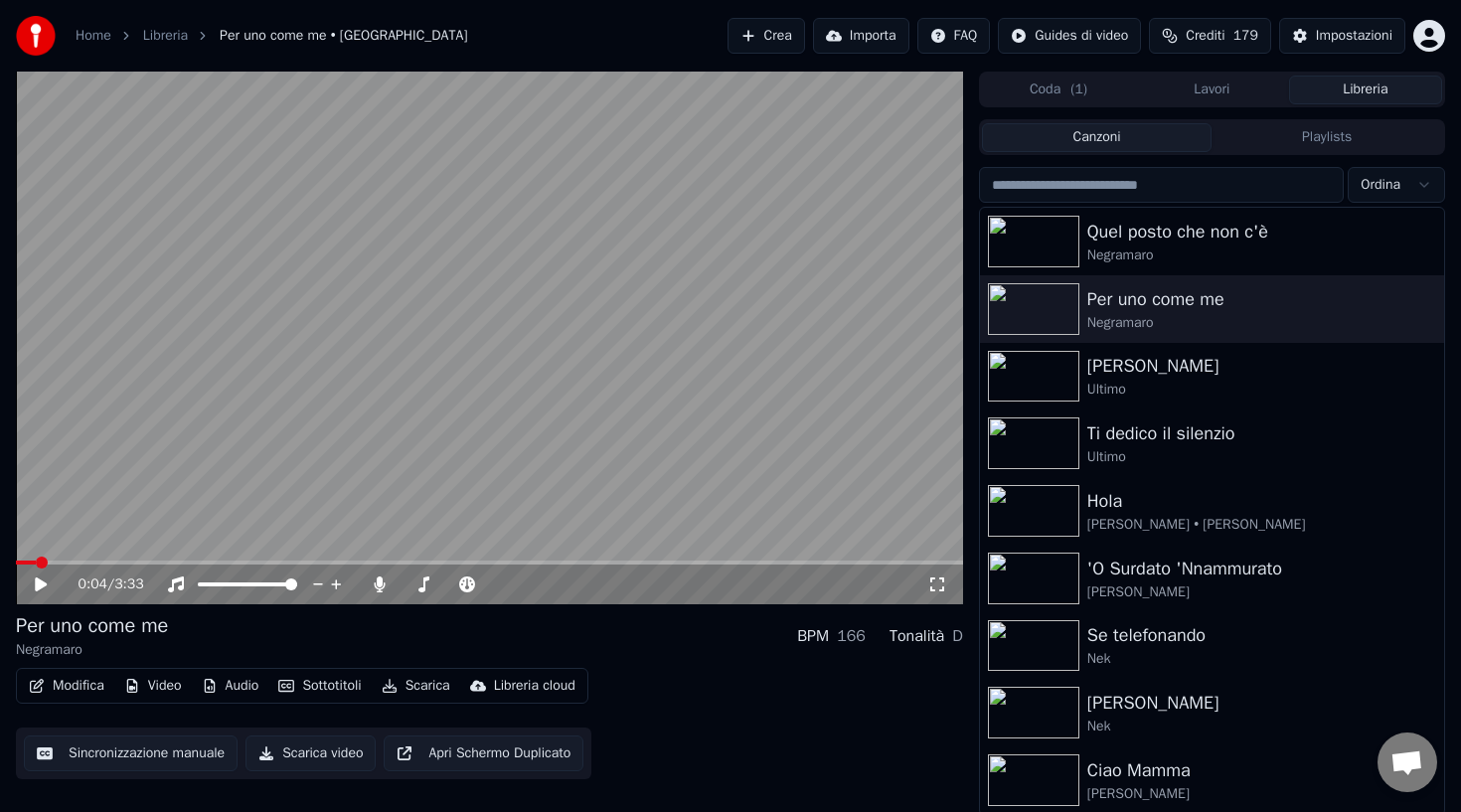 click at bounding box center [489, 338] 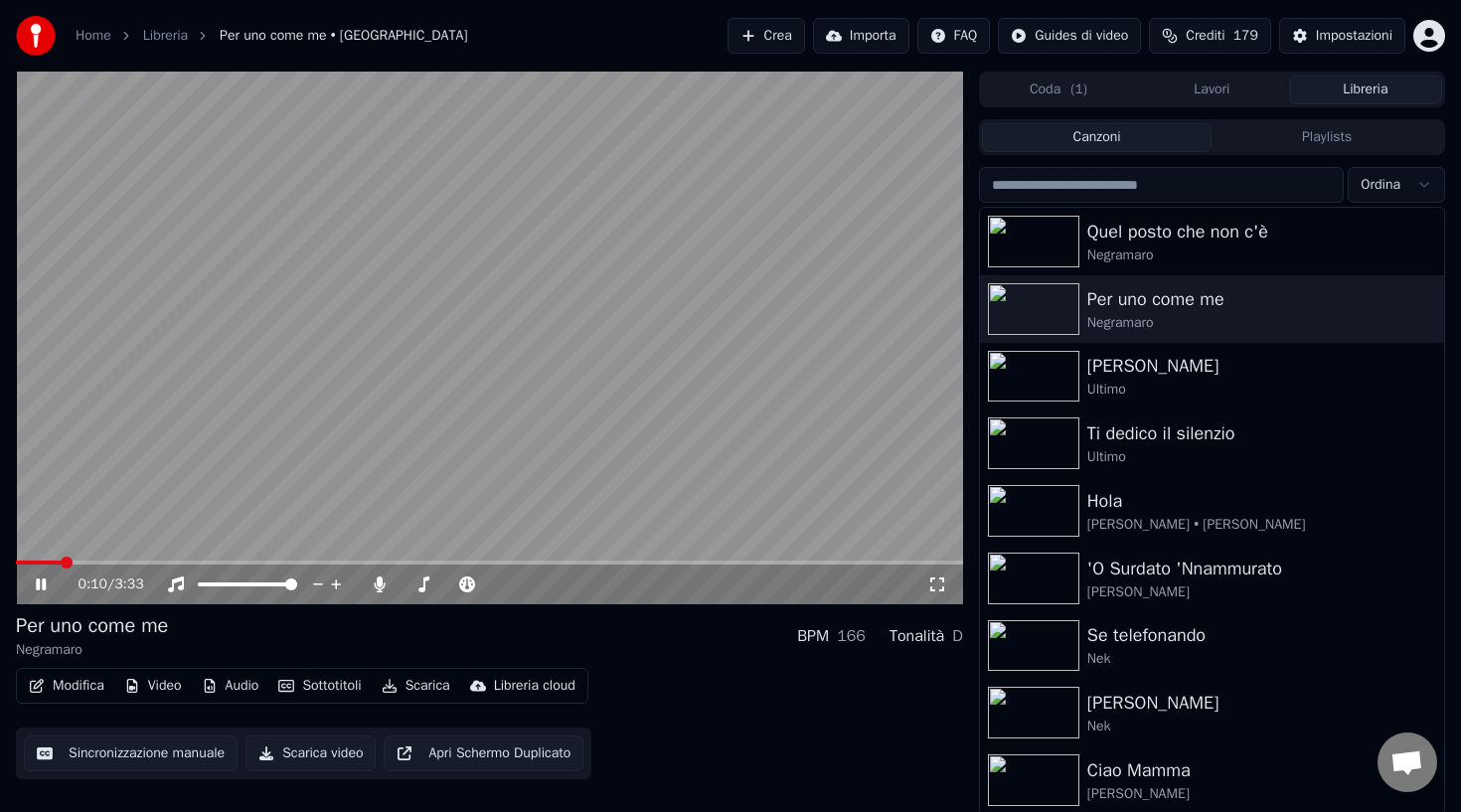 click 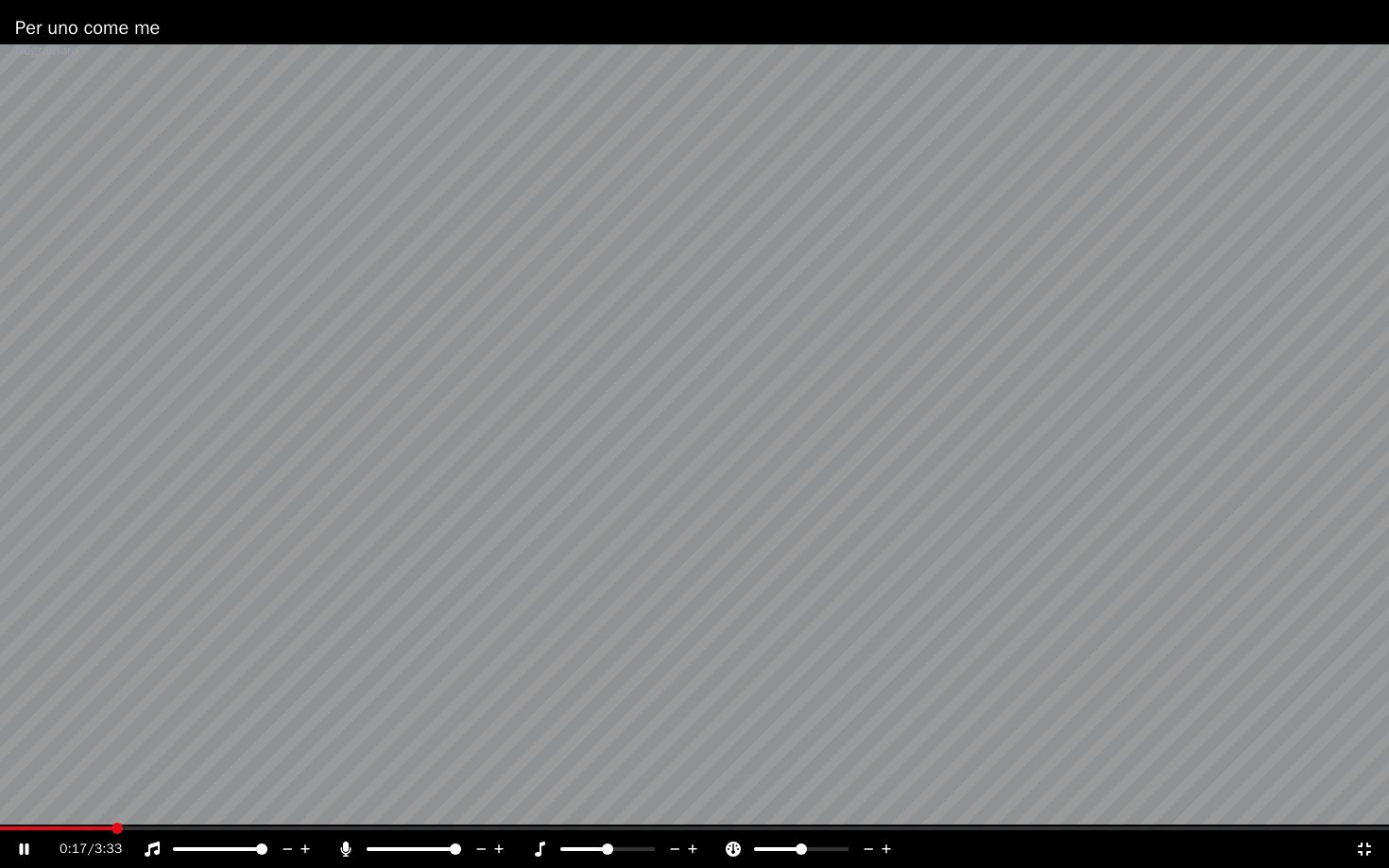 click 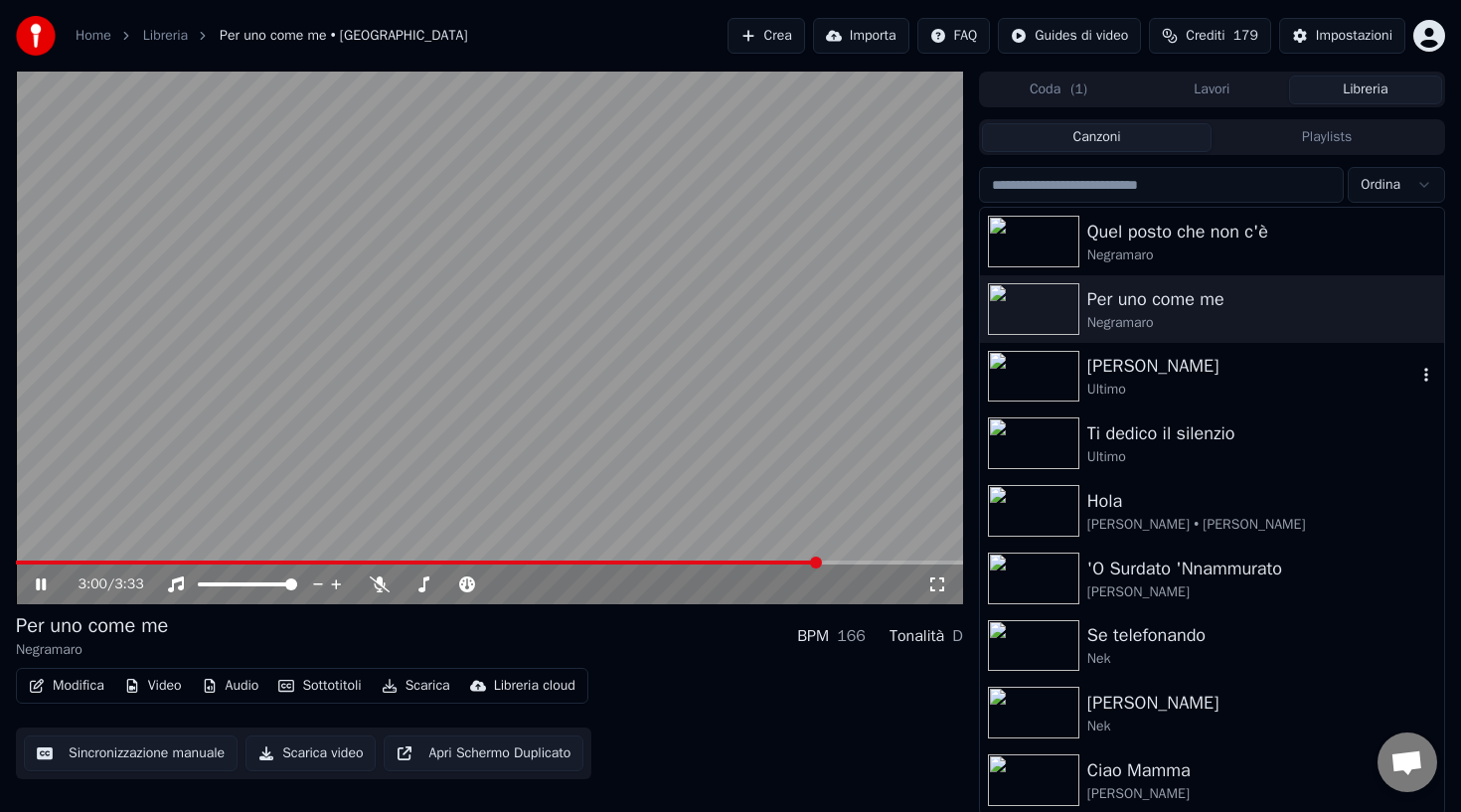 click at bounding box center (1034, 377) 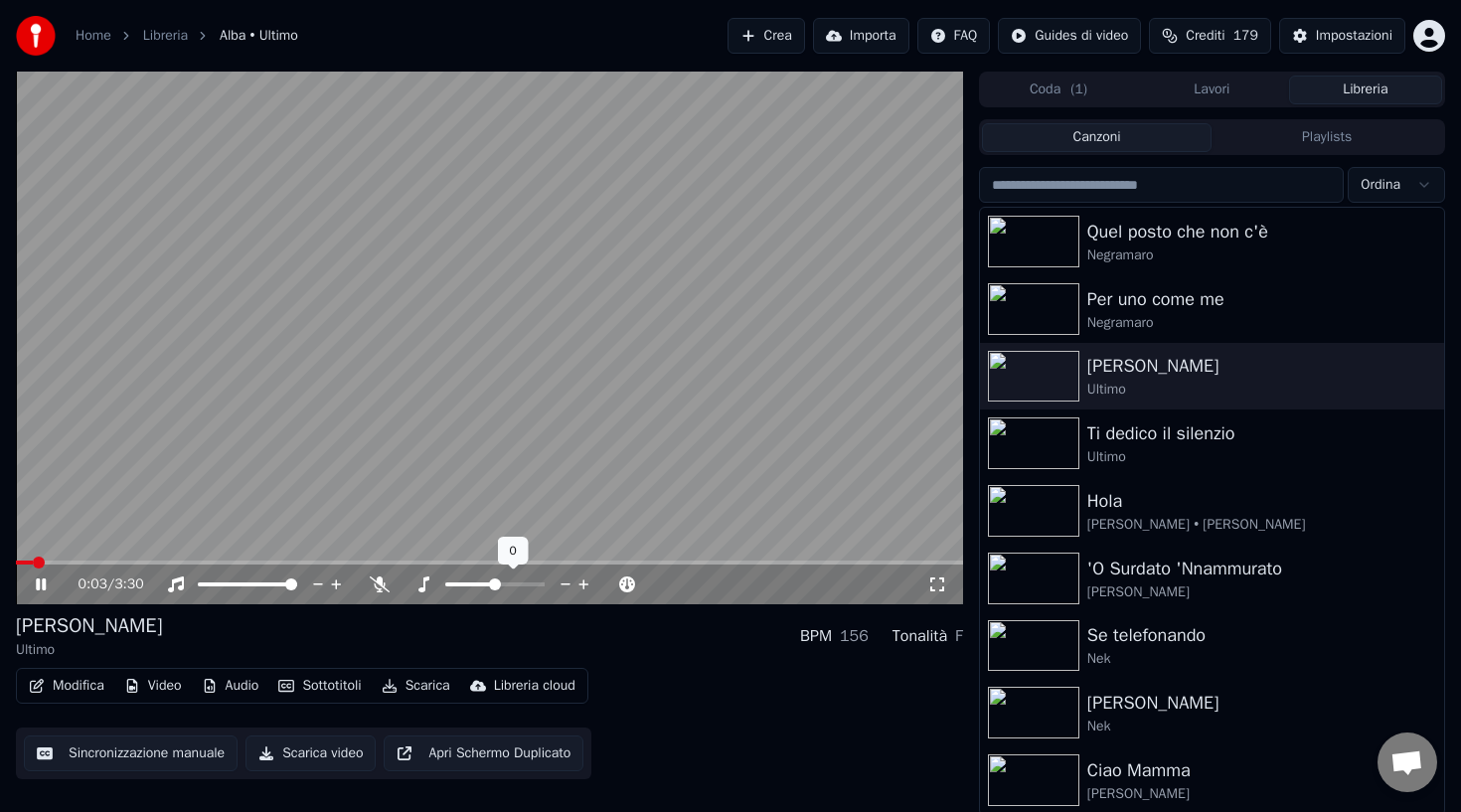 click 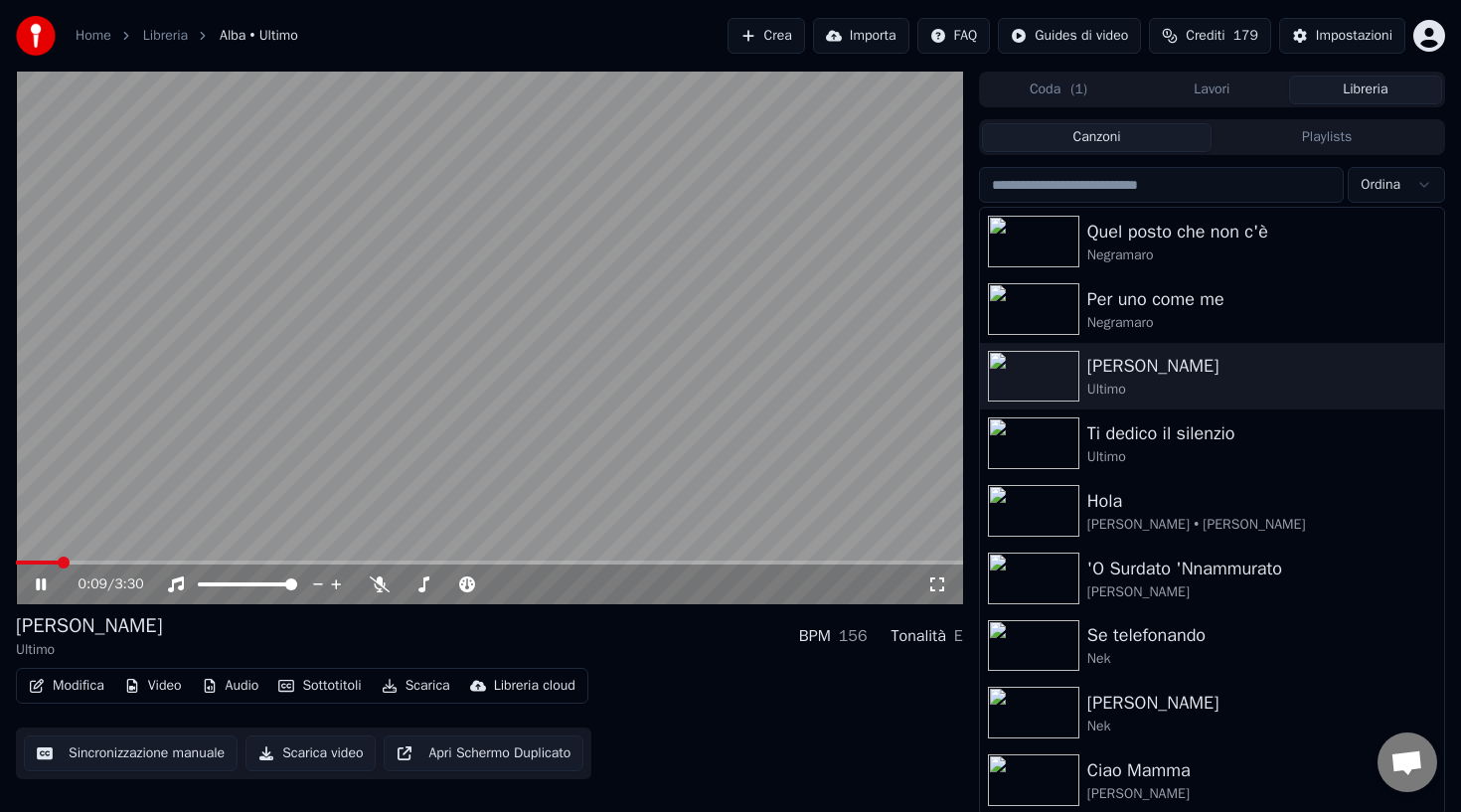 click 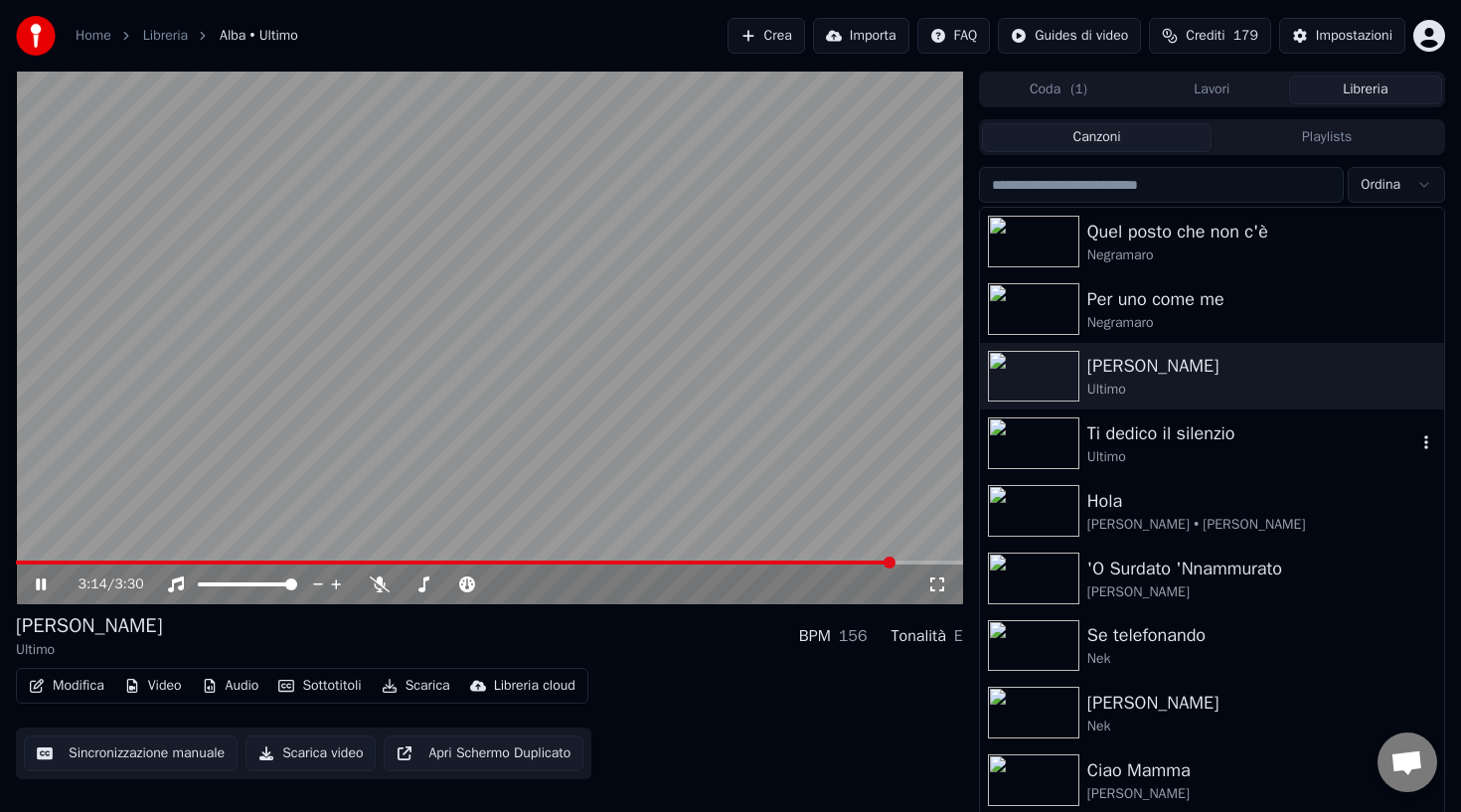 click at bounding box center [1034, 443] 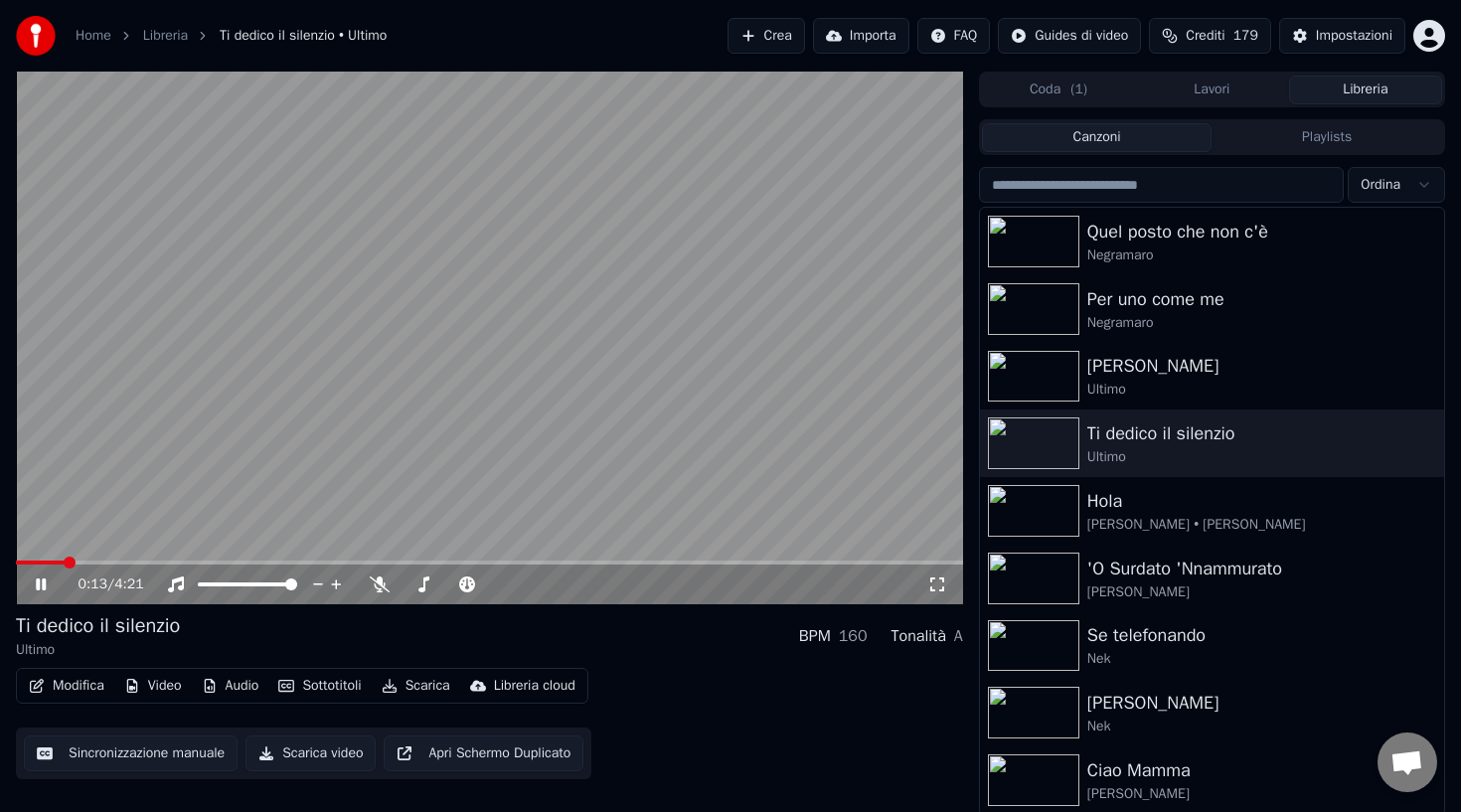 click 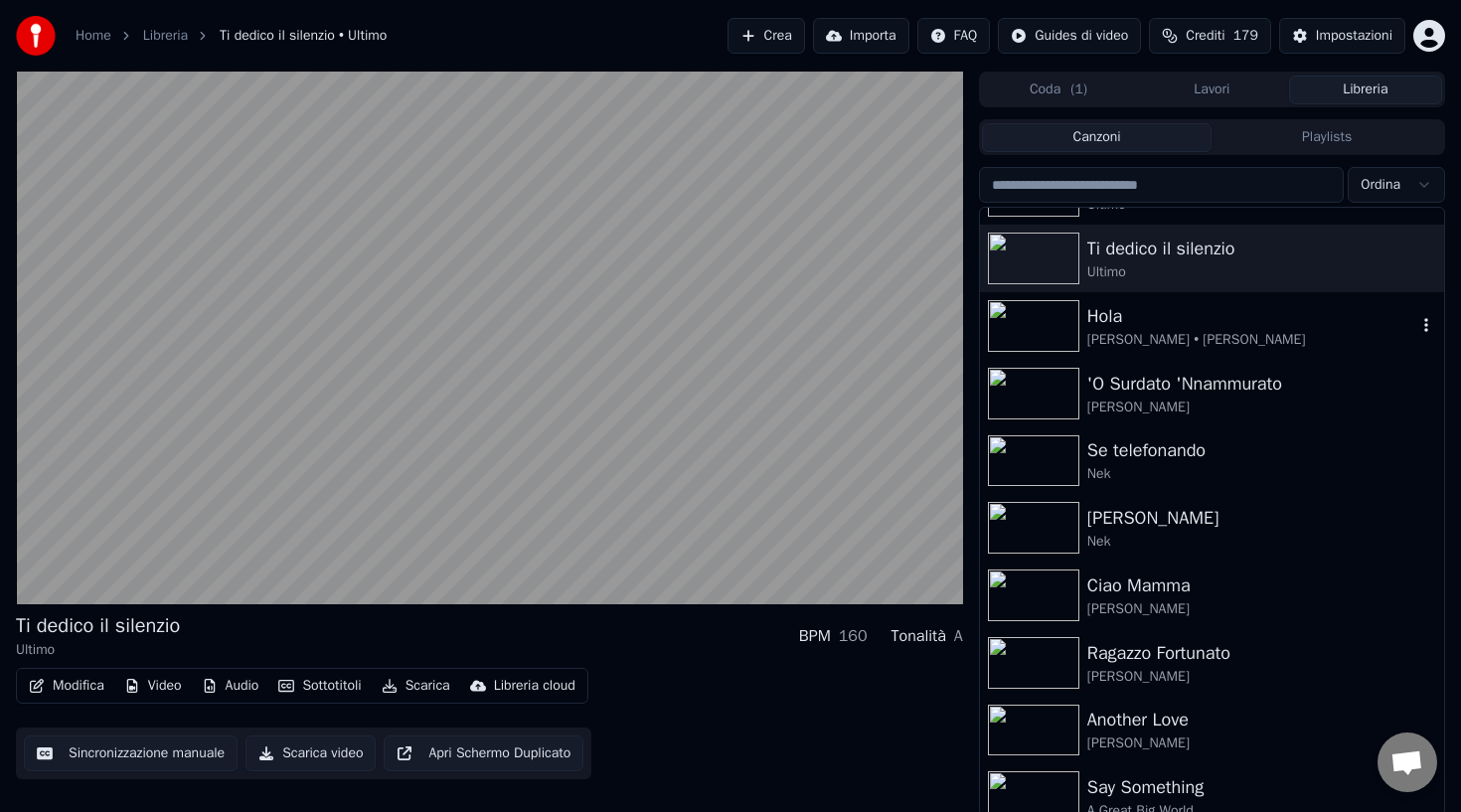 scroll, scrollTop: 187, scrollLeft: 0, axis: vertical 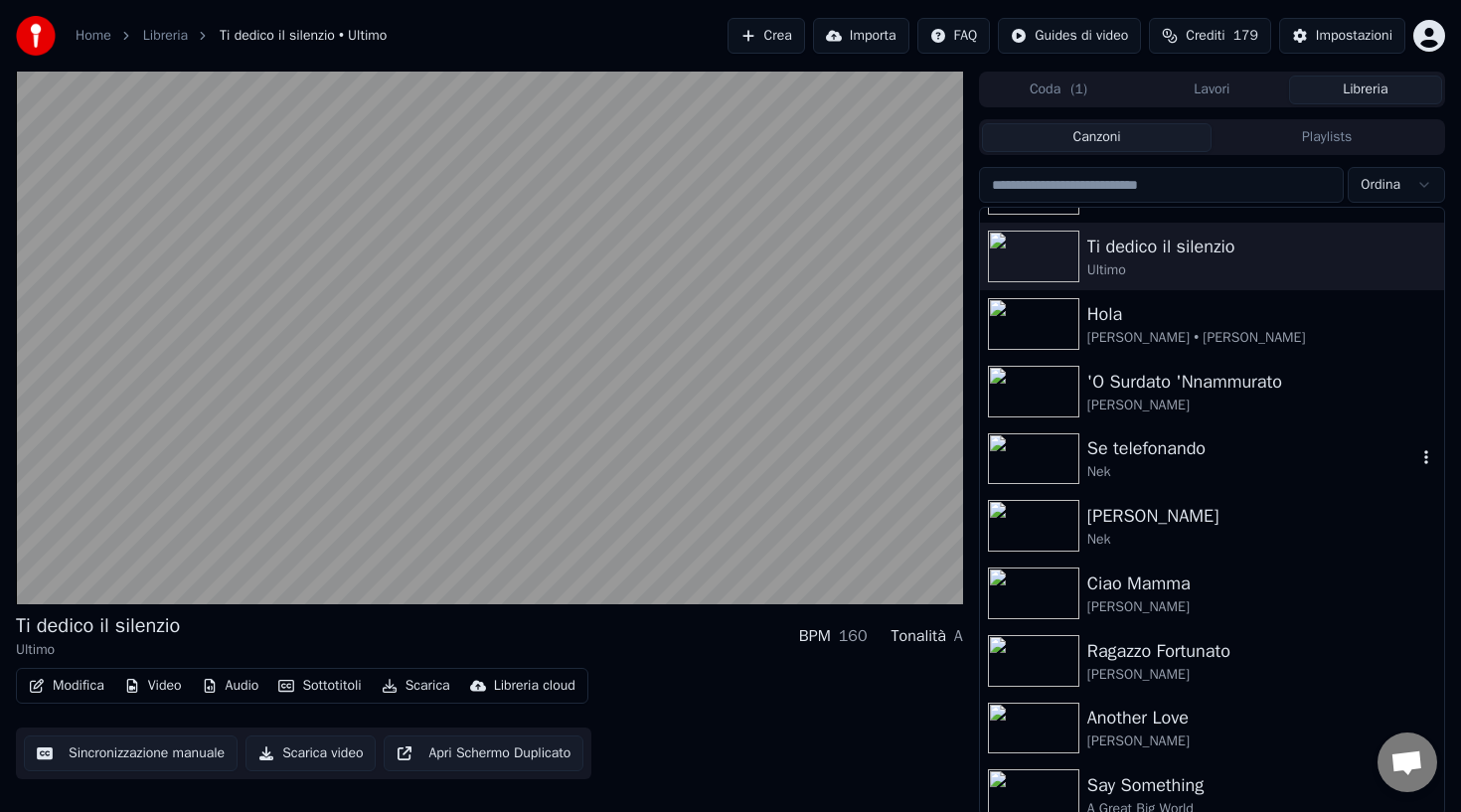 click at bounding box center [1034, 459] 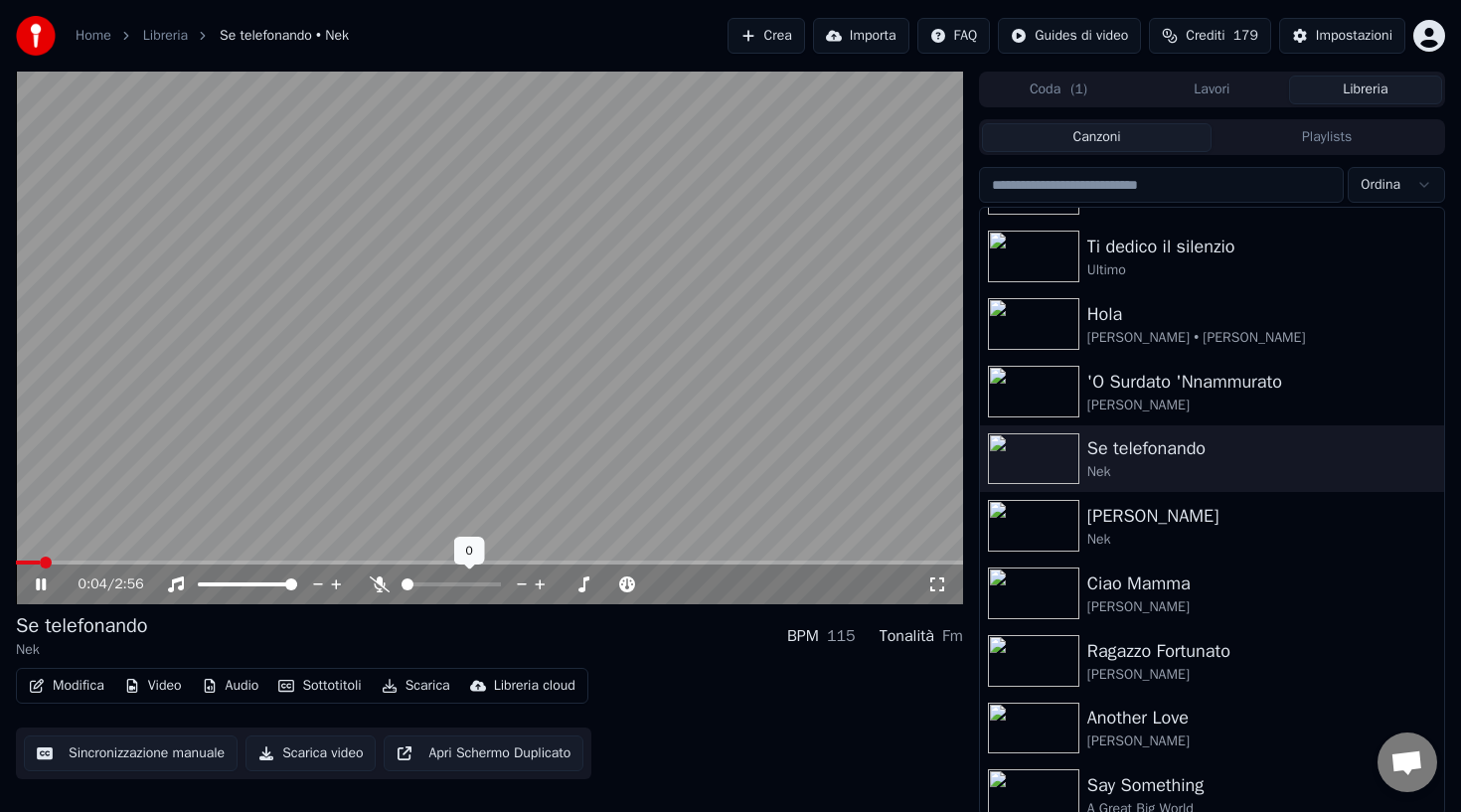 click 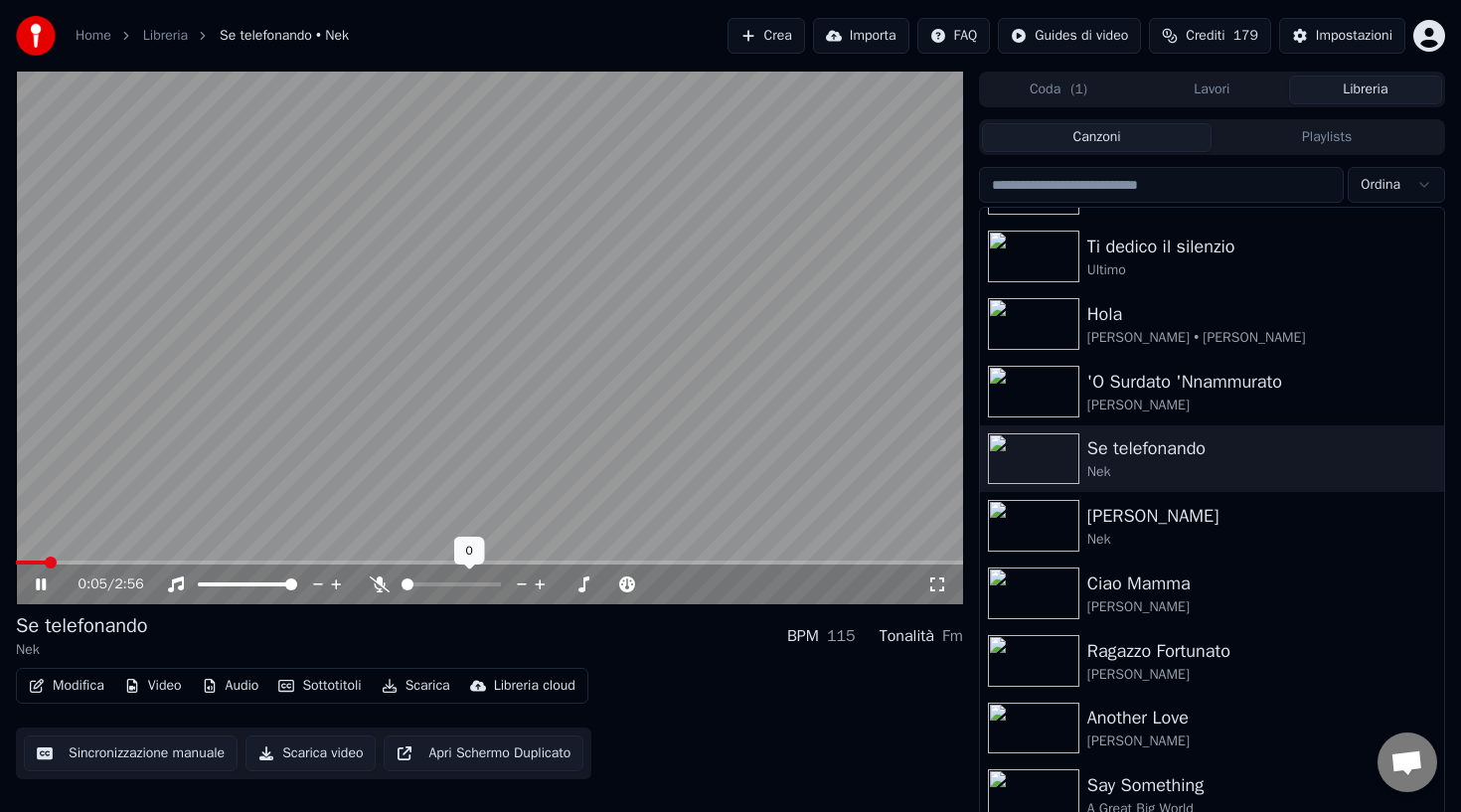 click 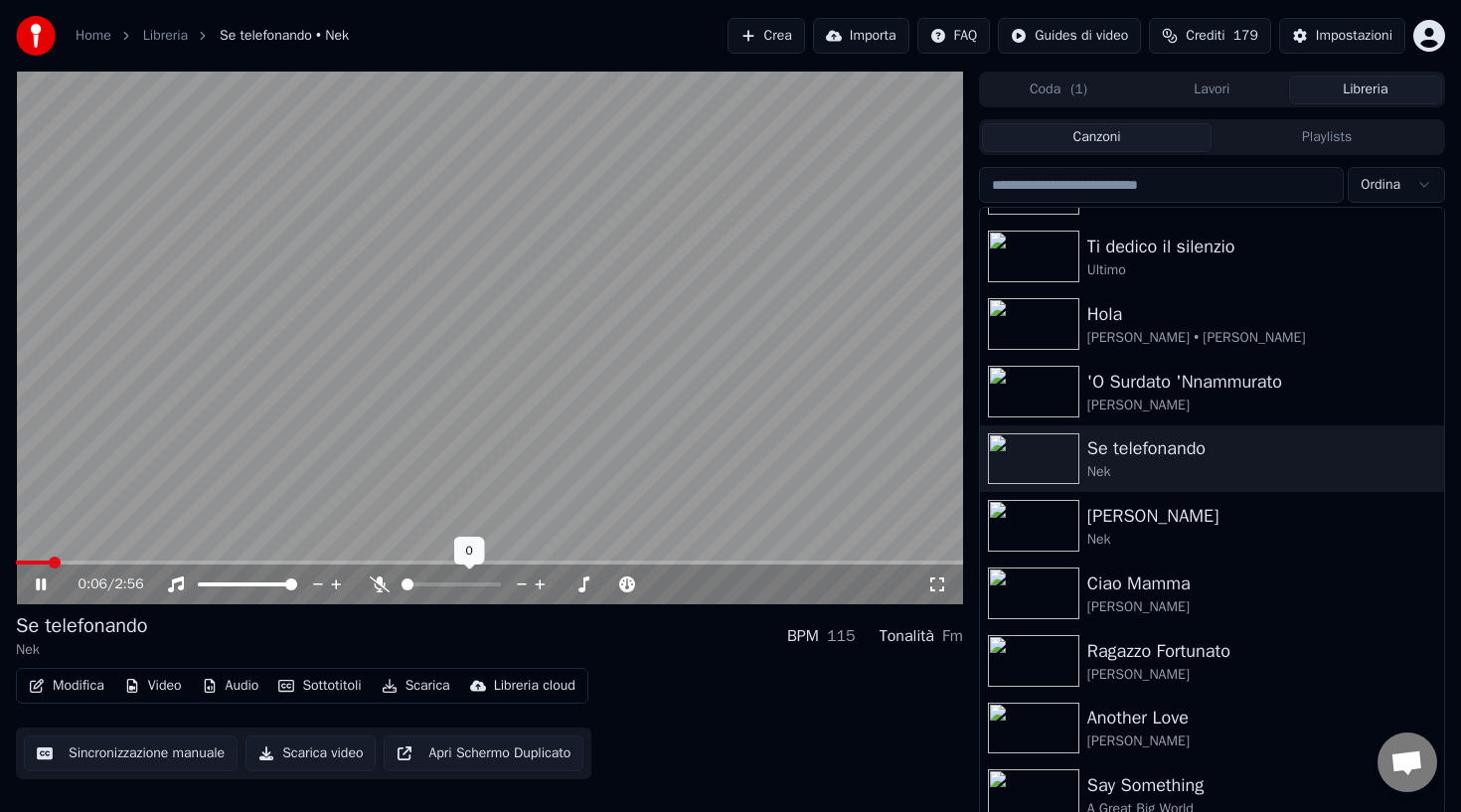 click 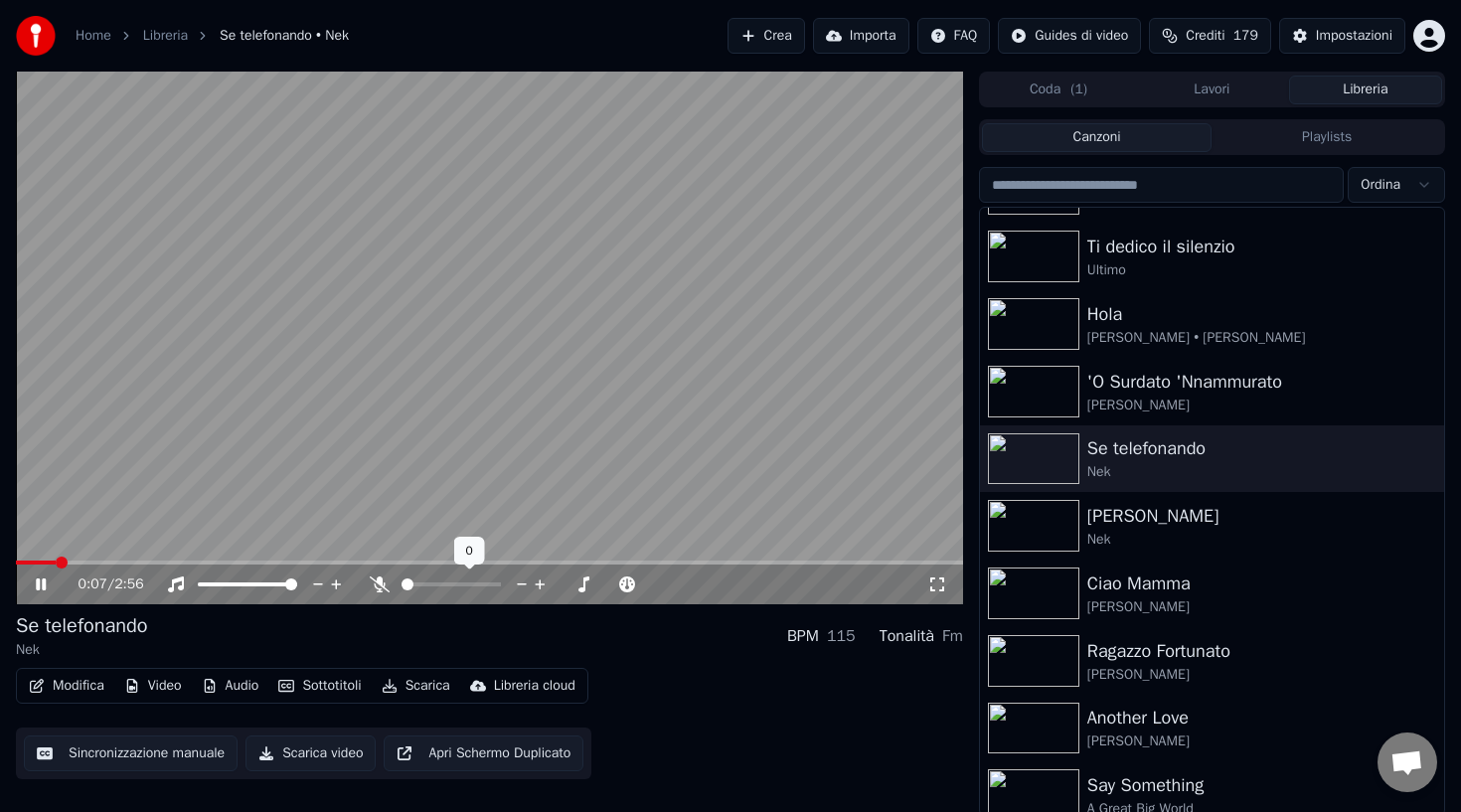 click 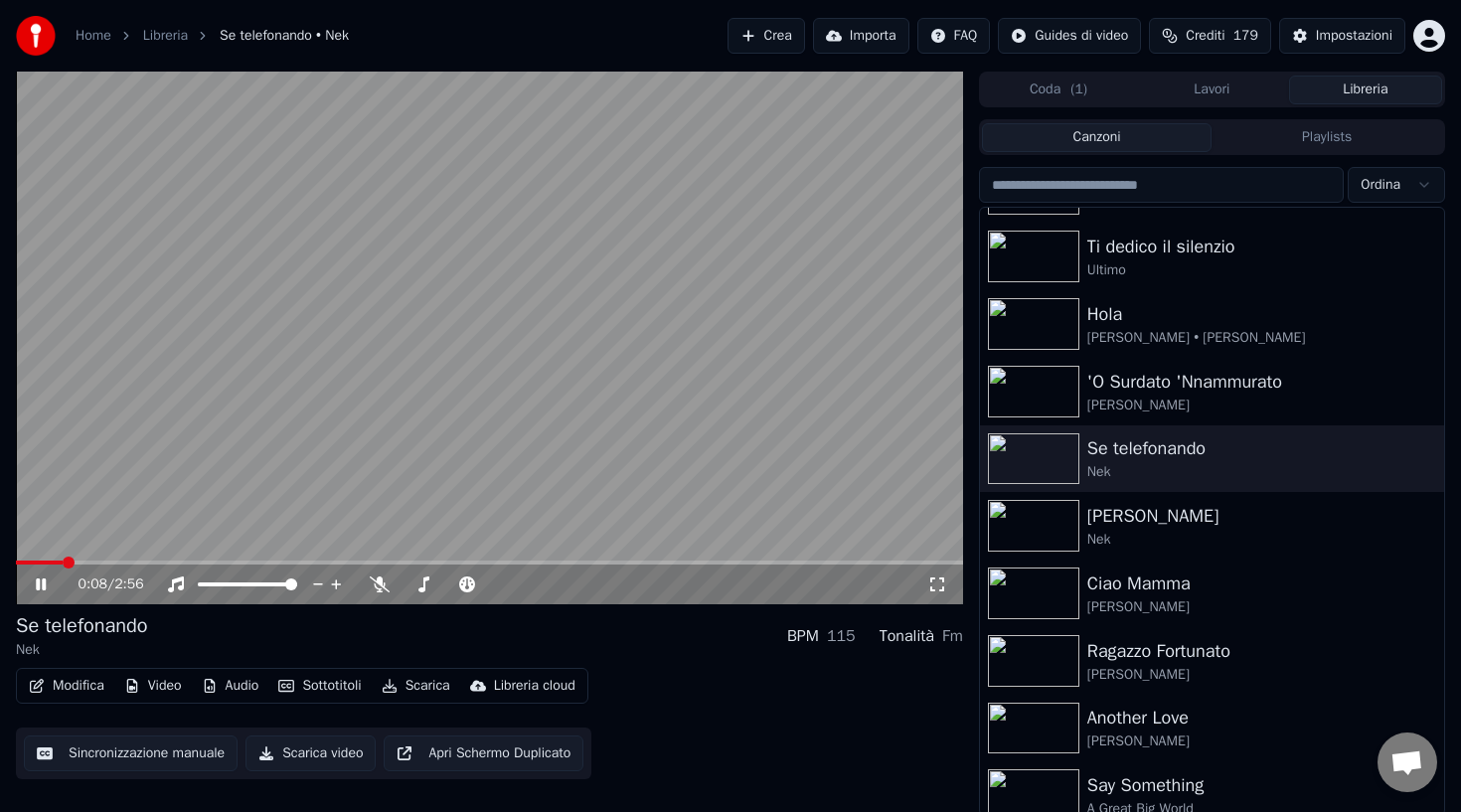 click at bounding box center (489, 338) 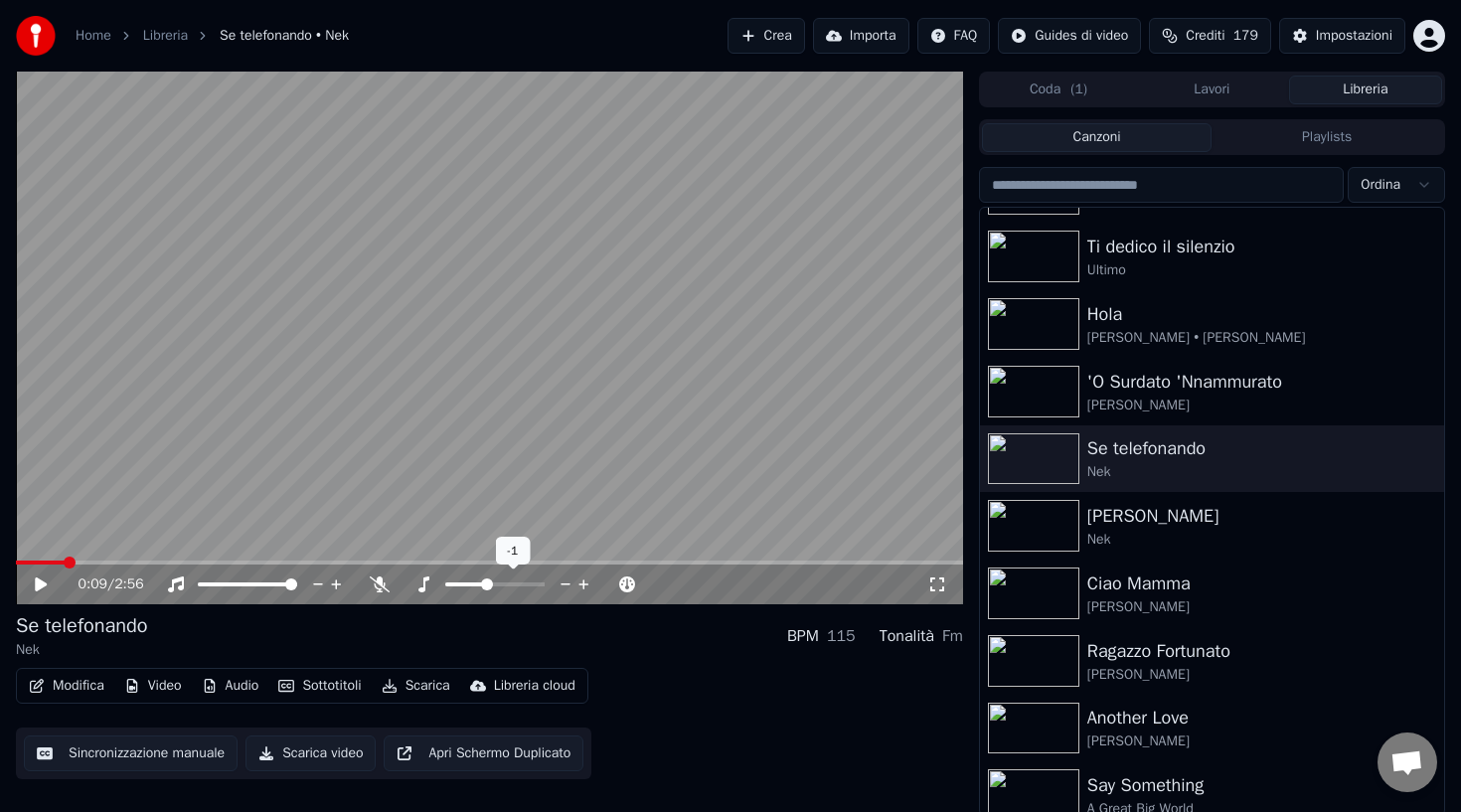 click 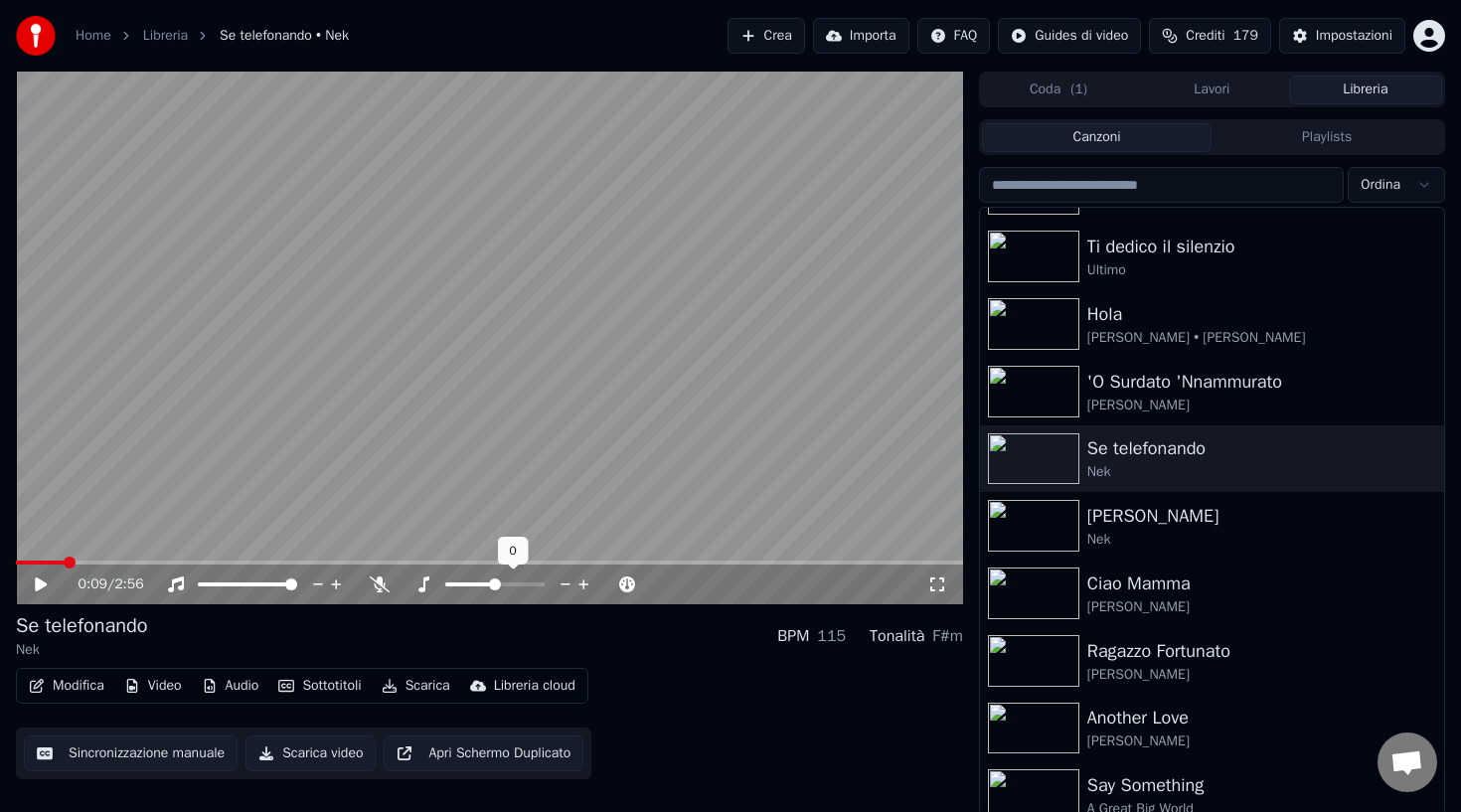 click 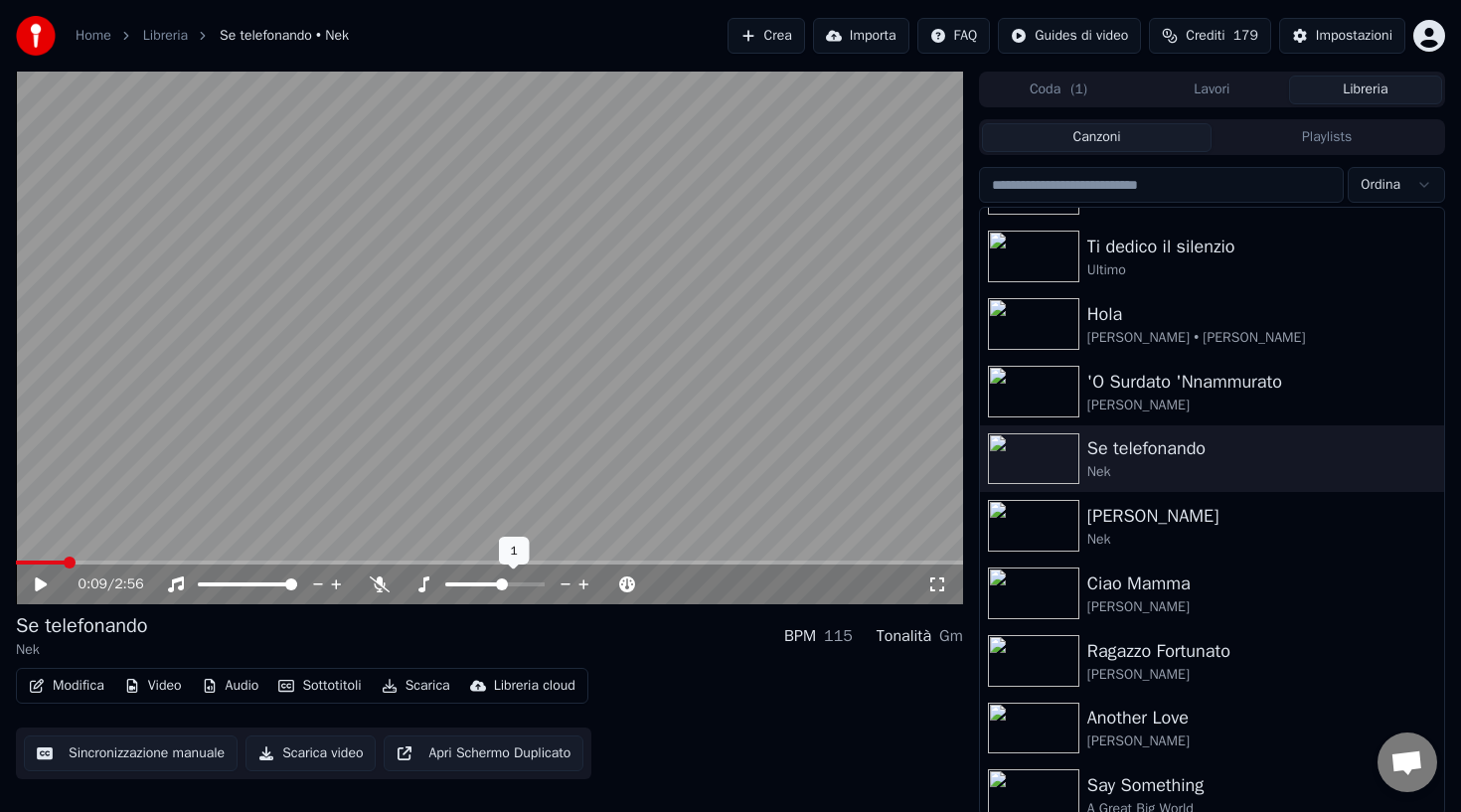 click 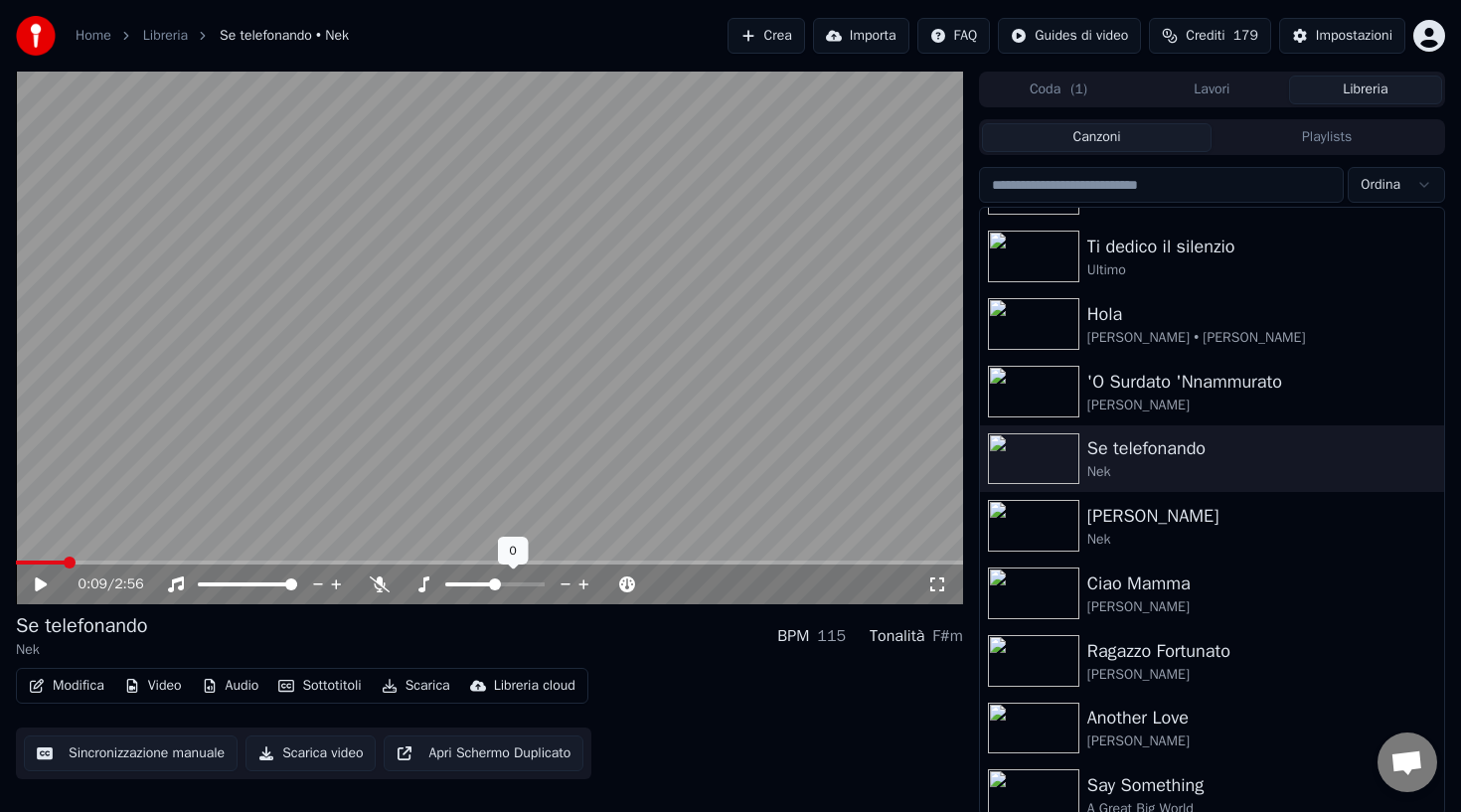 click 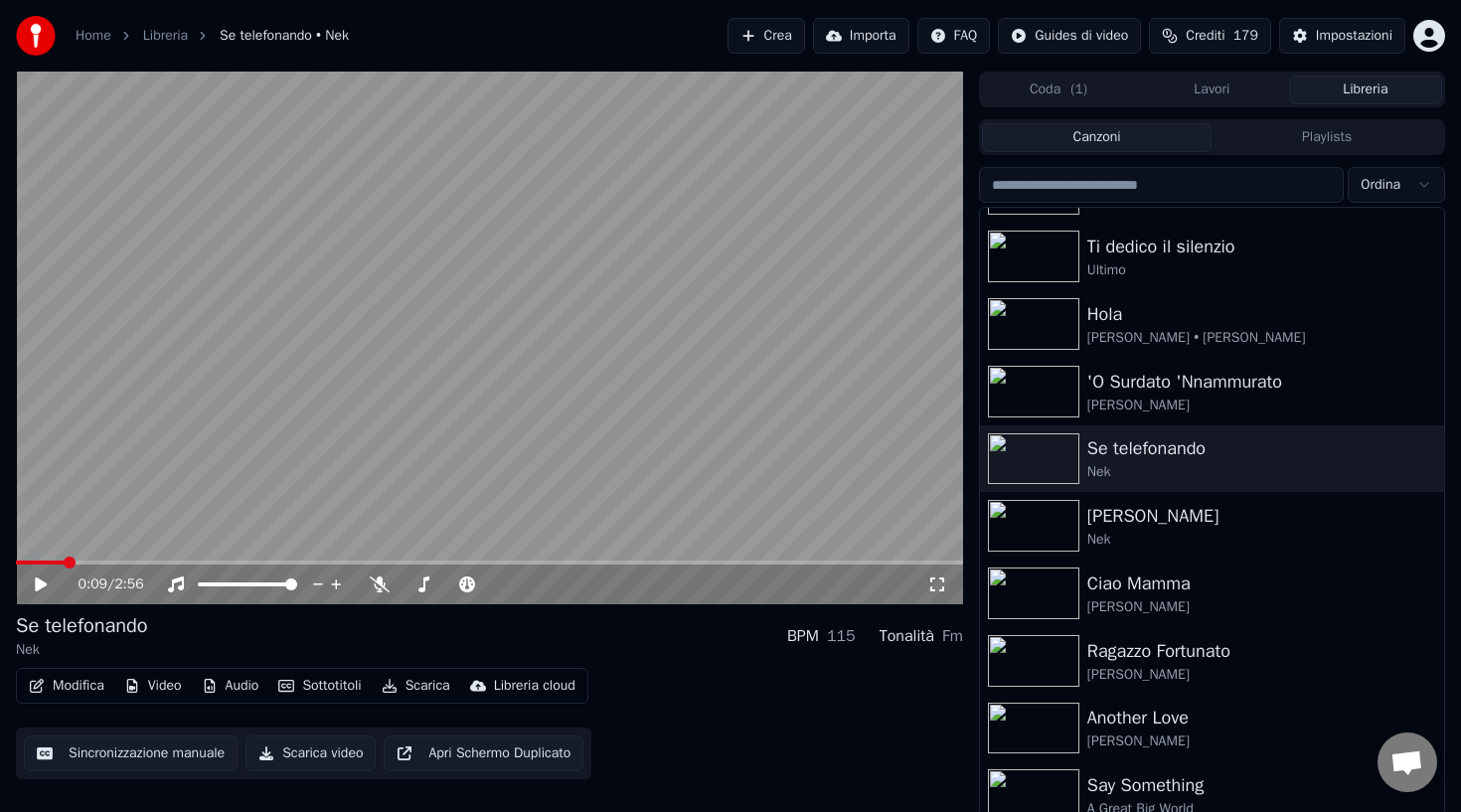 click 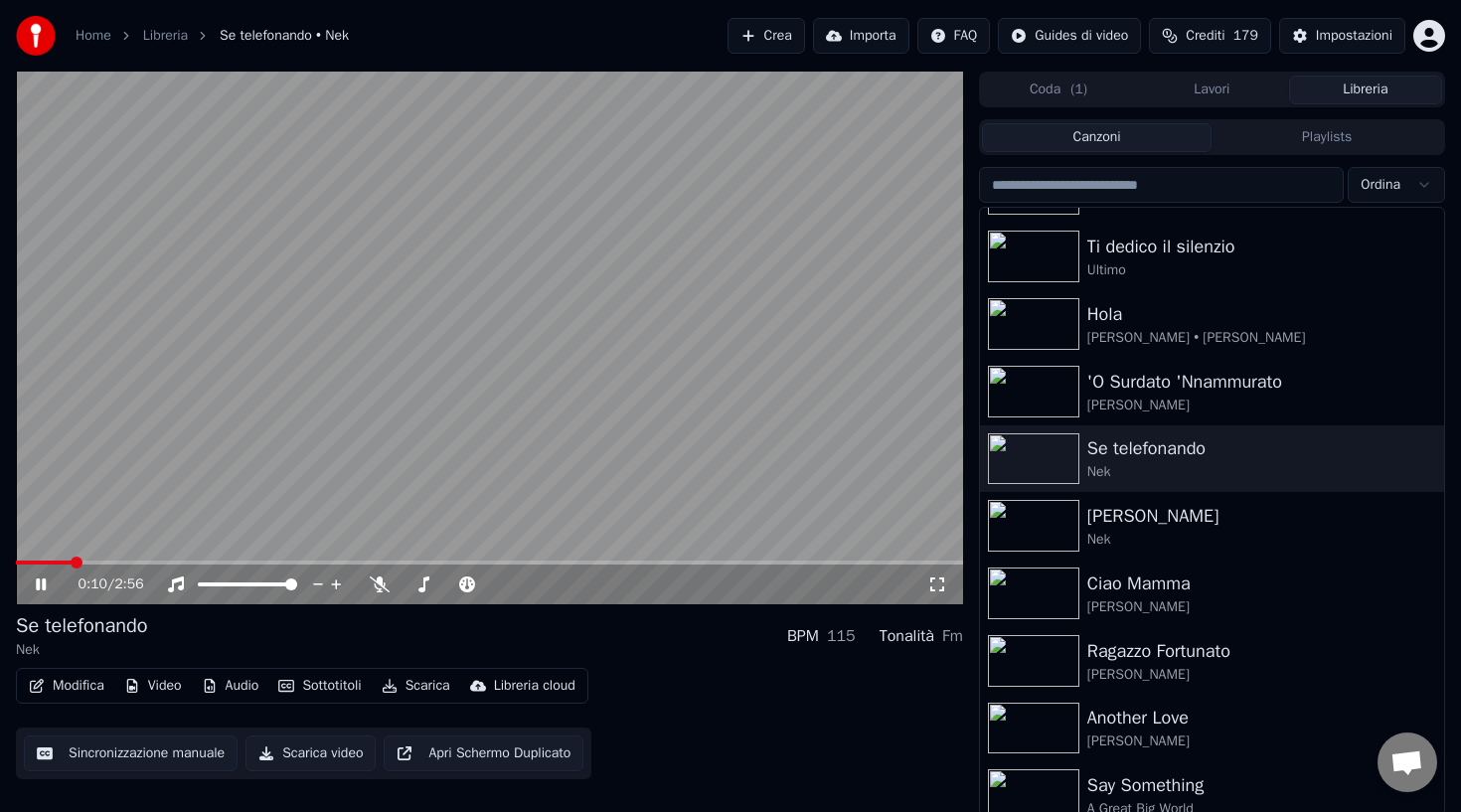 click 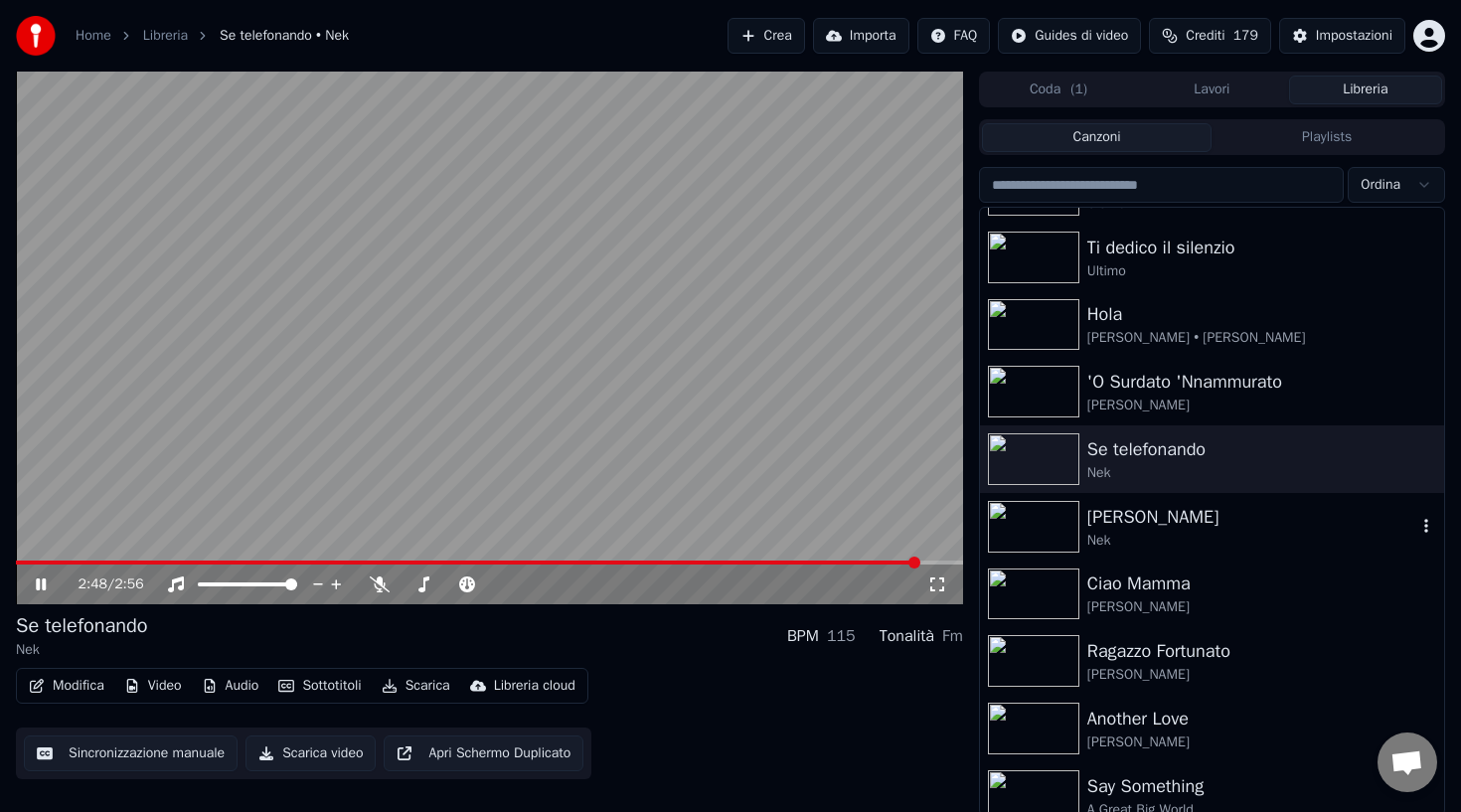 click on "[PERSON_NAME]" at bounding box center [1251, 517] 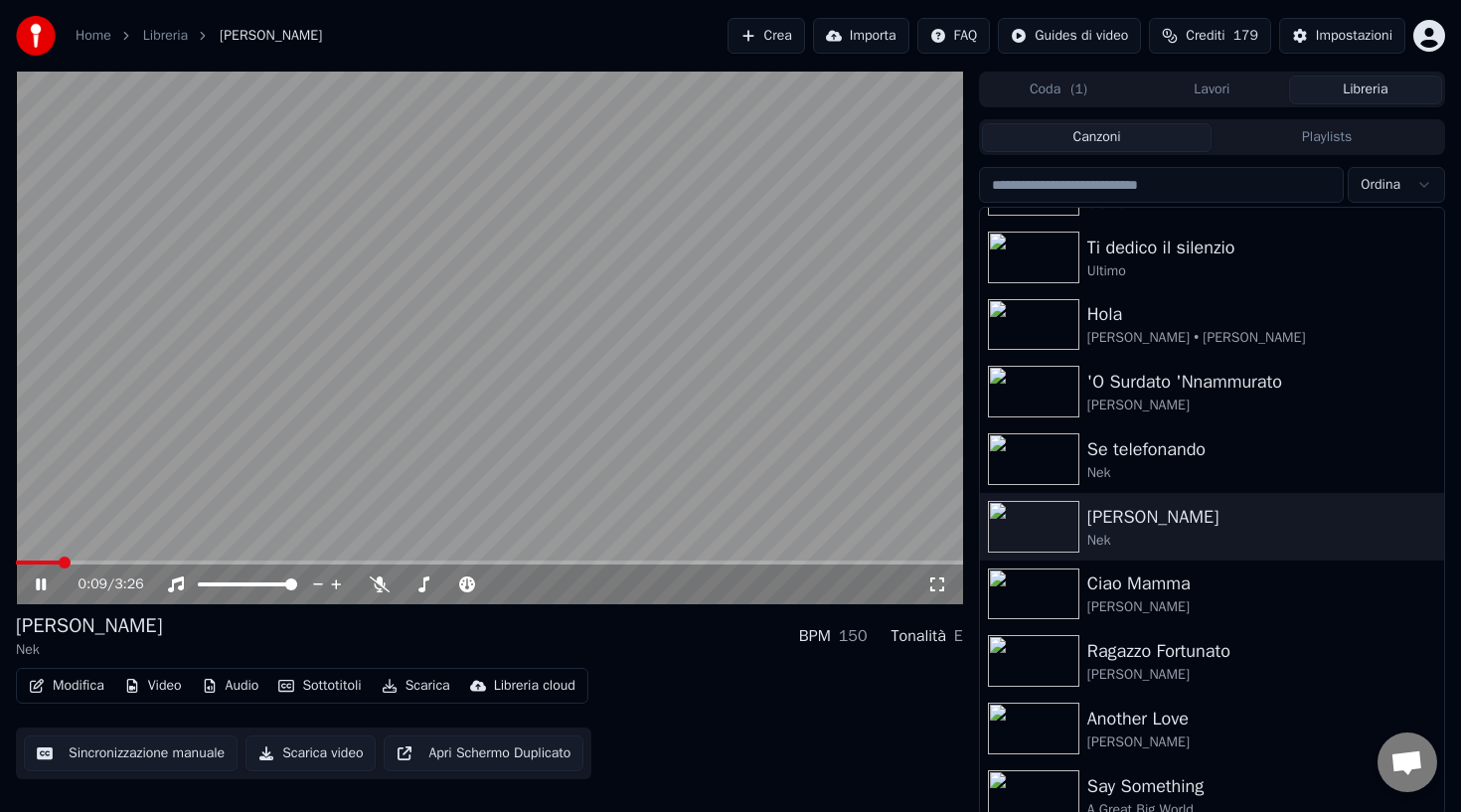 click 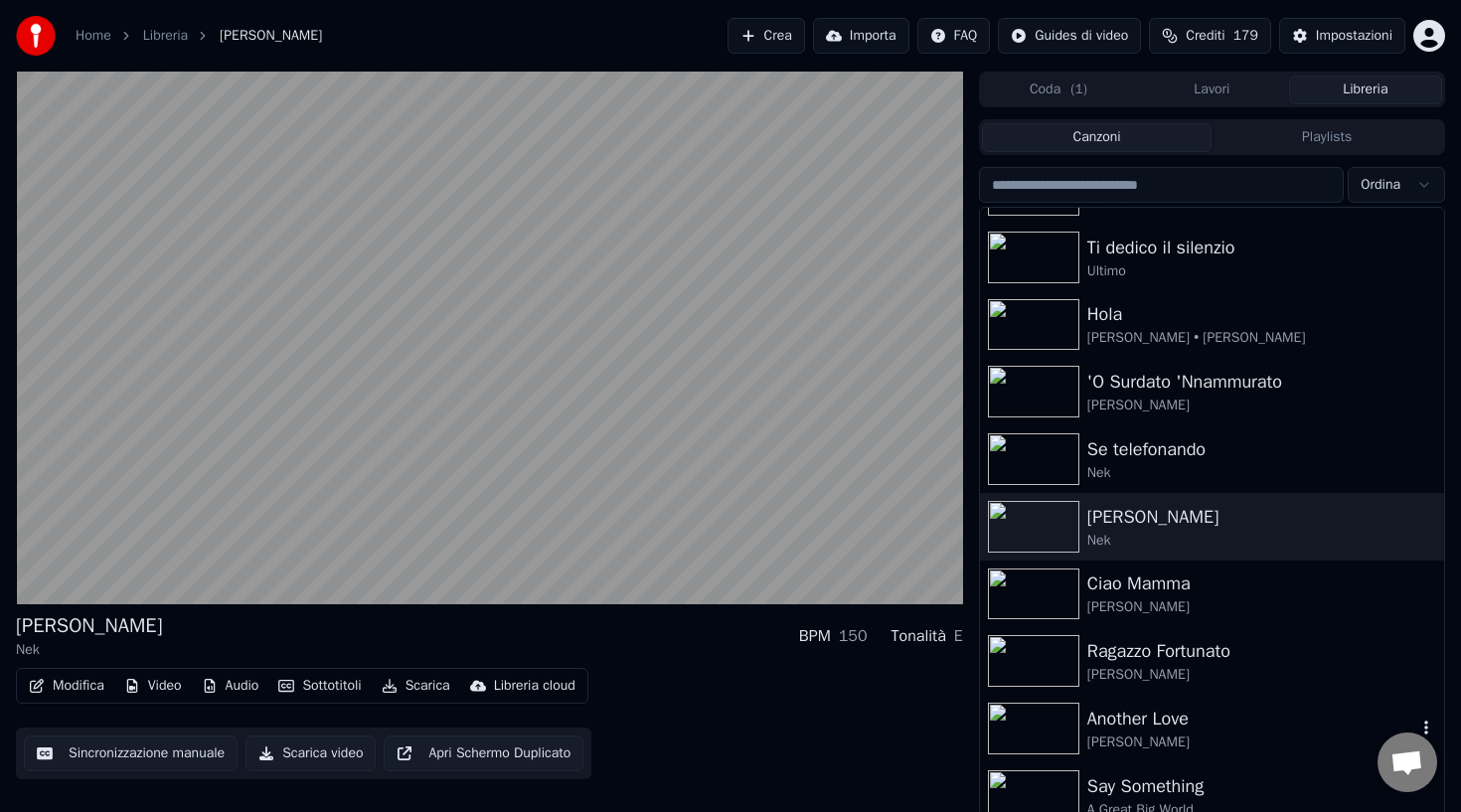 click on "Another Love" at bounding box center (1251, 719) 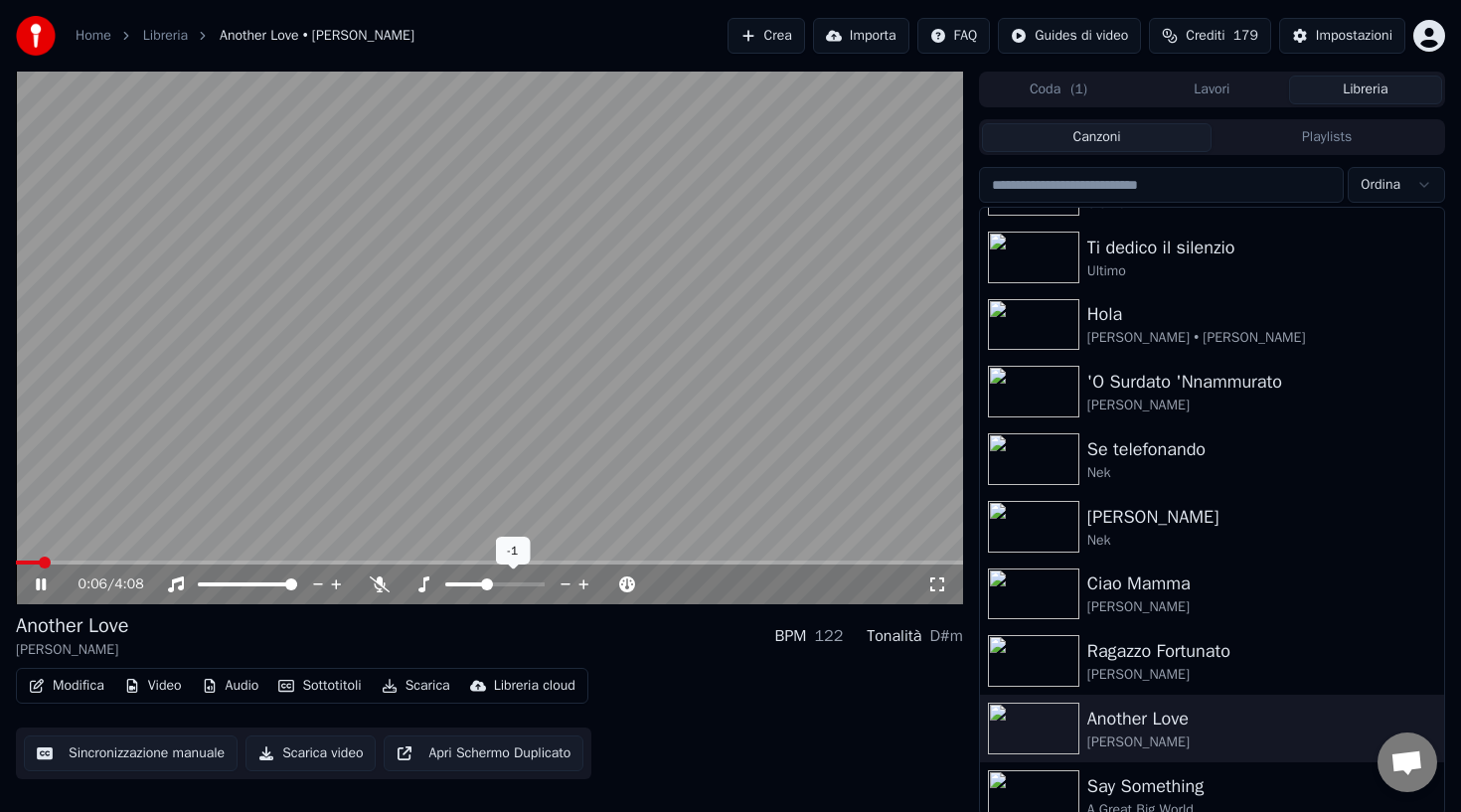 click 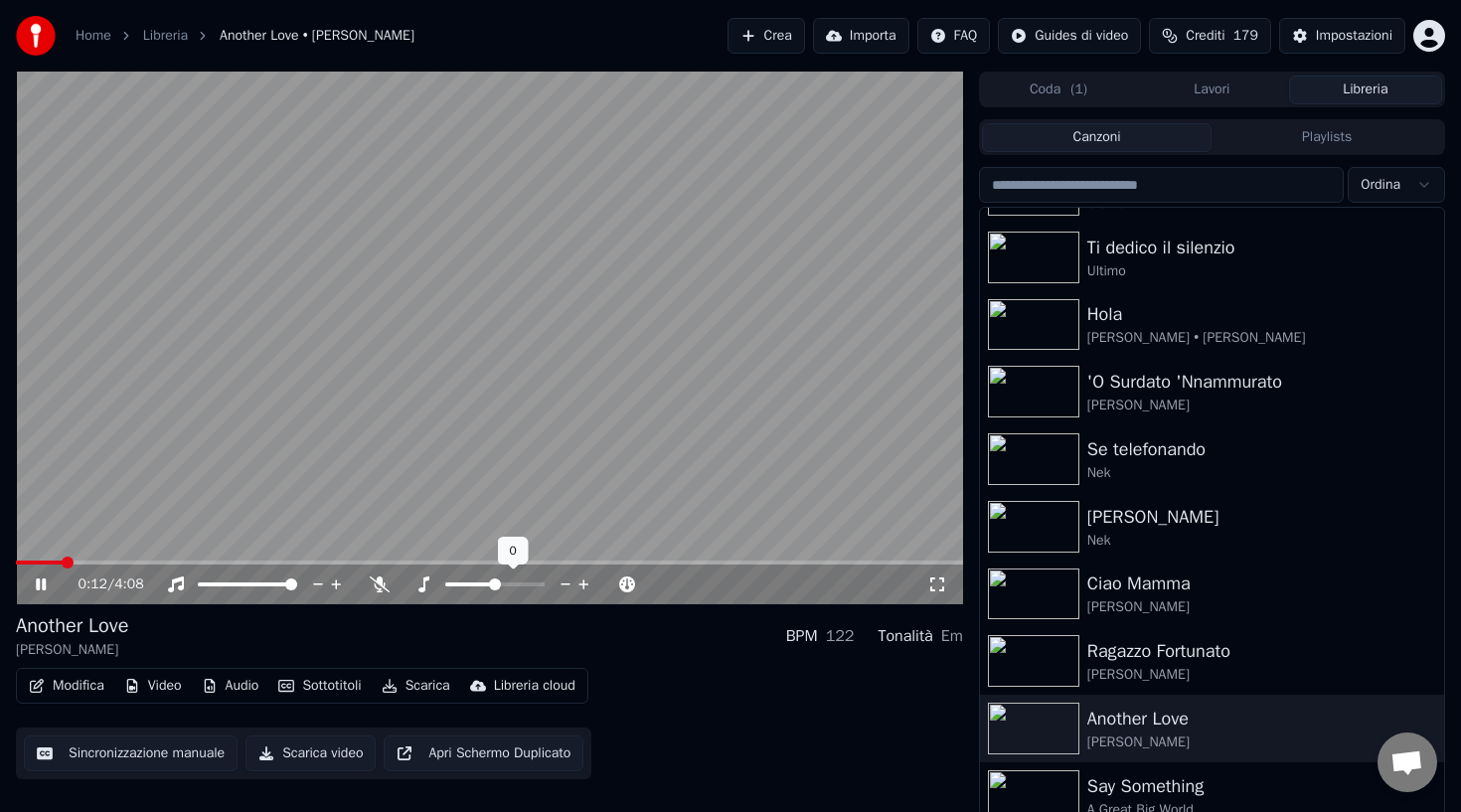 click 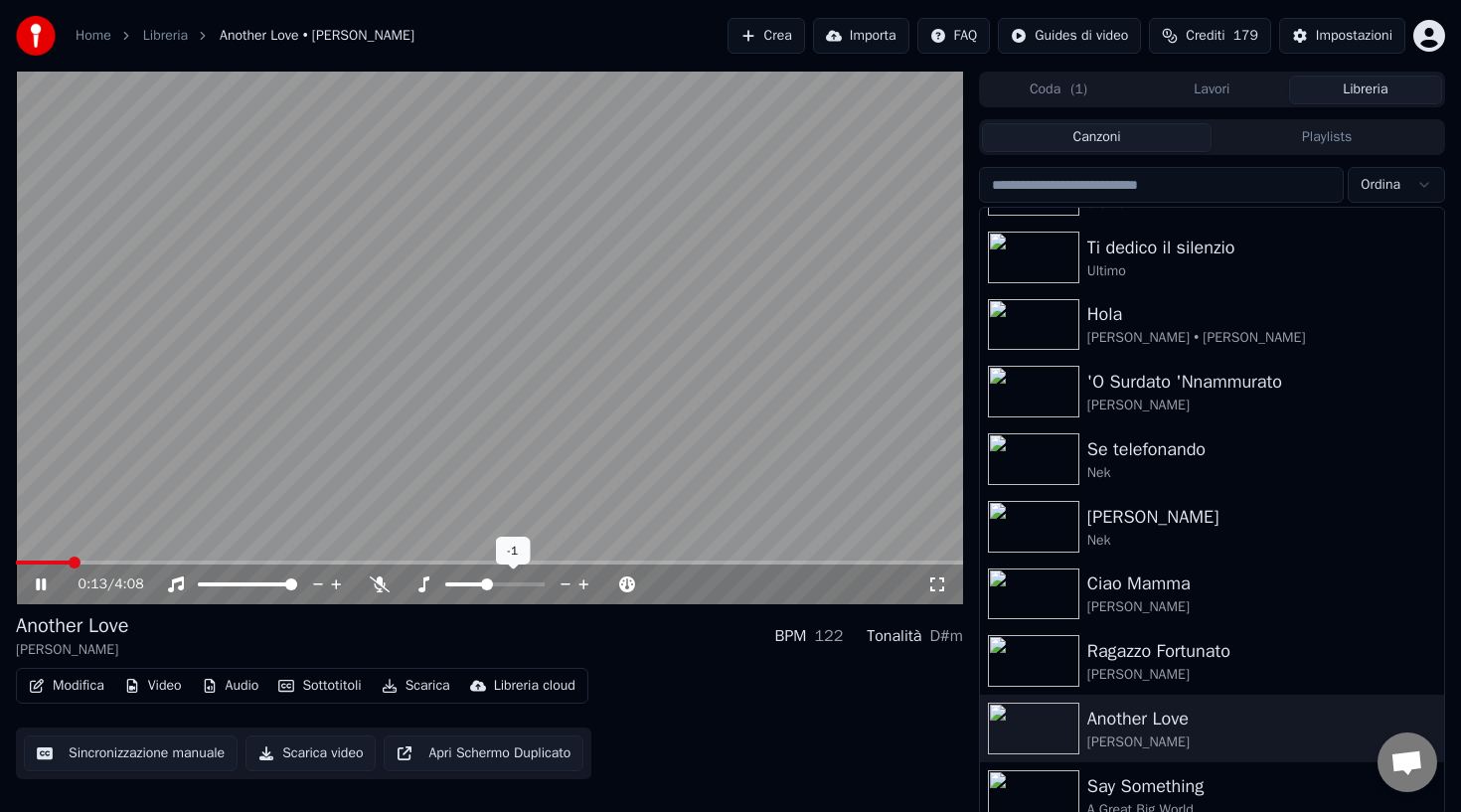 click 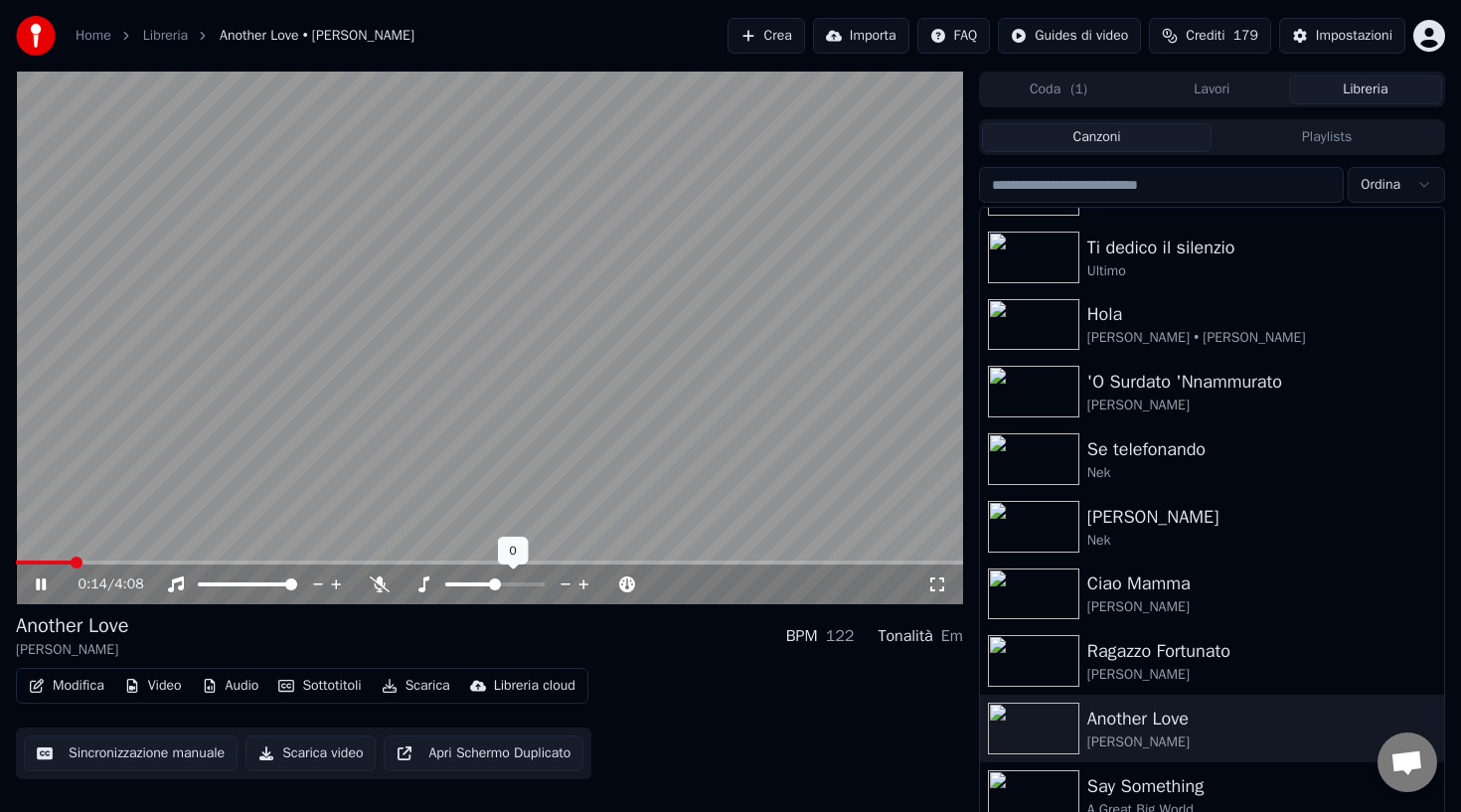 click 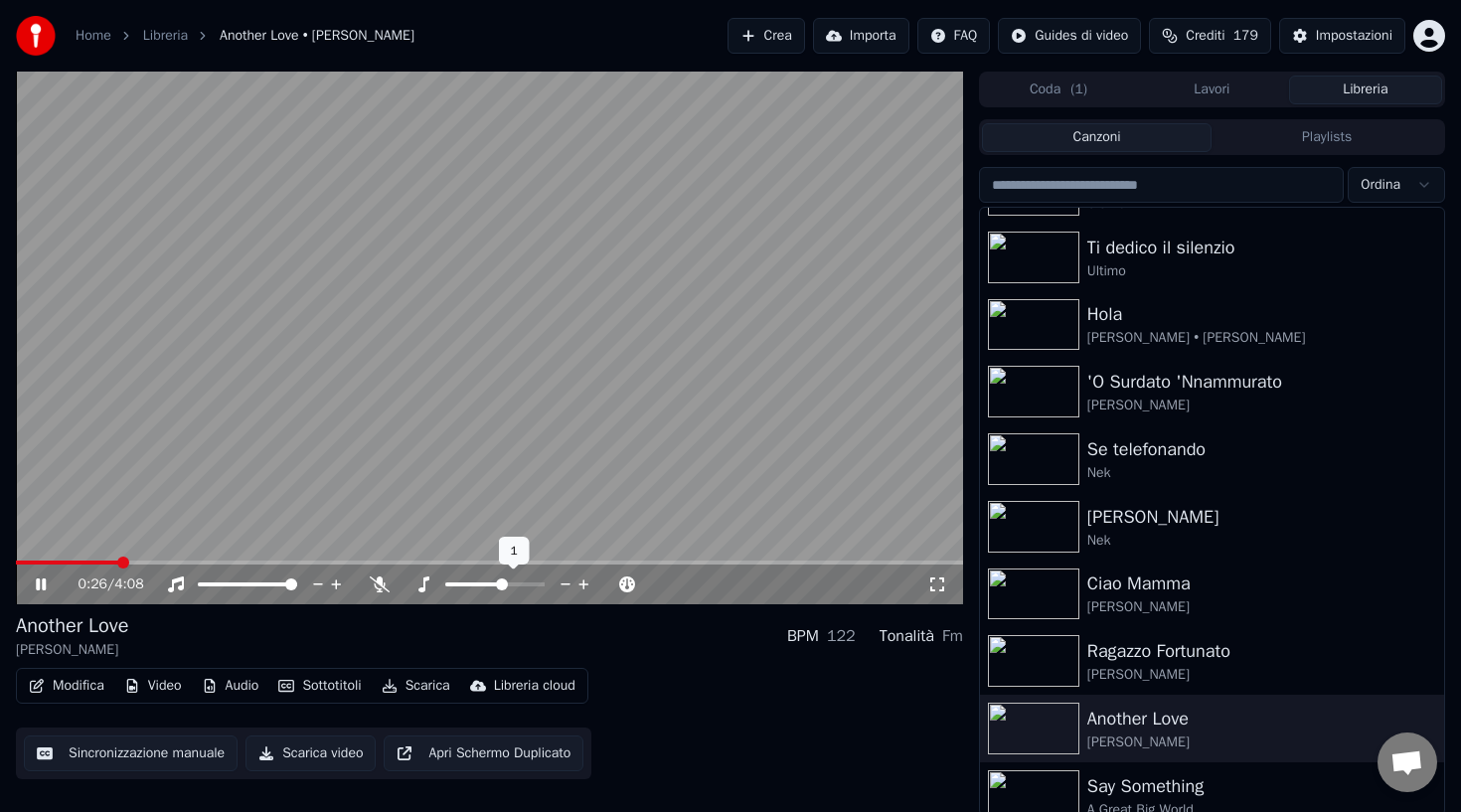 click 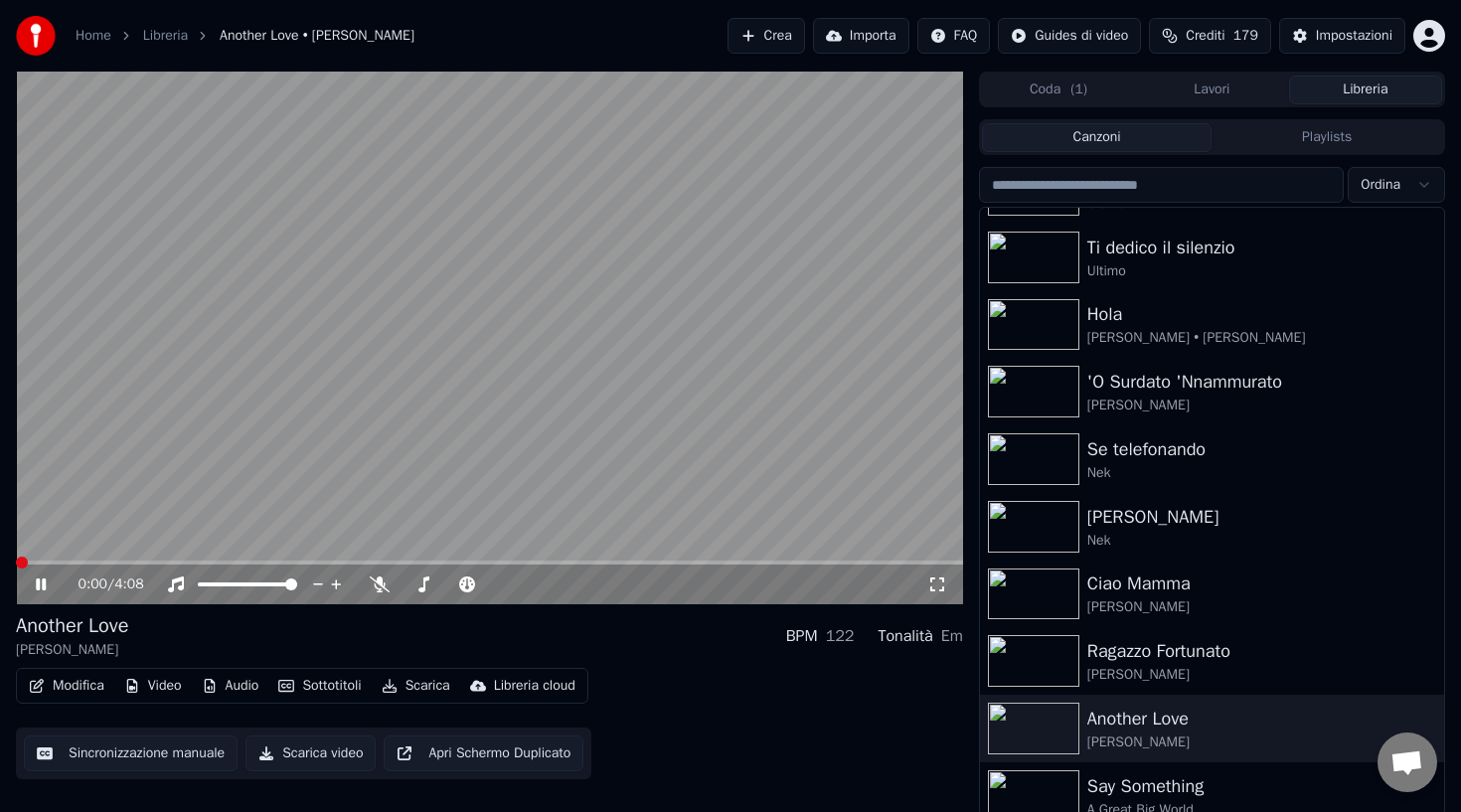 click at bounding box center [22, 563] 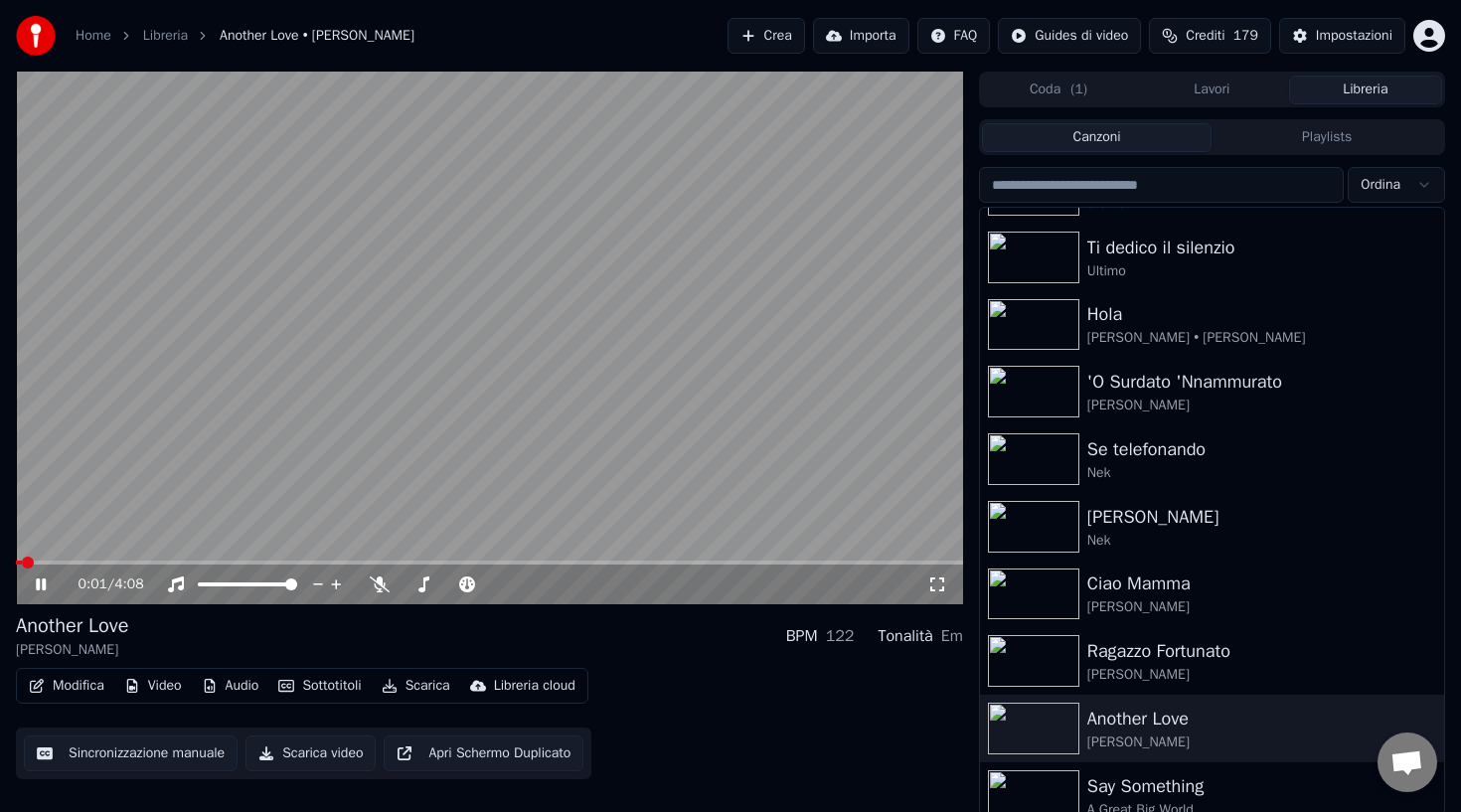 click 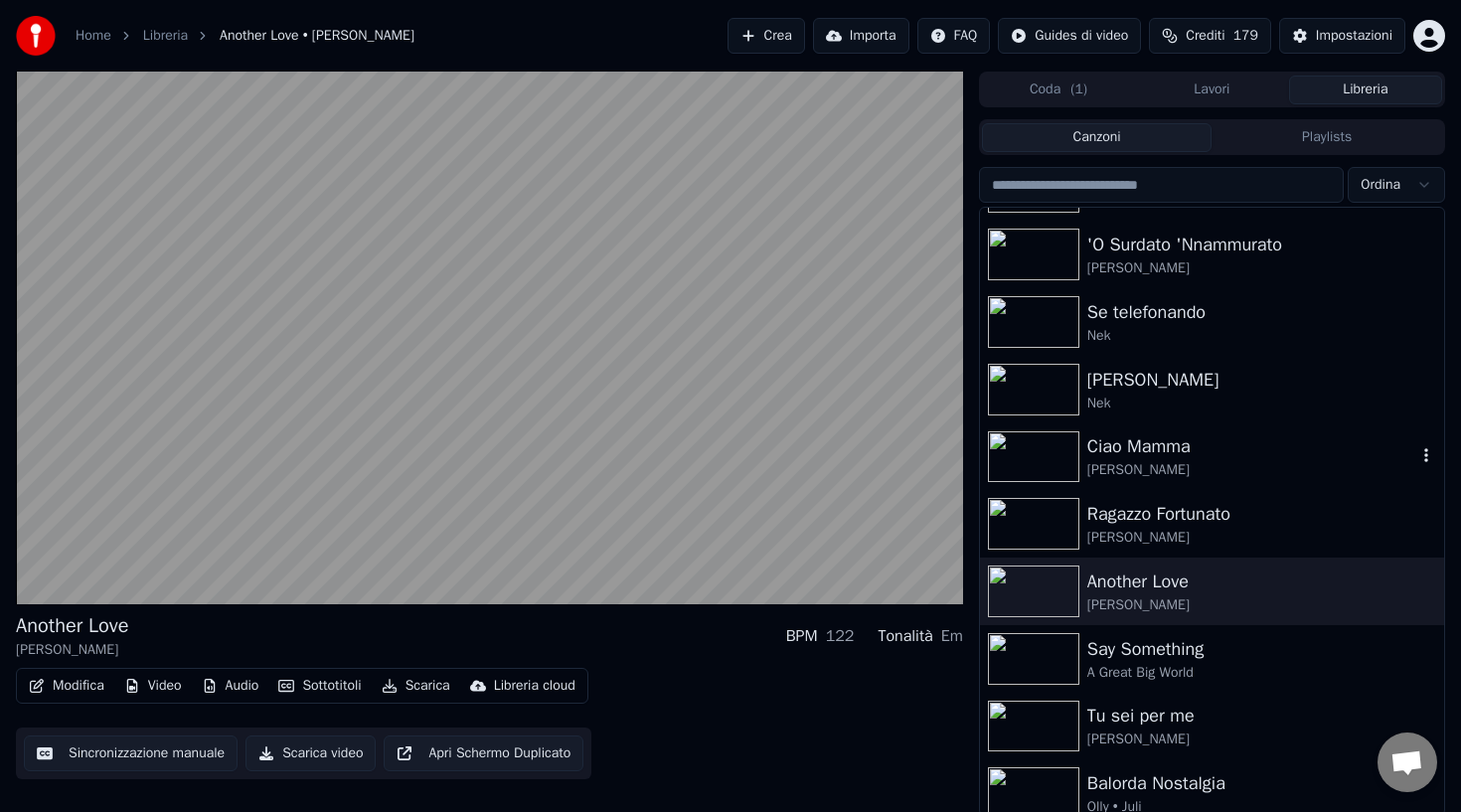 scroll, scrollTop: 332, scrollLeft: 0, axis: vertical 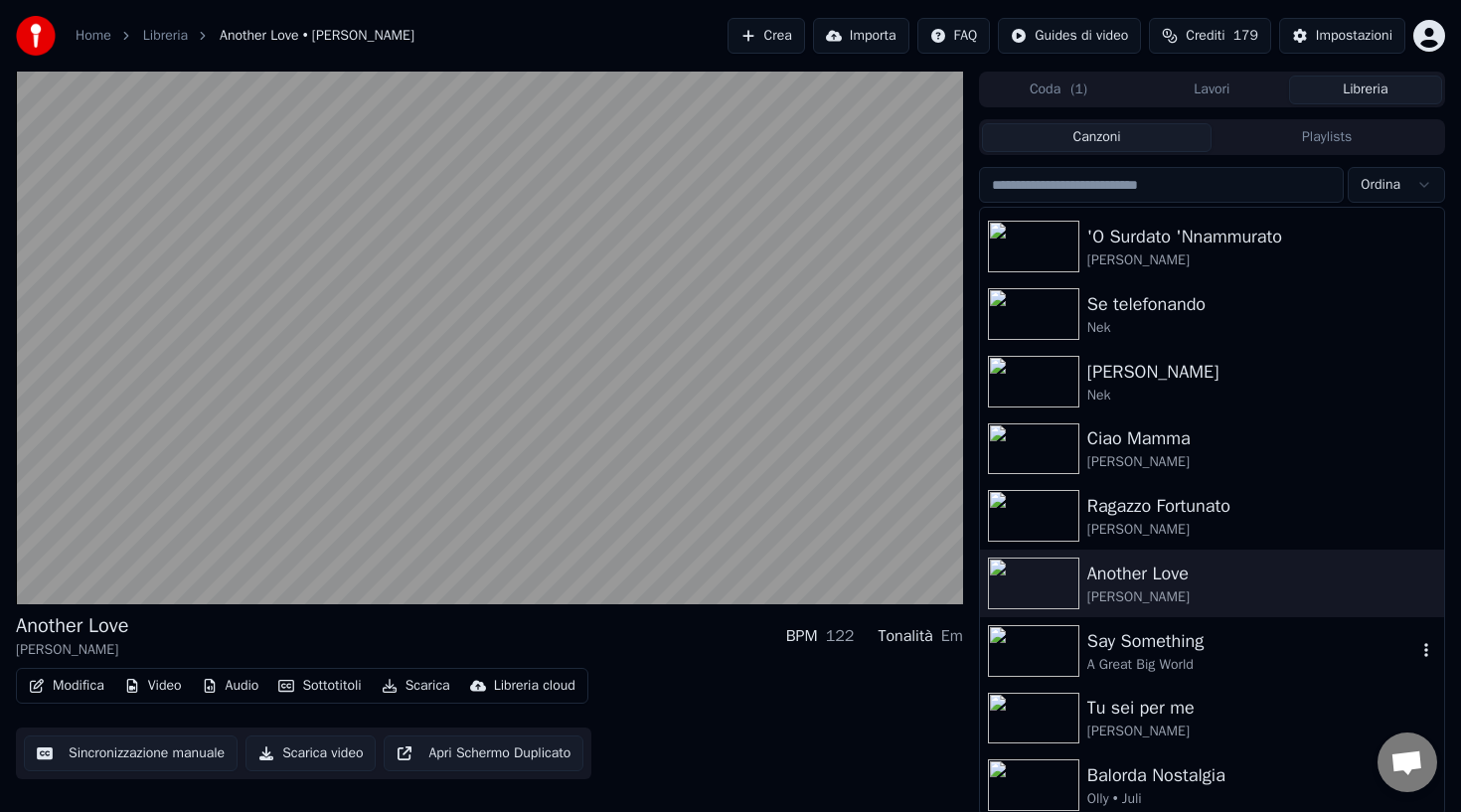 click on "A Great Big World" at bounding box center [1251, 665] 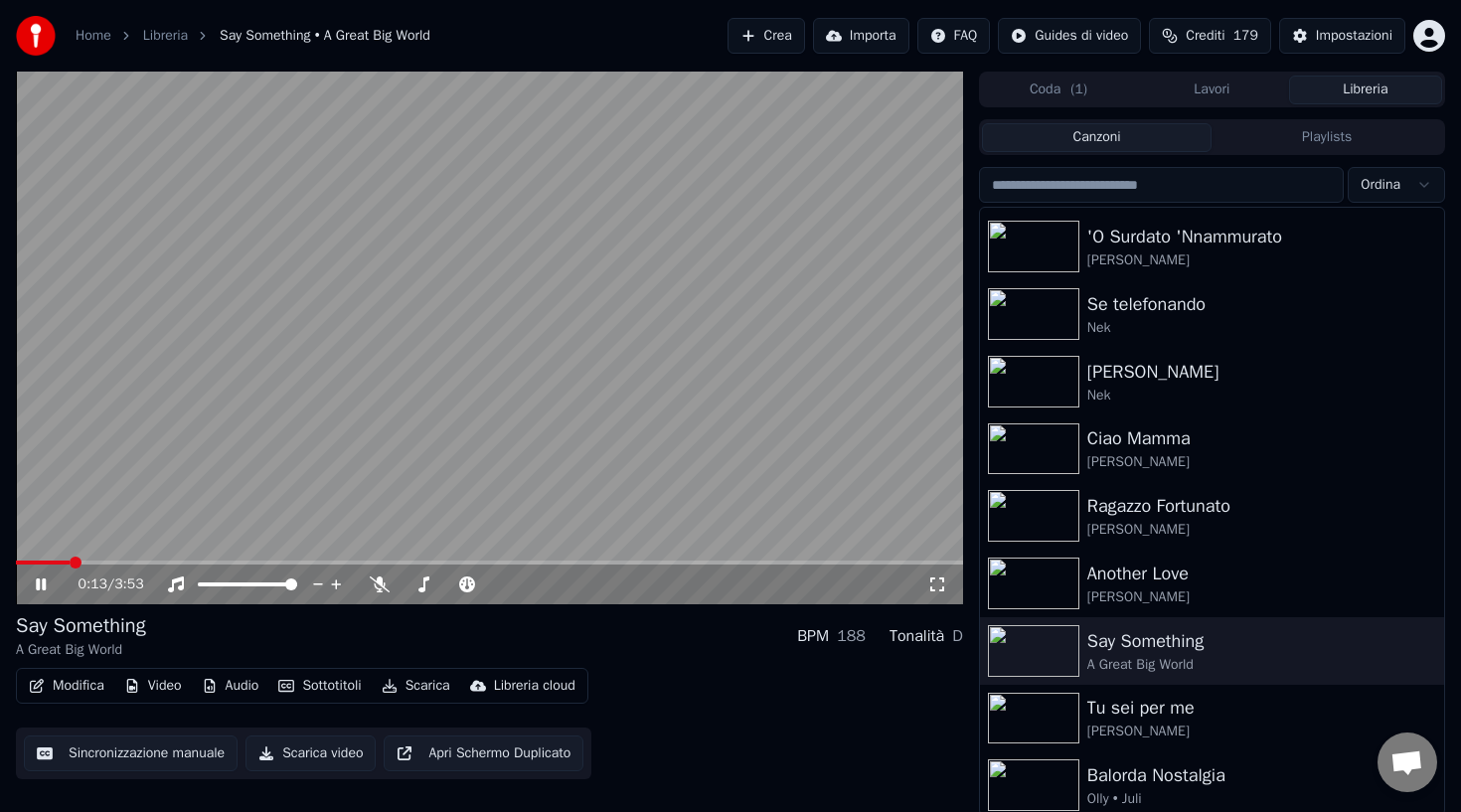 click 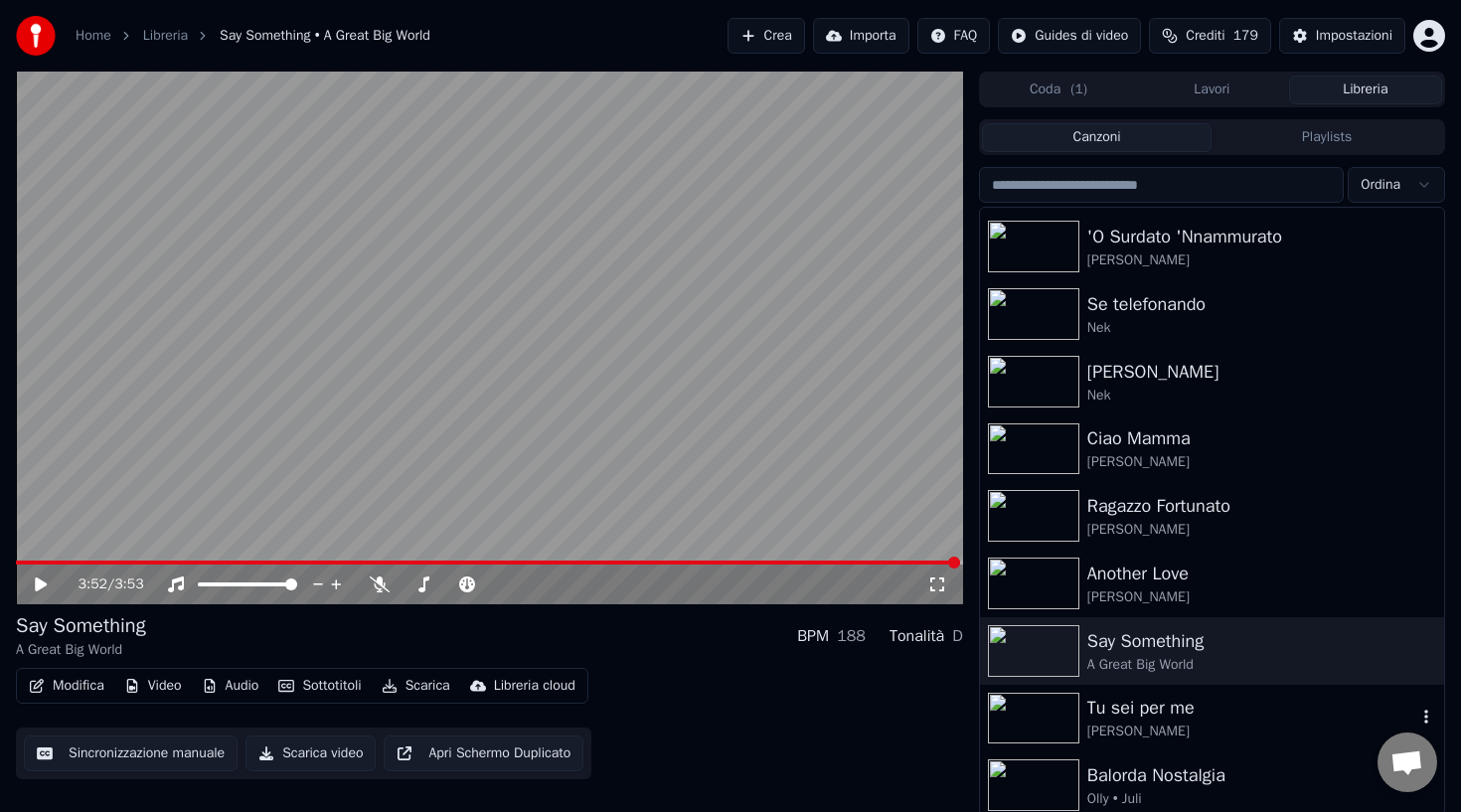 click 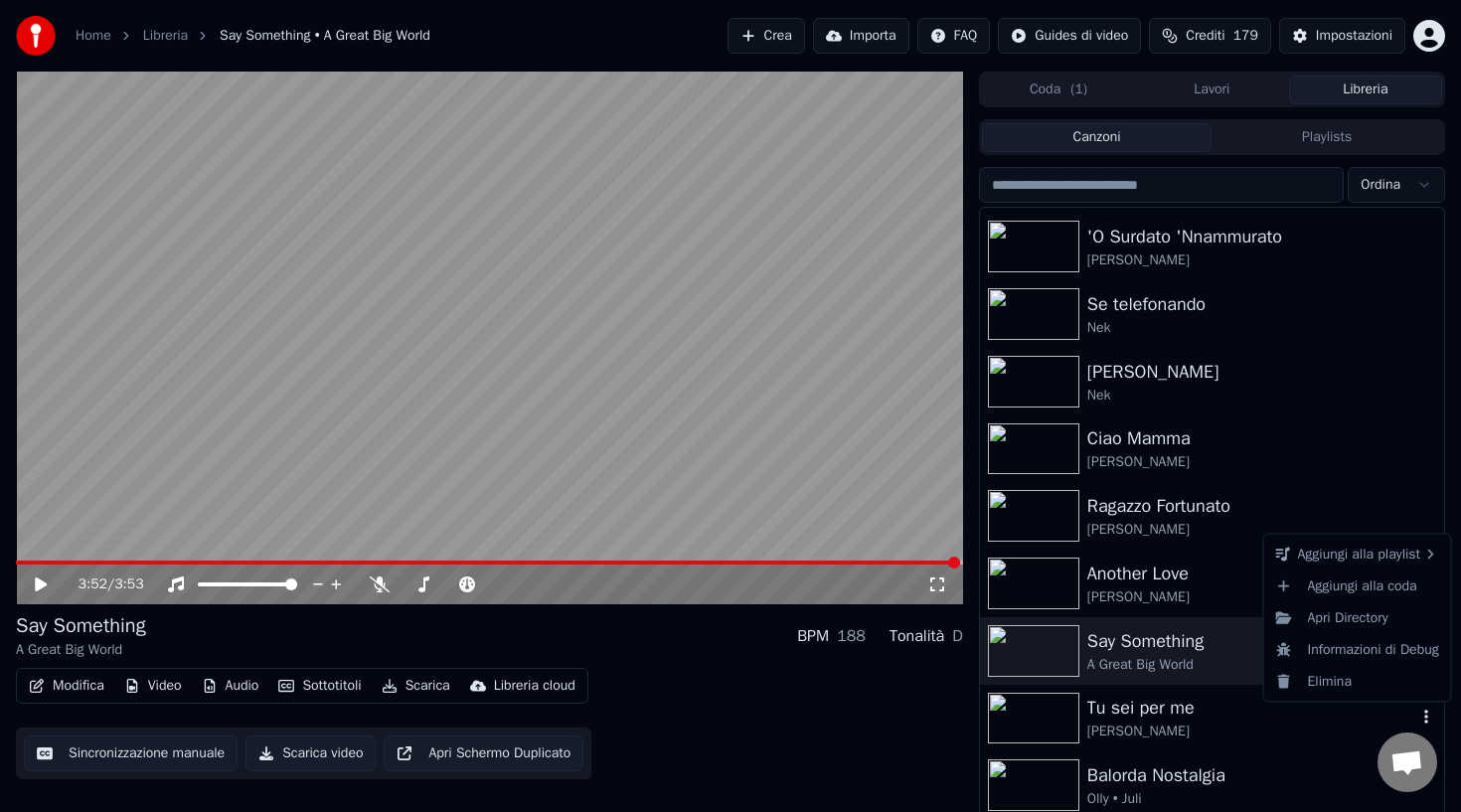 click on "[PERSON_NAME]" at bounding box center (1251, 731) 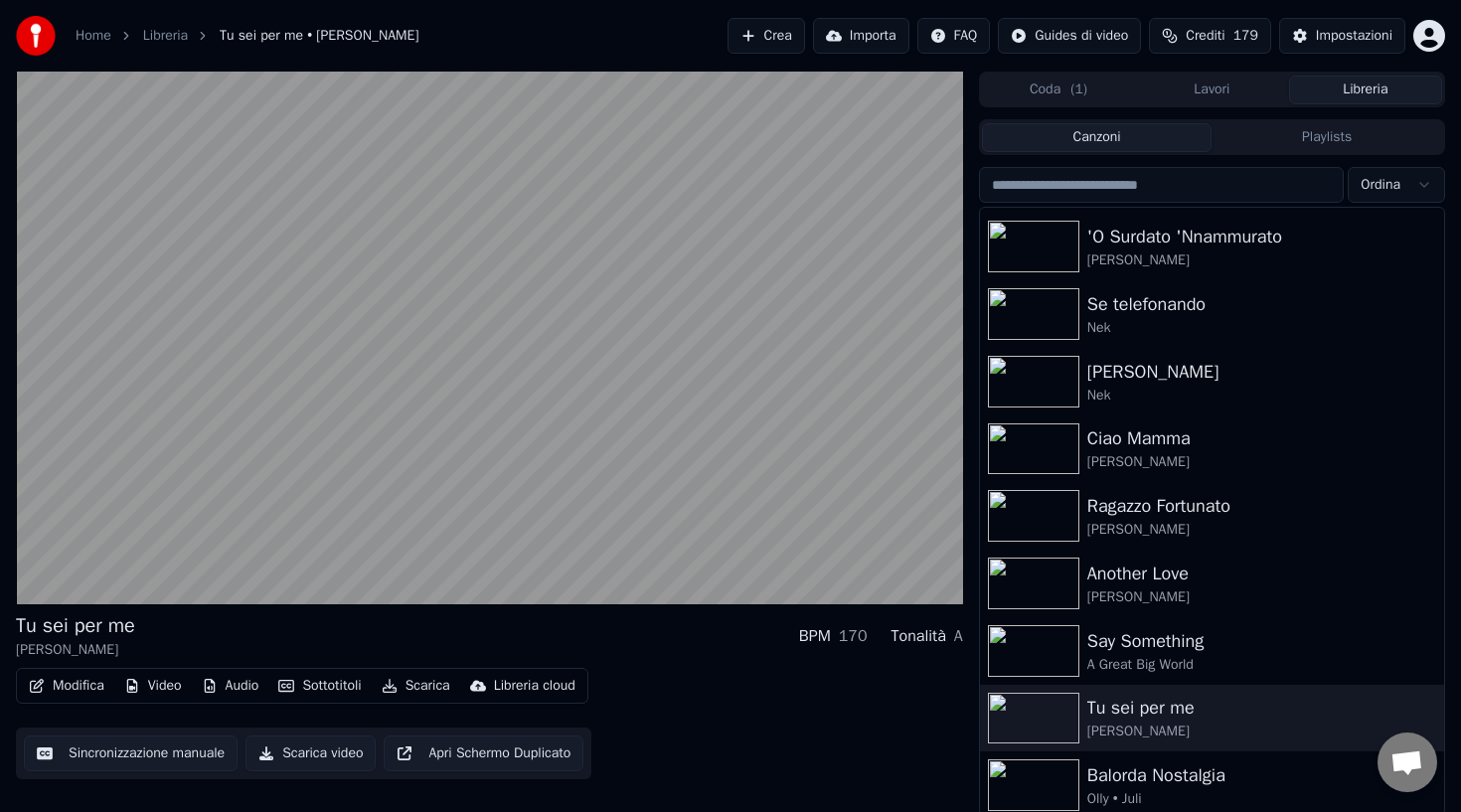 click on "Coda ( 1 )" at bounding box center [1058, 89] 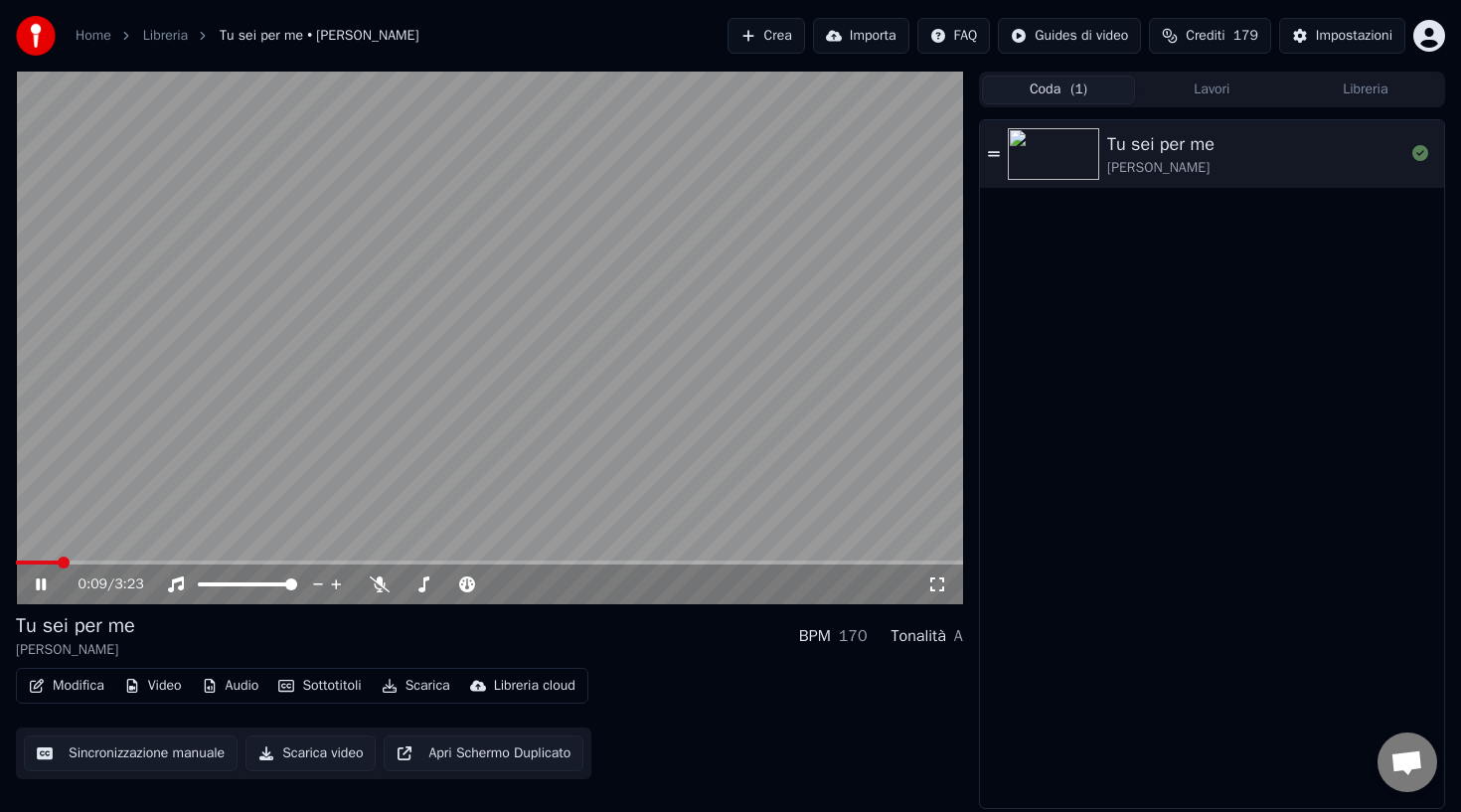 click 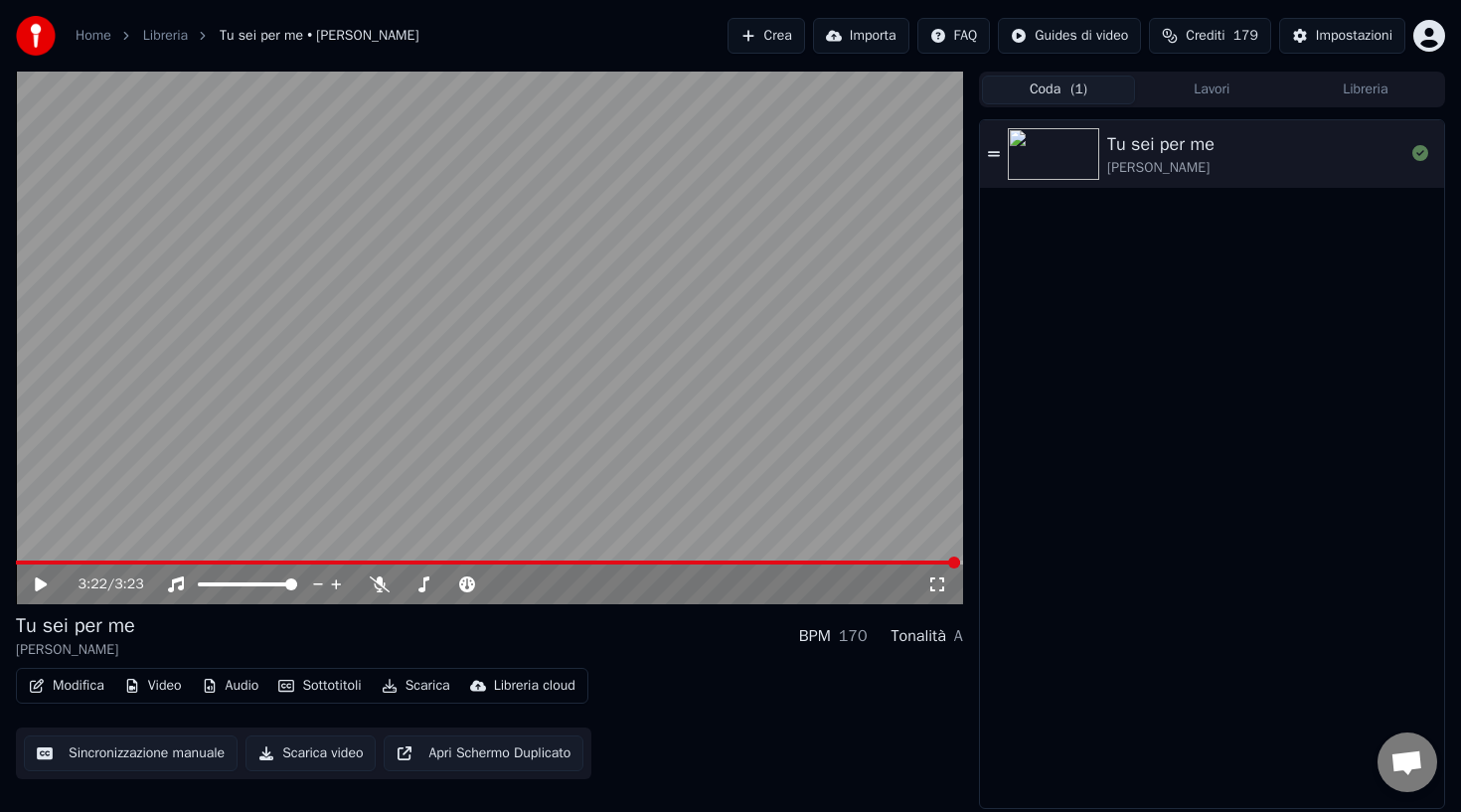 click on "Libreria" at bounding box center (1366, 89) 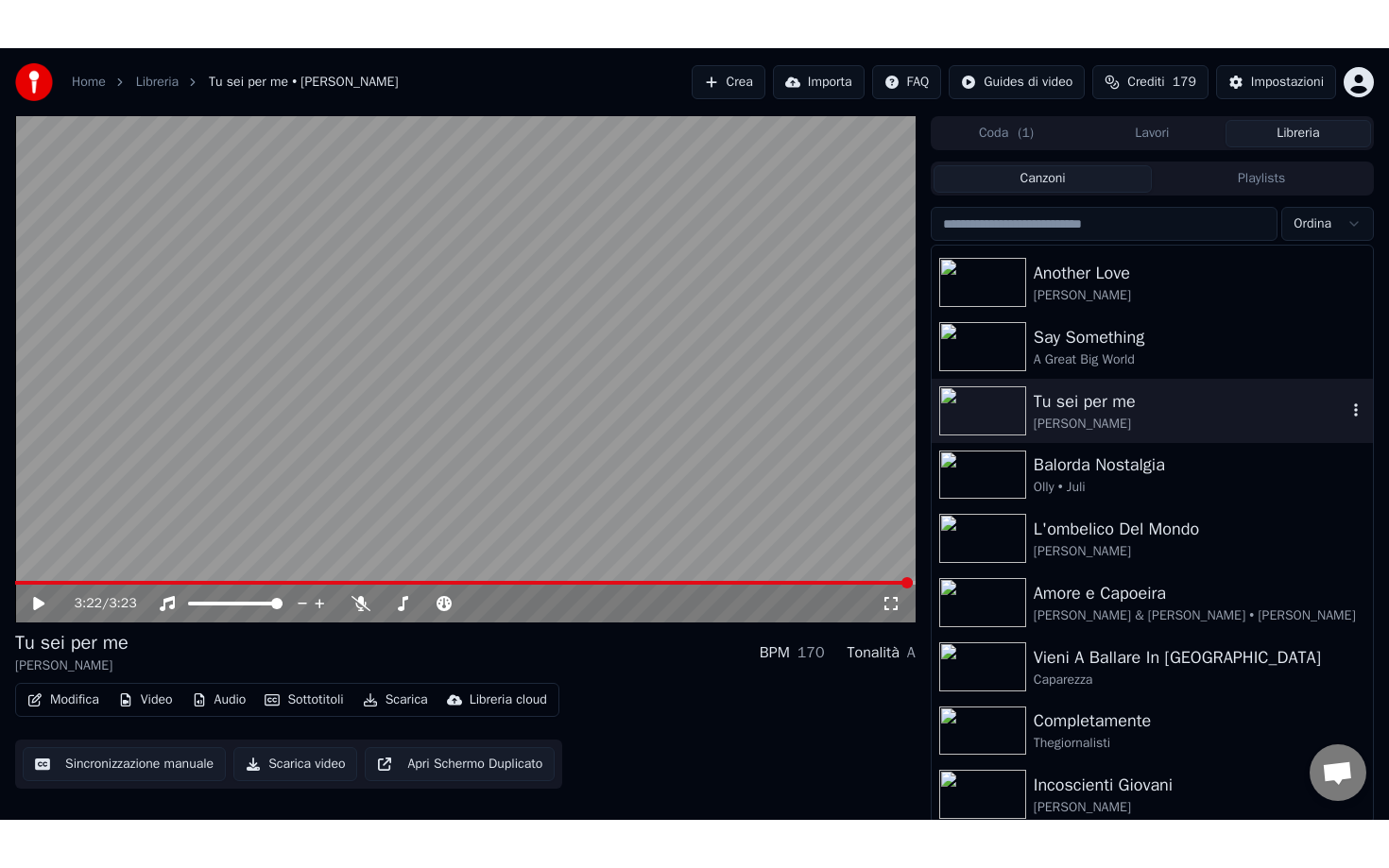 scroll, scrollTop: 640, scrollLeft: 0, axis: vertical 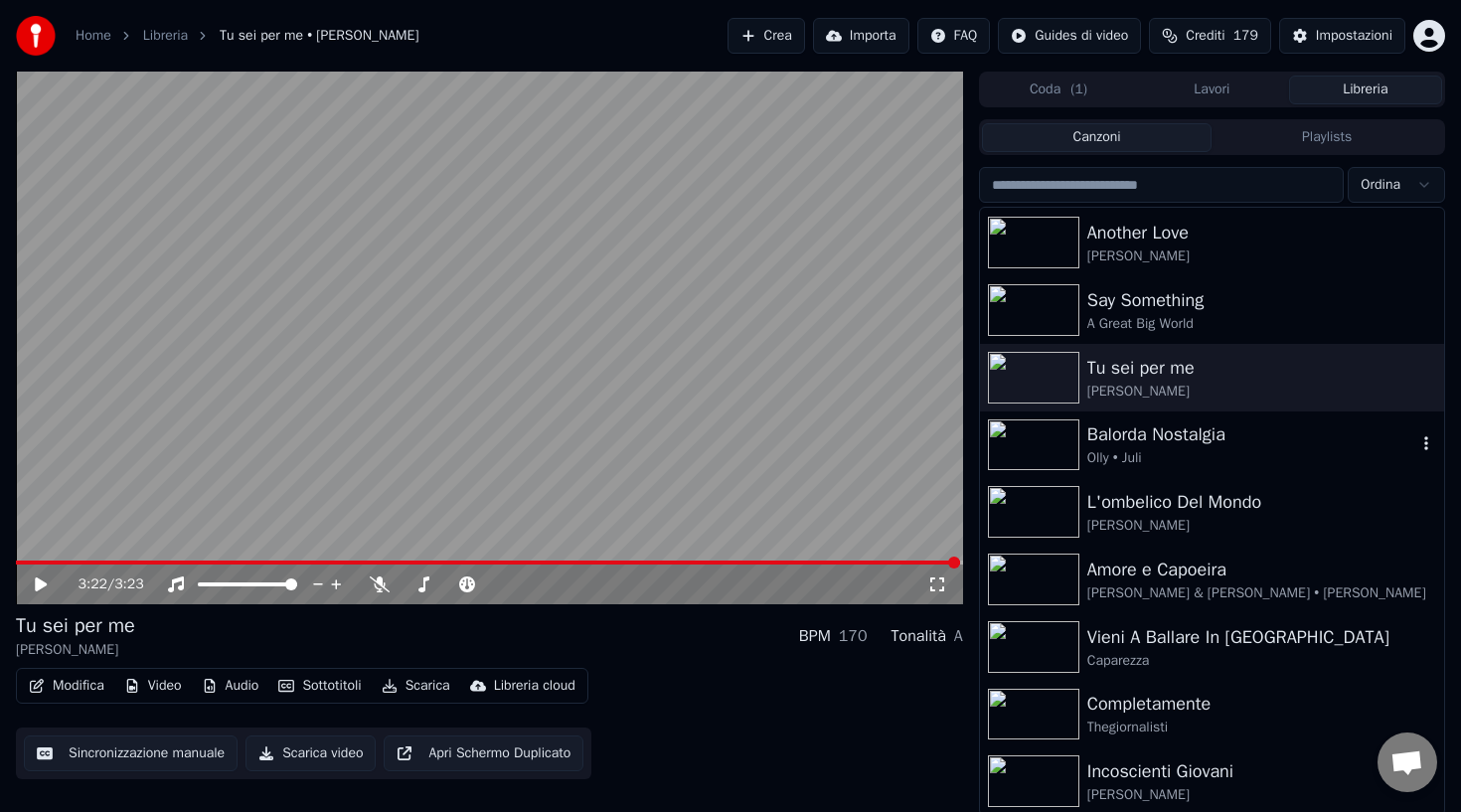 click on "Olly • Juli" at bounding box center [1251, 458] 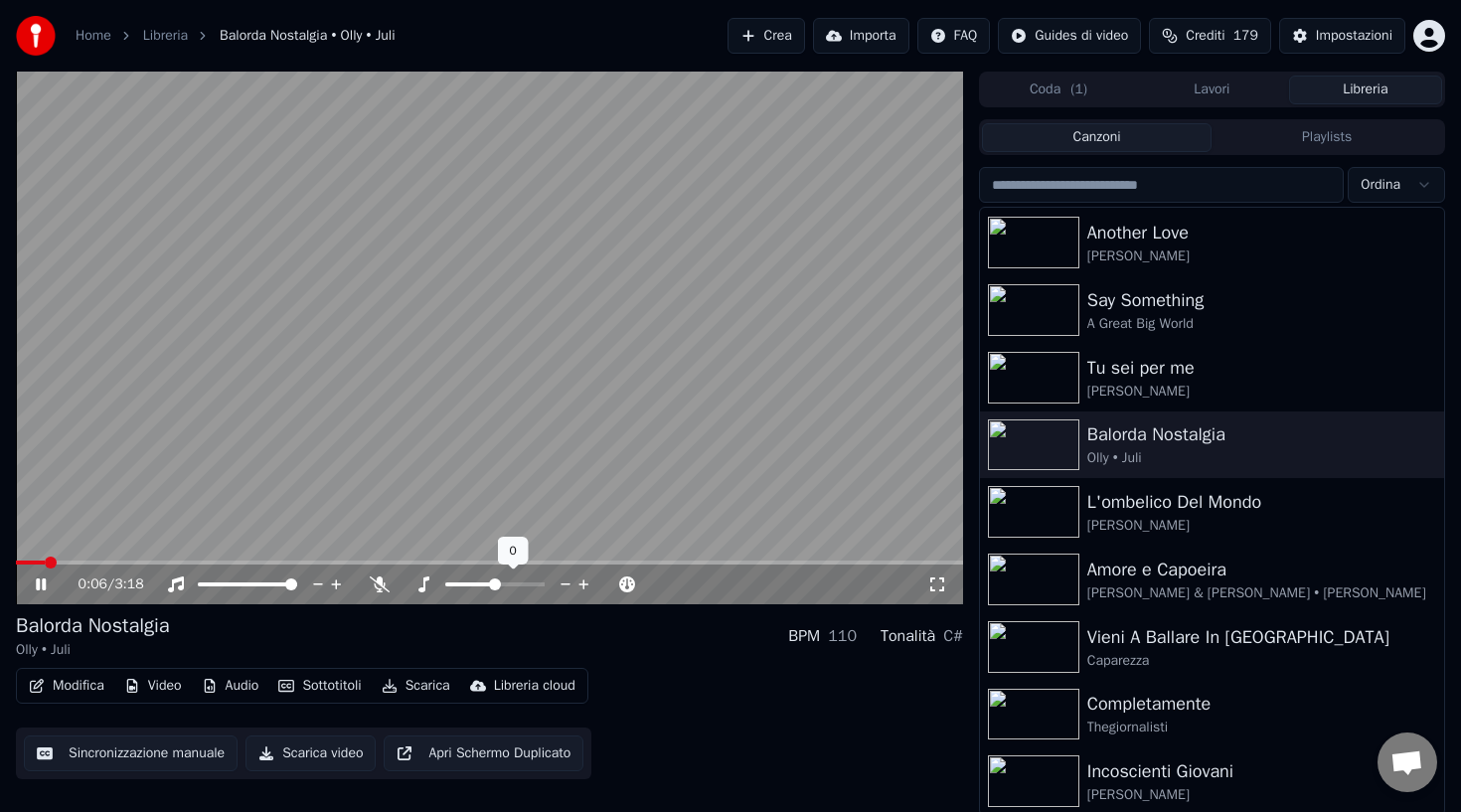 click 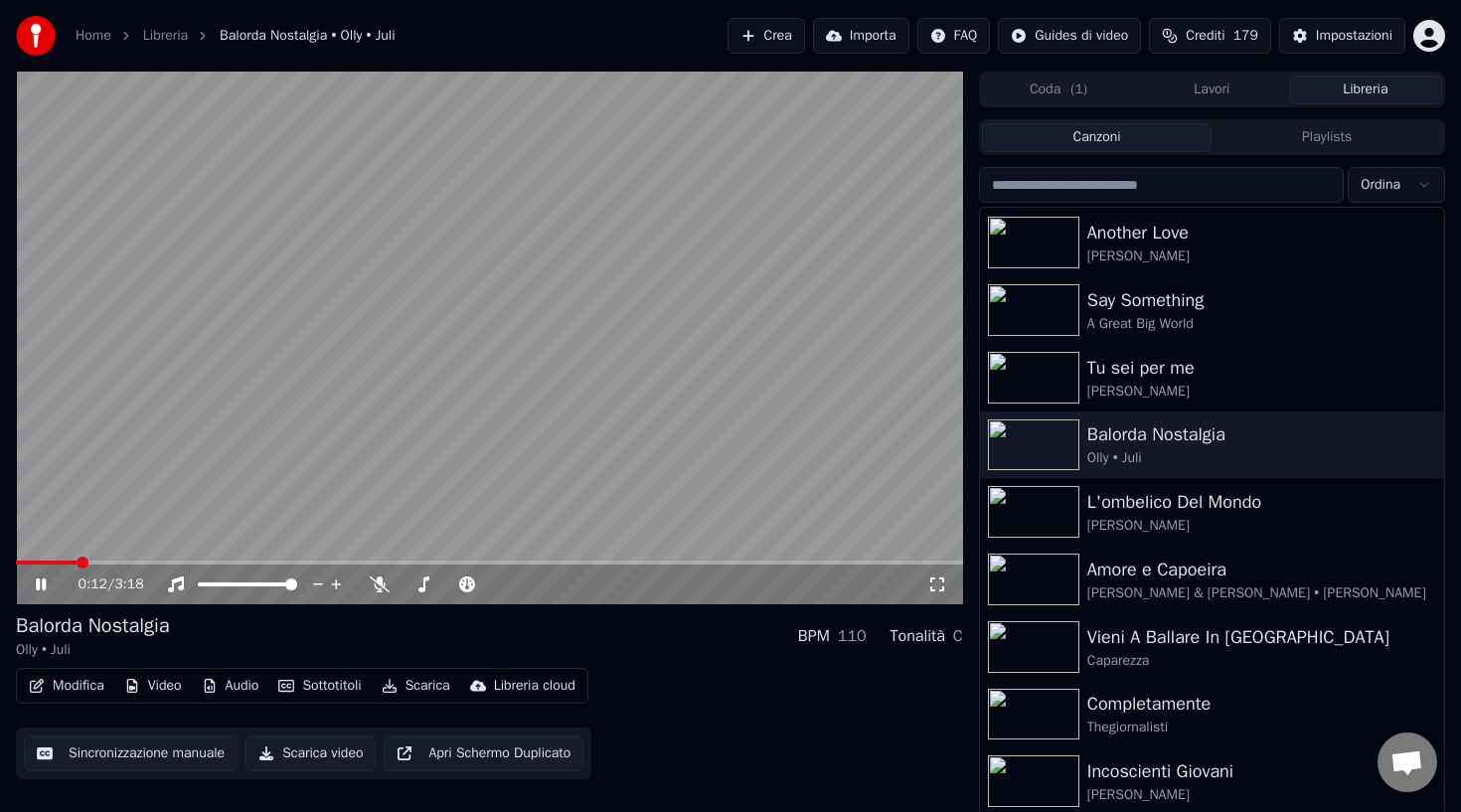 click at bounding box center (46, 563) 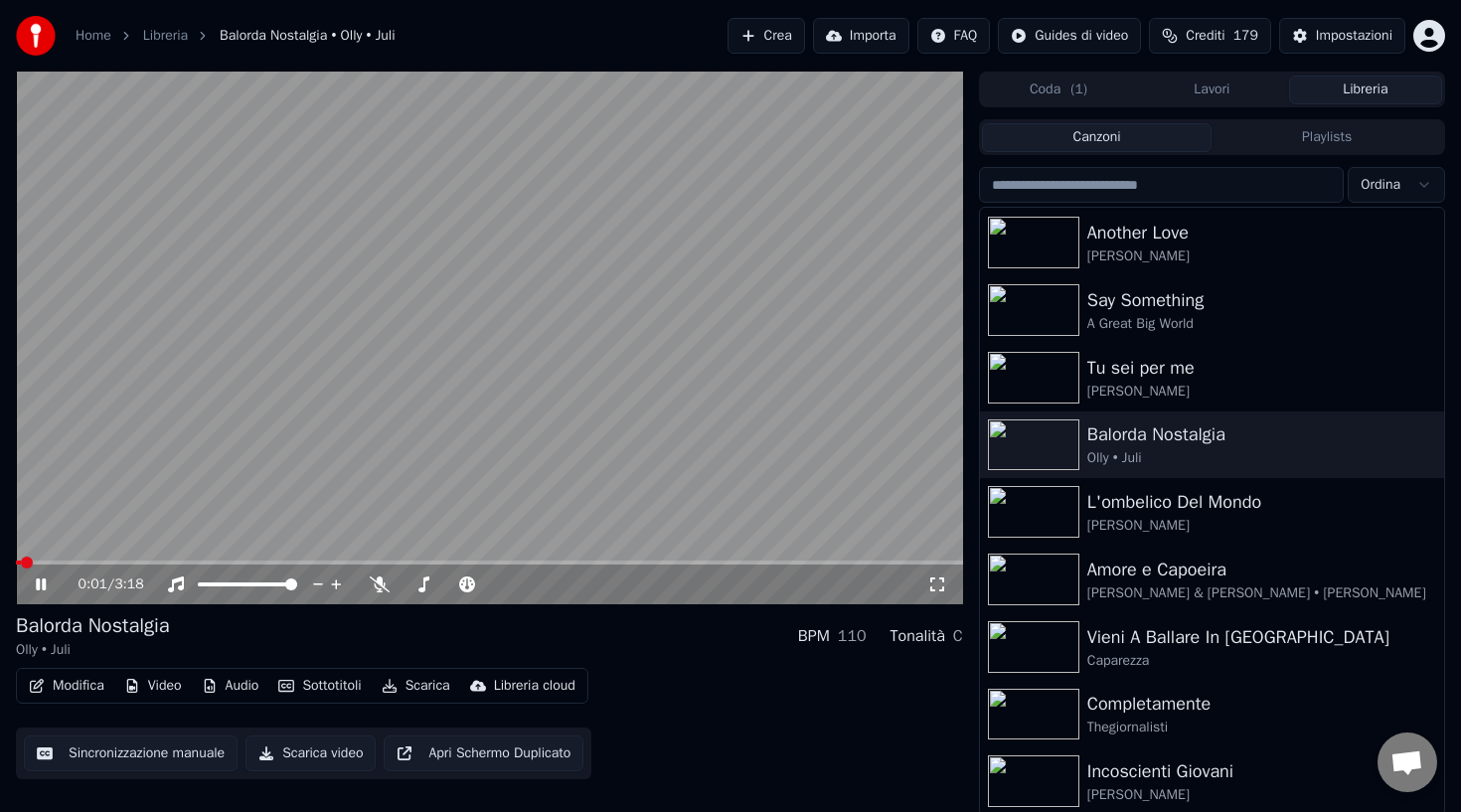 click at bounding box center (18, 563) 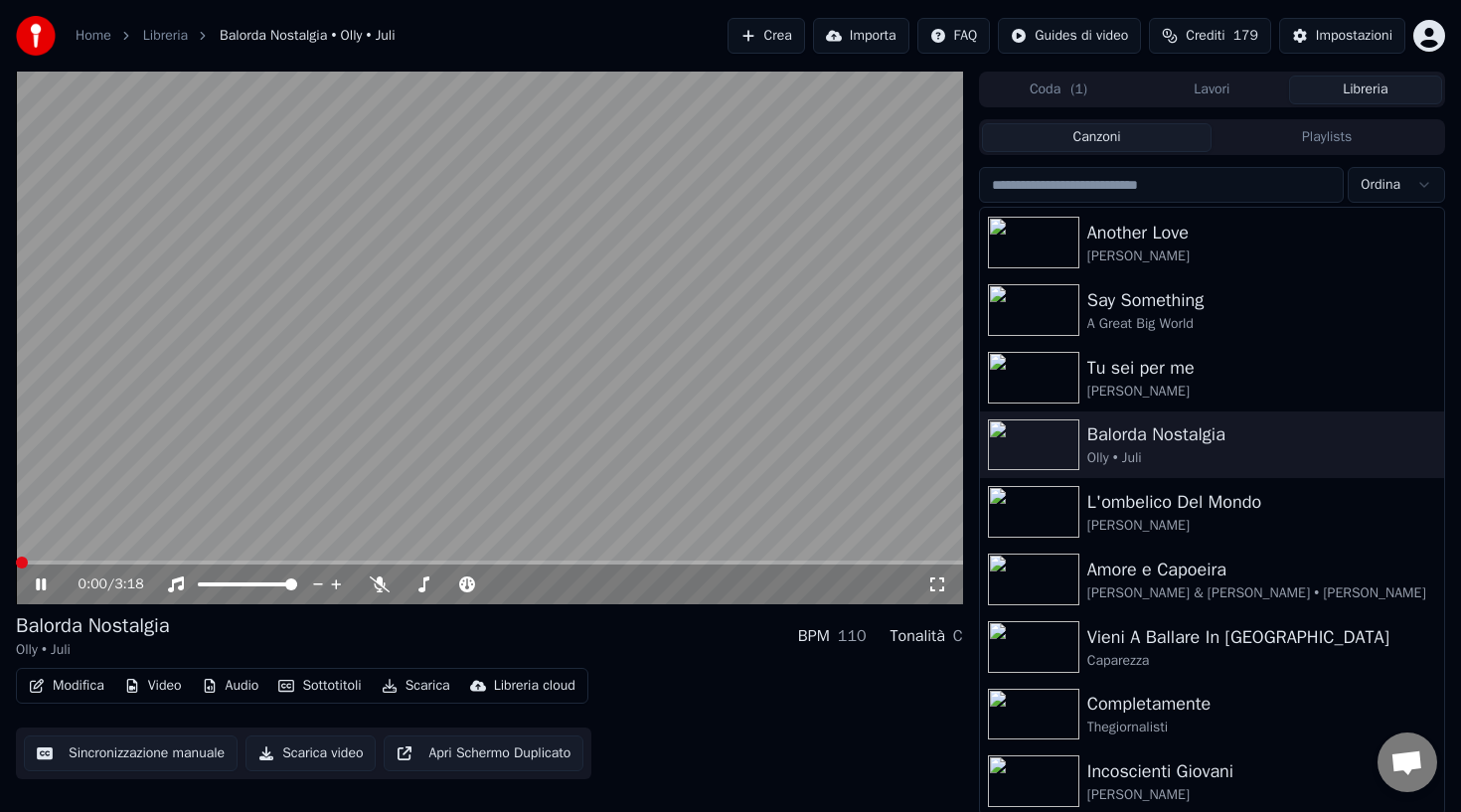 click at bounding box center [16, 563] 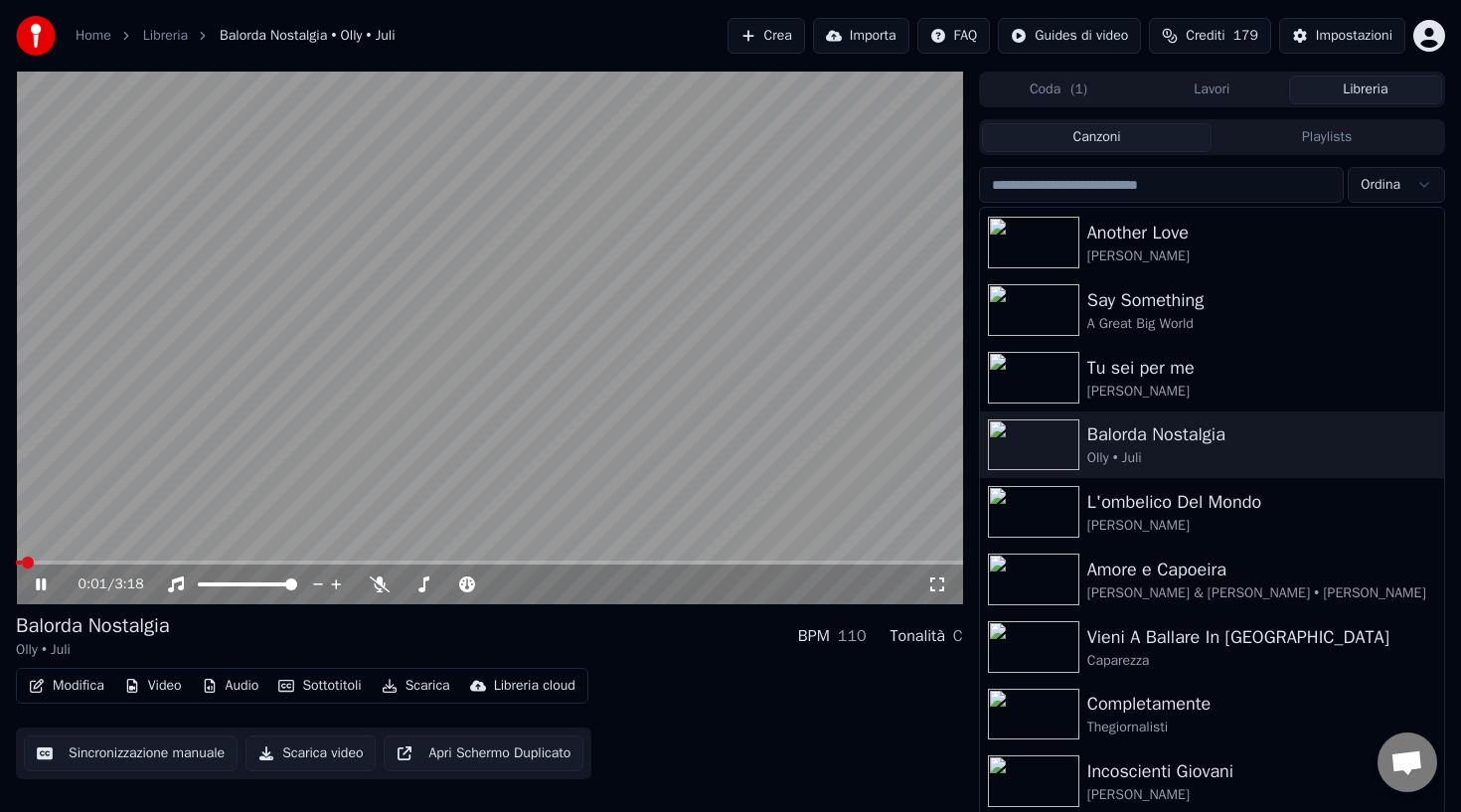 click 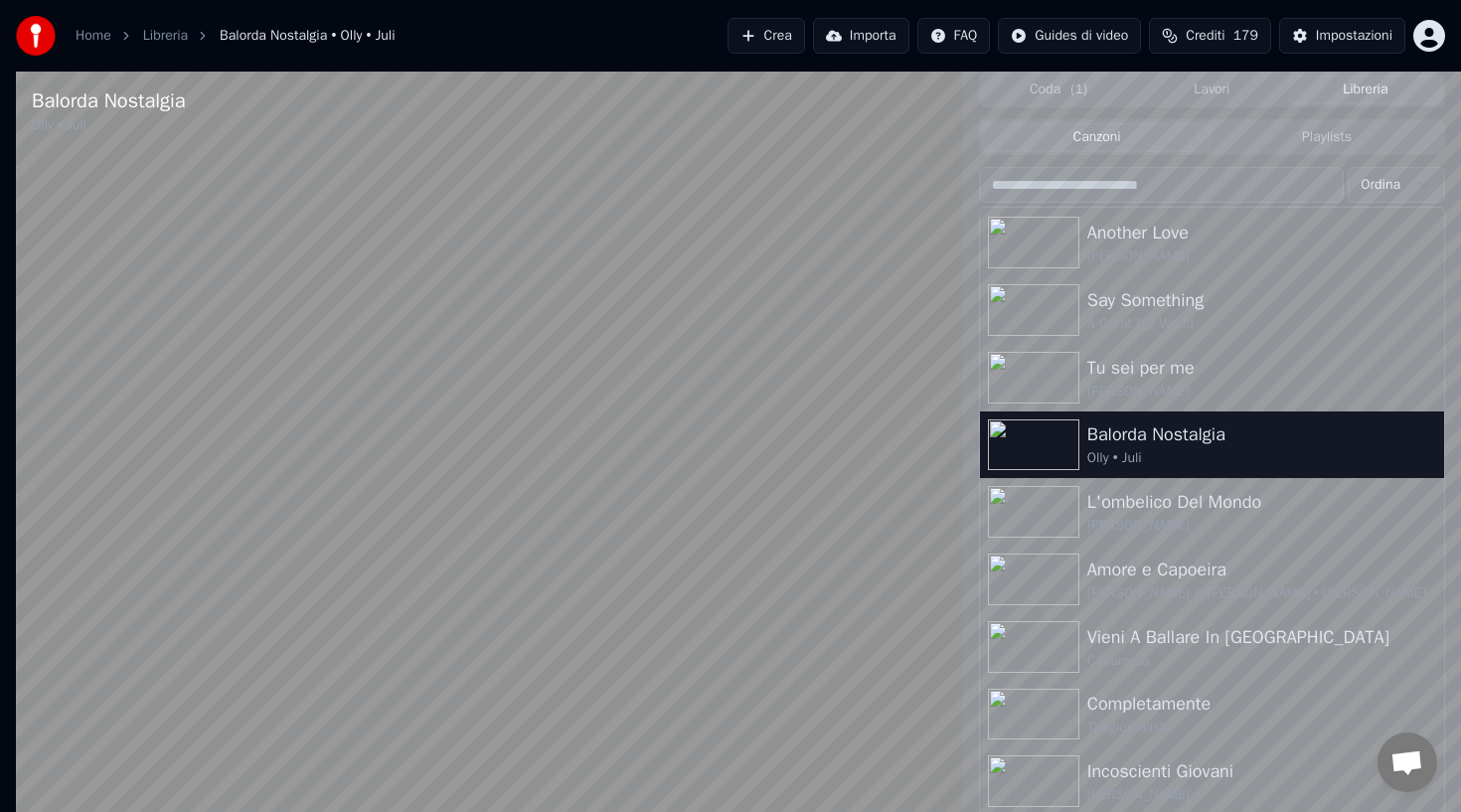 scroll, scrollTop: 597, scrollLeft: 0, axis: vertical 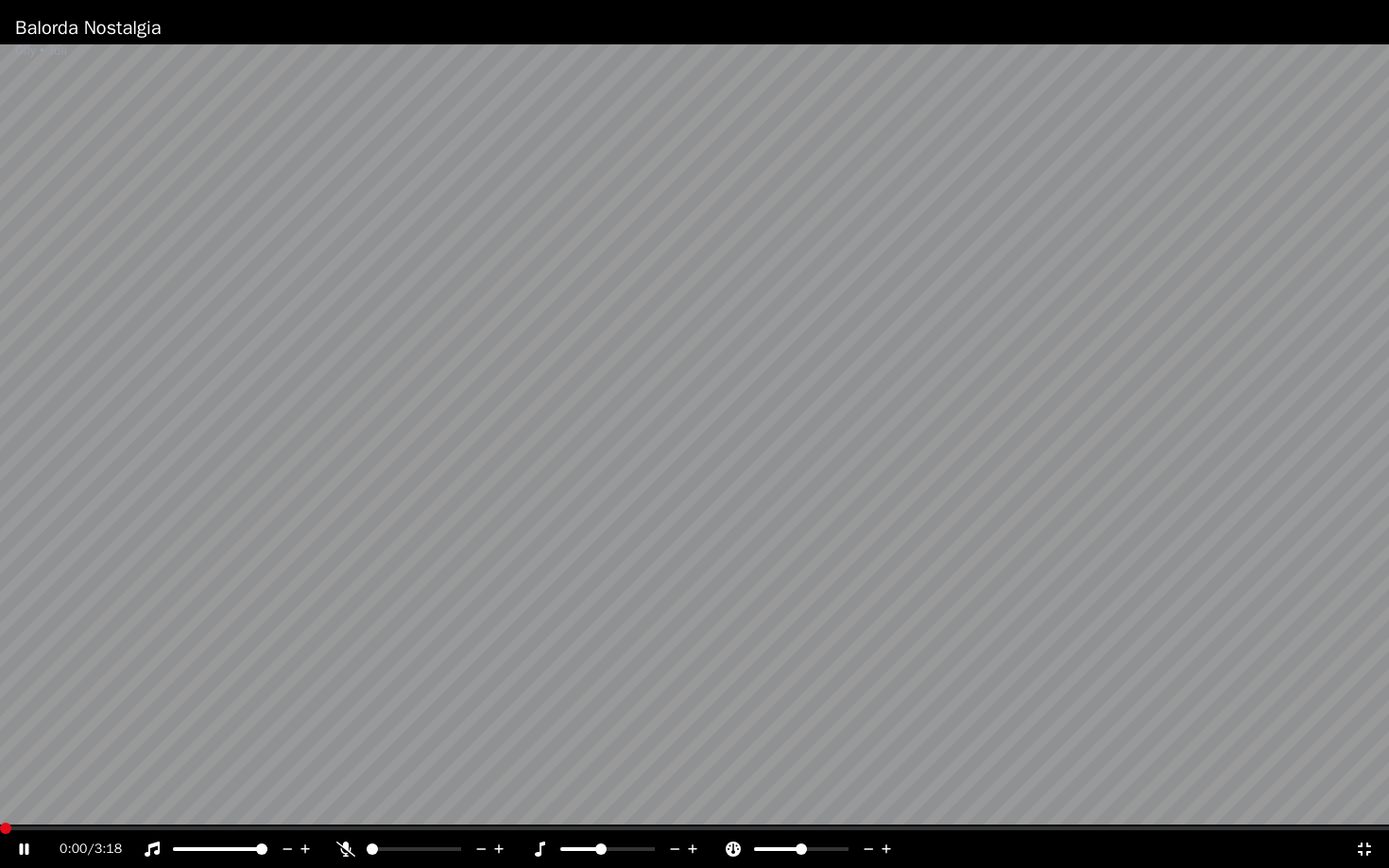 click at bounding box center [6, 828] 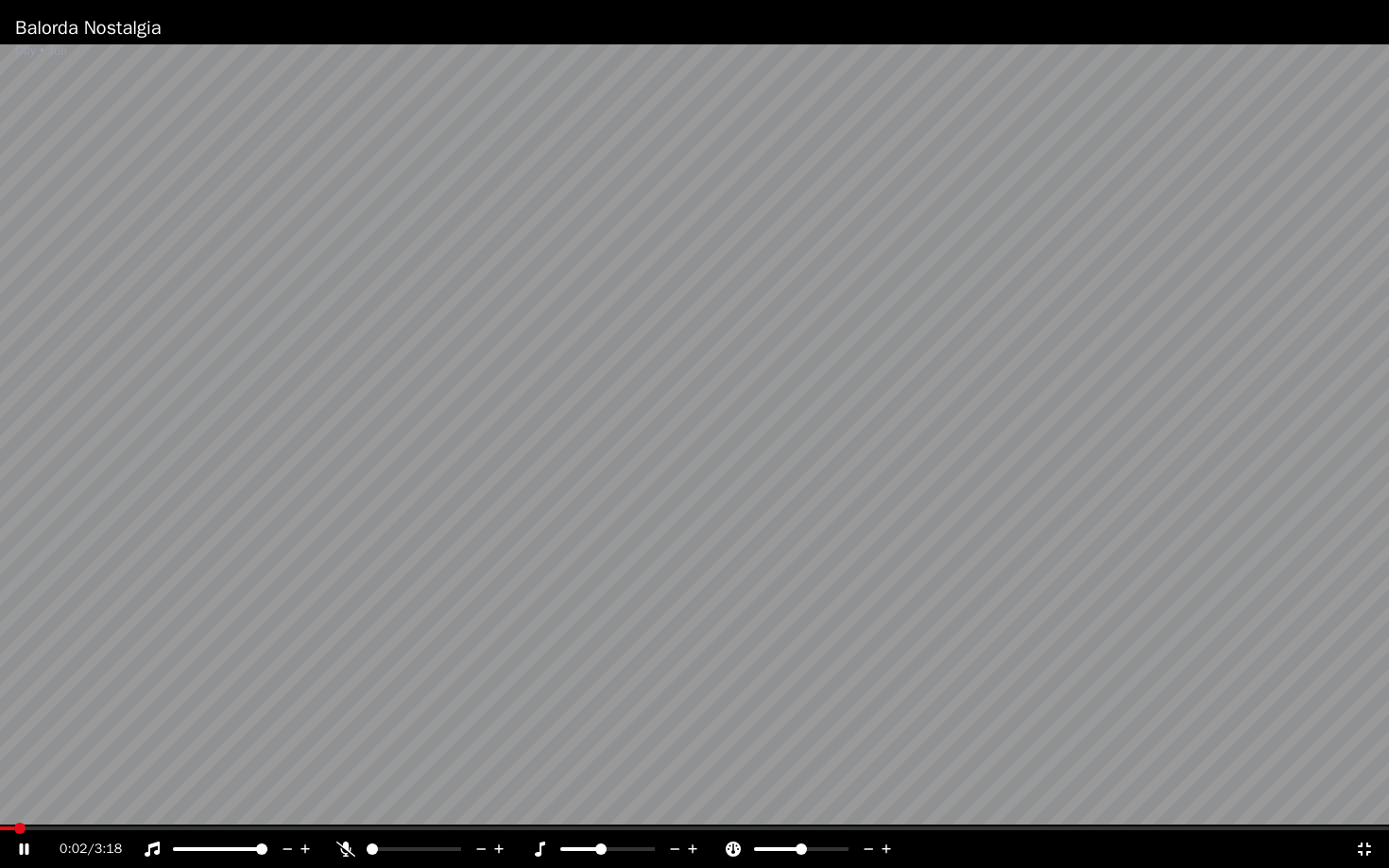 click at bounding box center [7, 828] 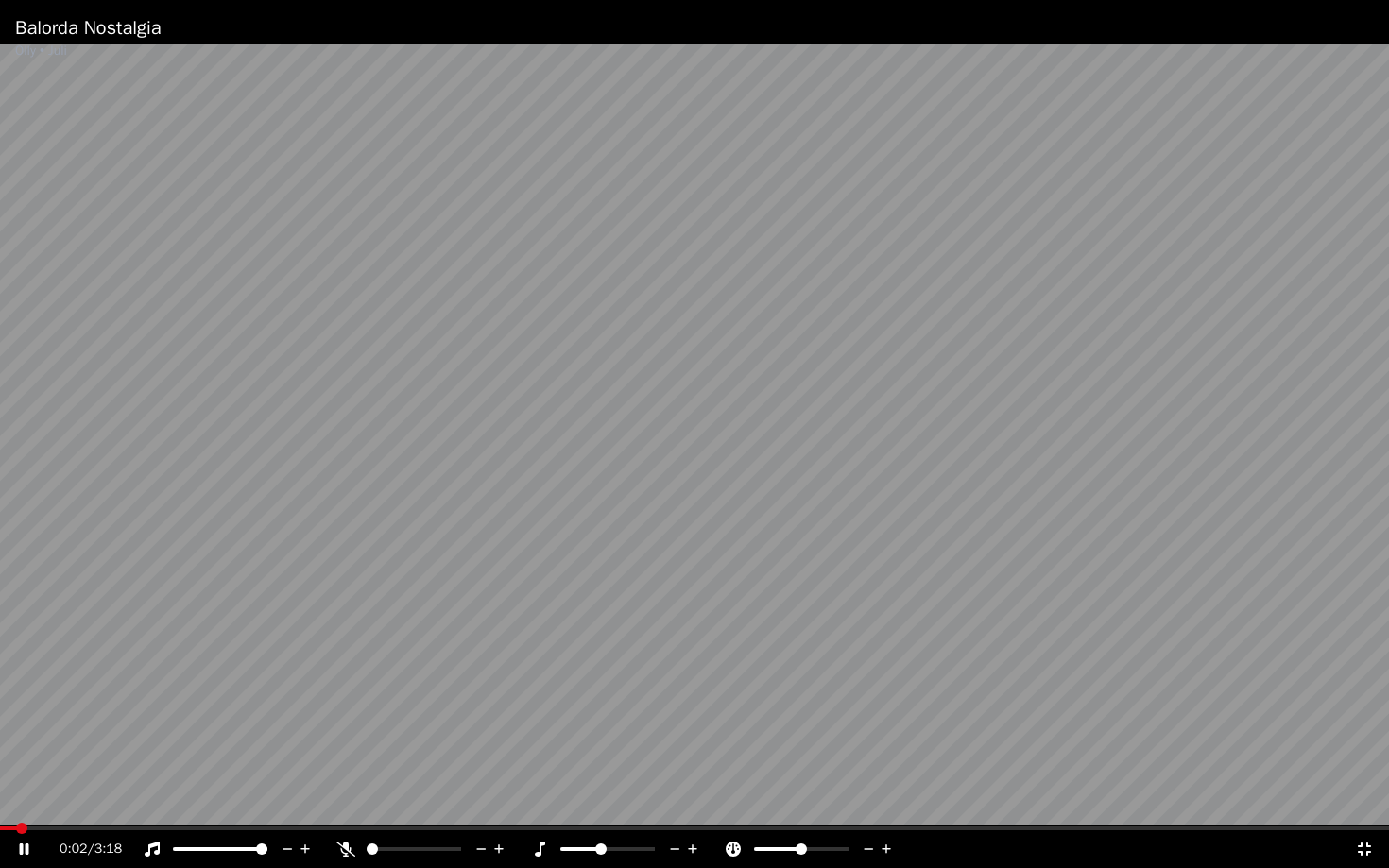 click at bounding box center [9, 828] 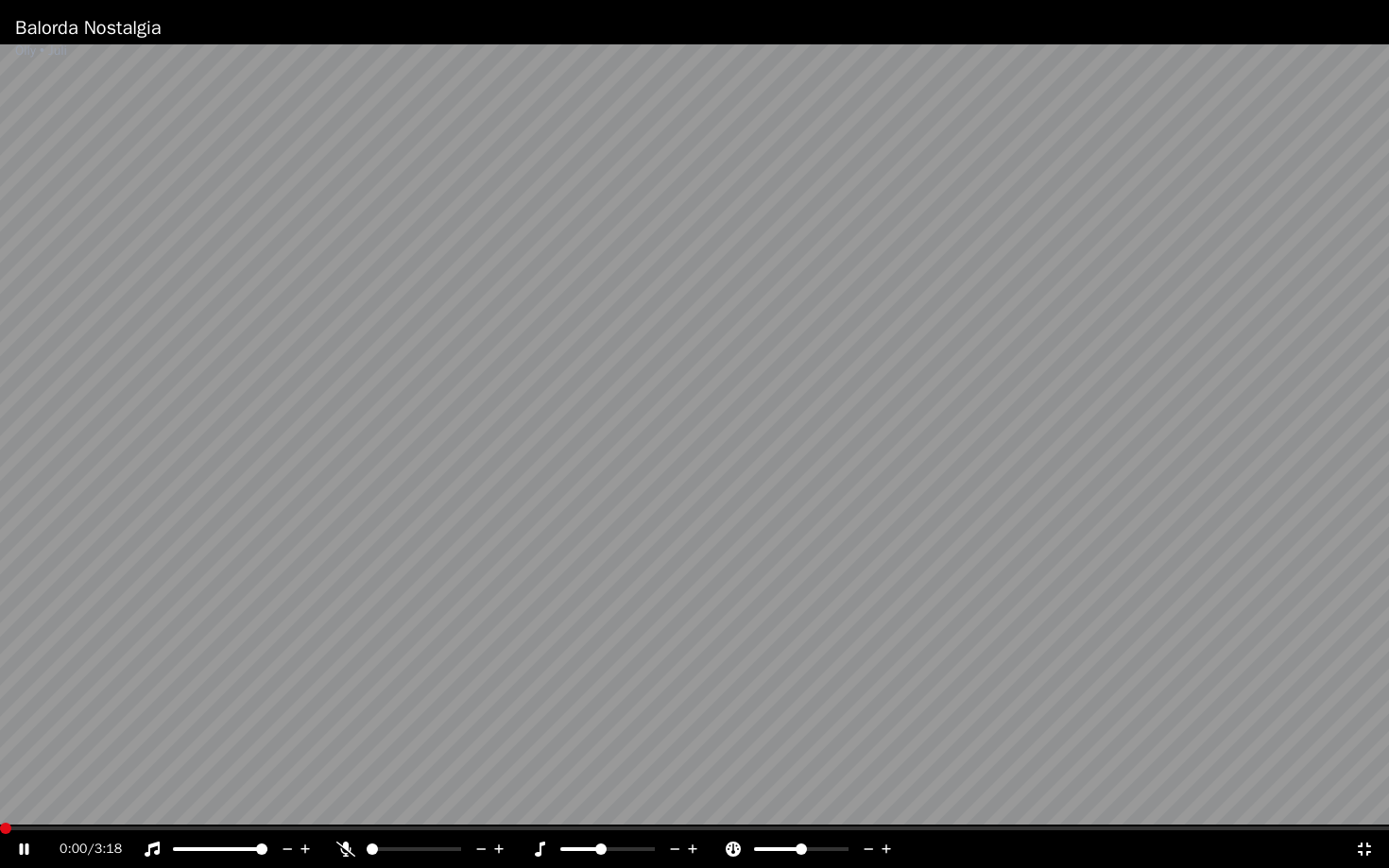 click at bounding box center [0, 828] 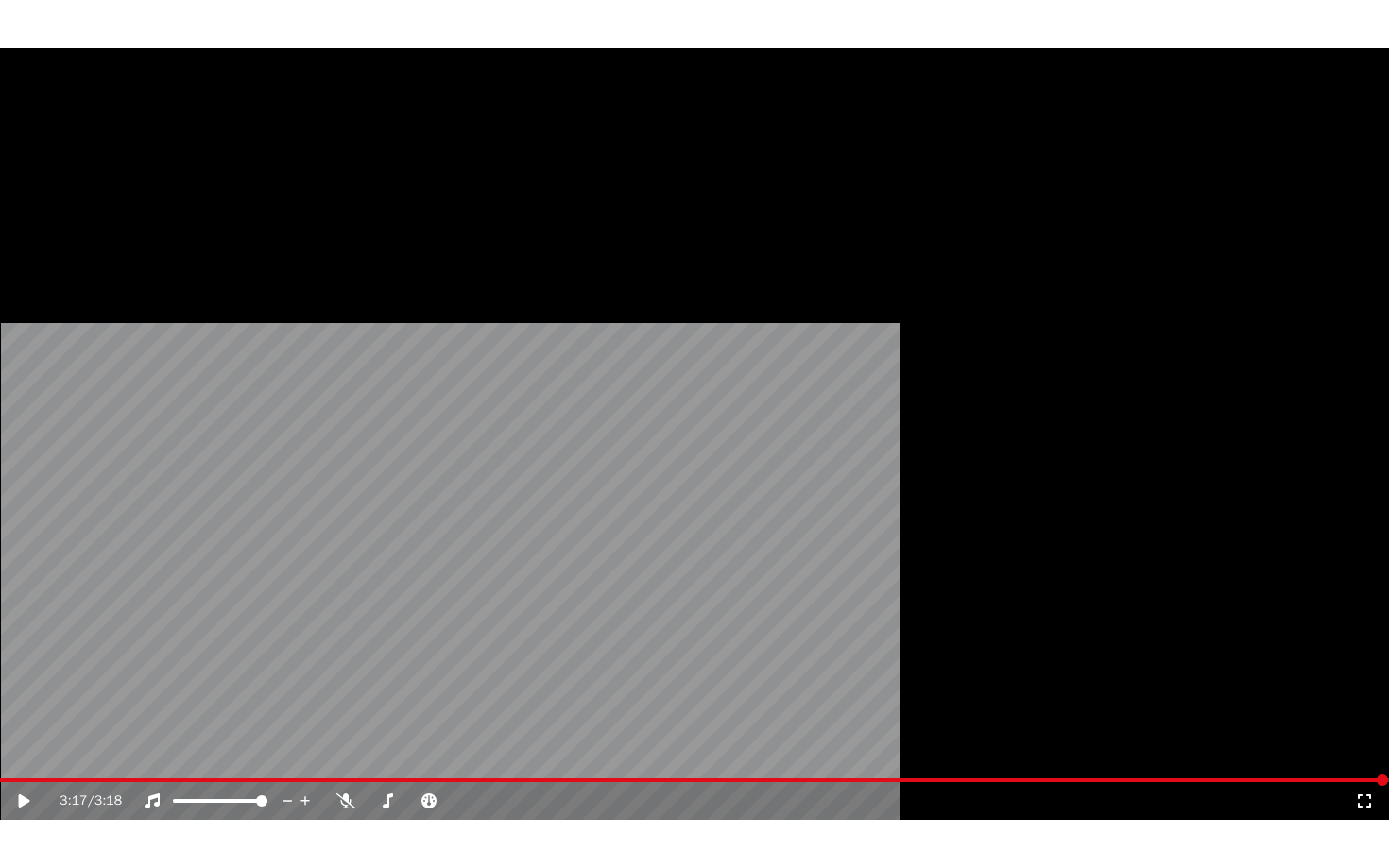 scroll, scrollTop: 640, scrollLeft: 0, axis: vertical 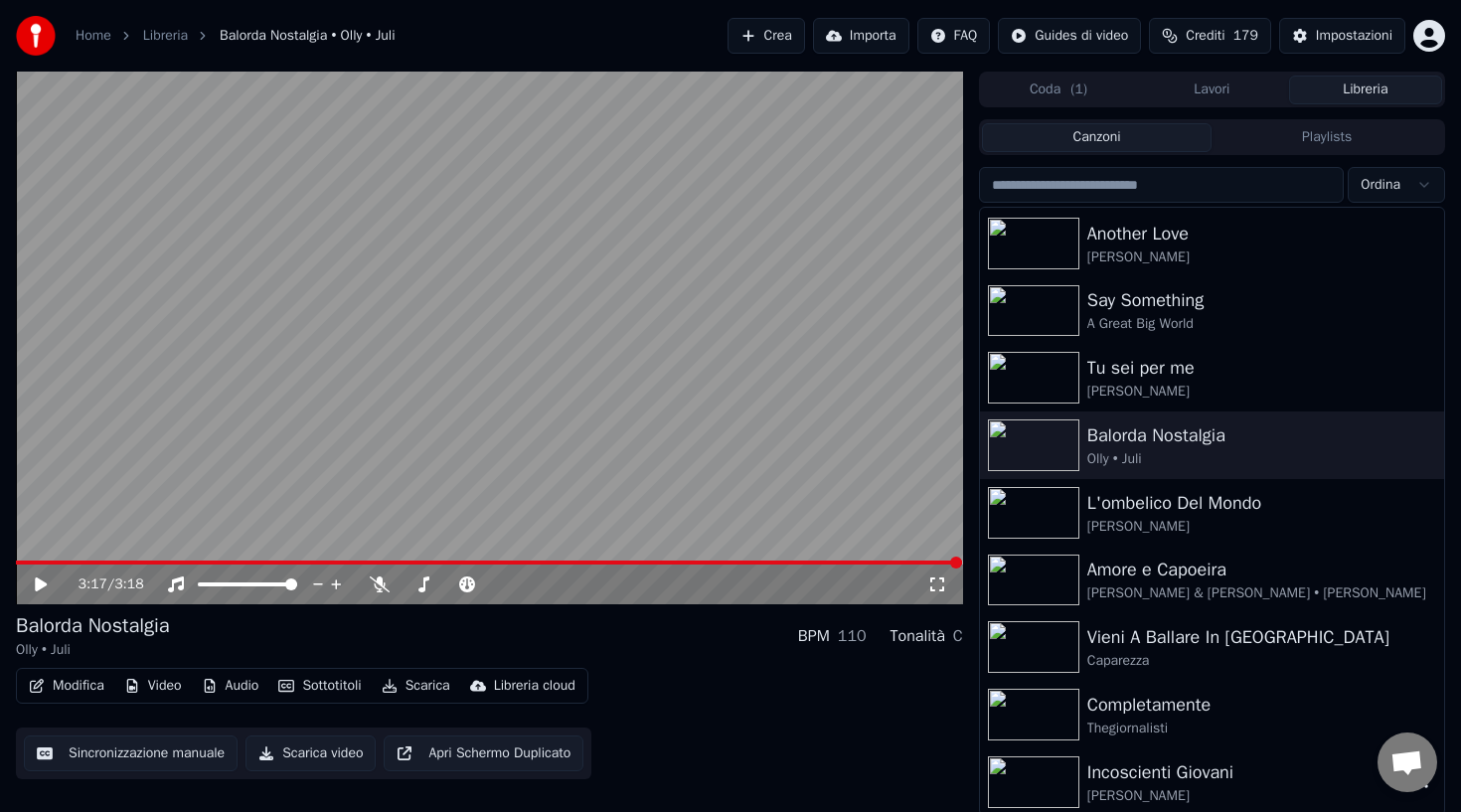 click on "Incoscienti Giovani" at bounding box center [1251, 772] 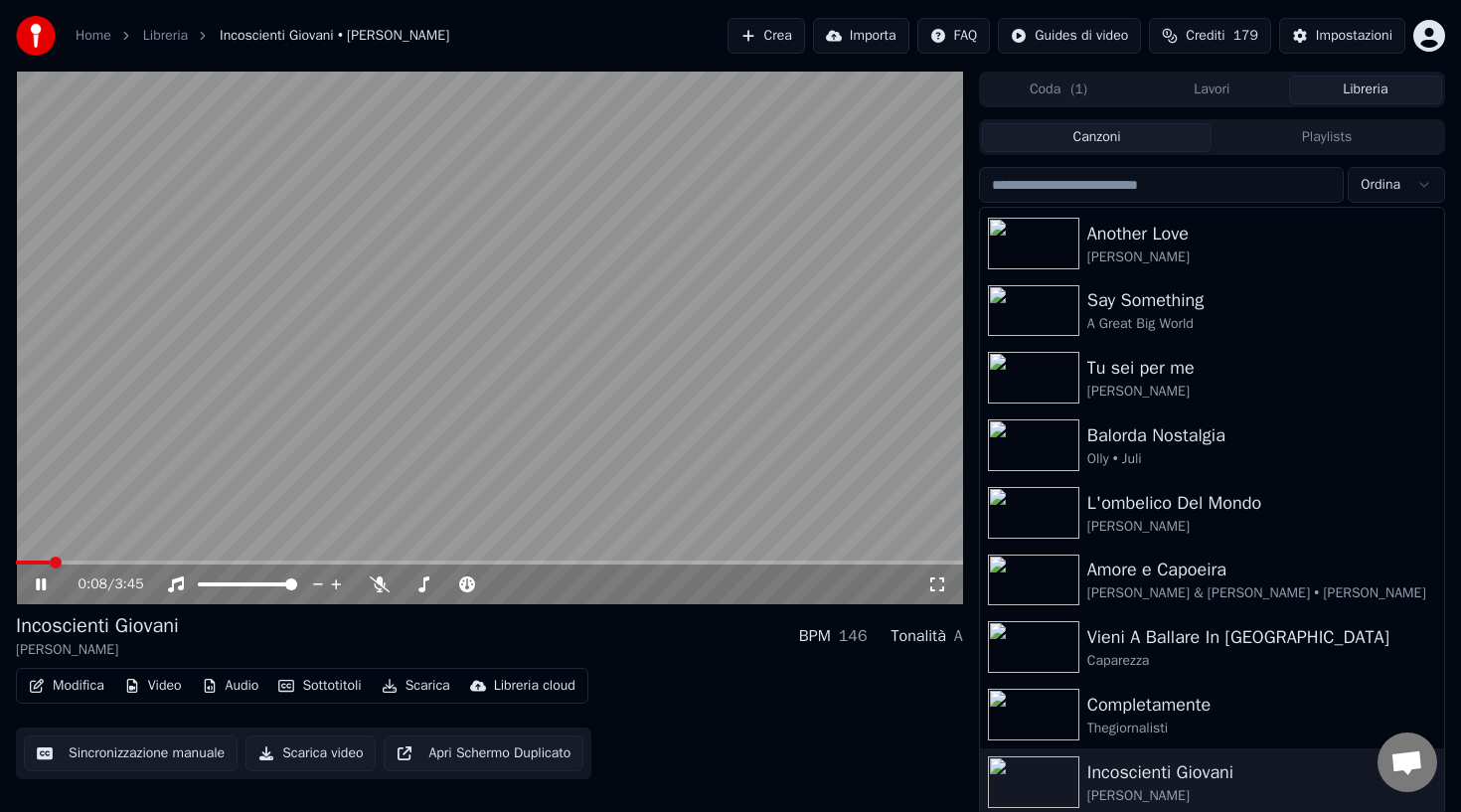 click 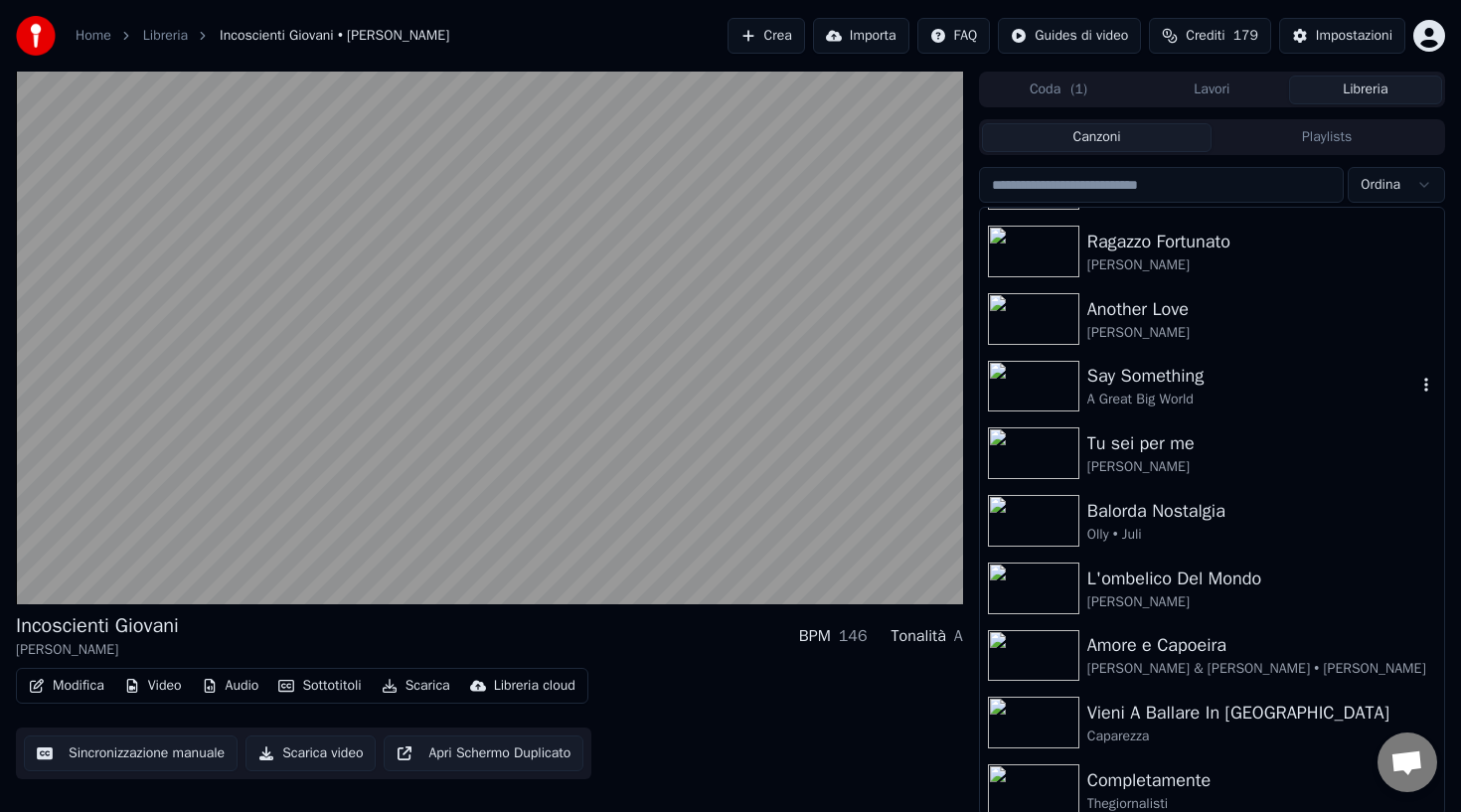 scroll, scrollTop: 673, scrollLeft: 0, axis: vertical 